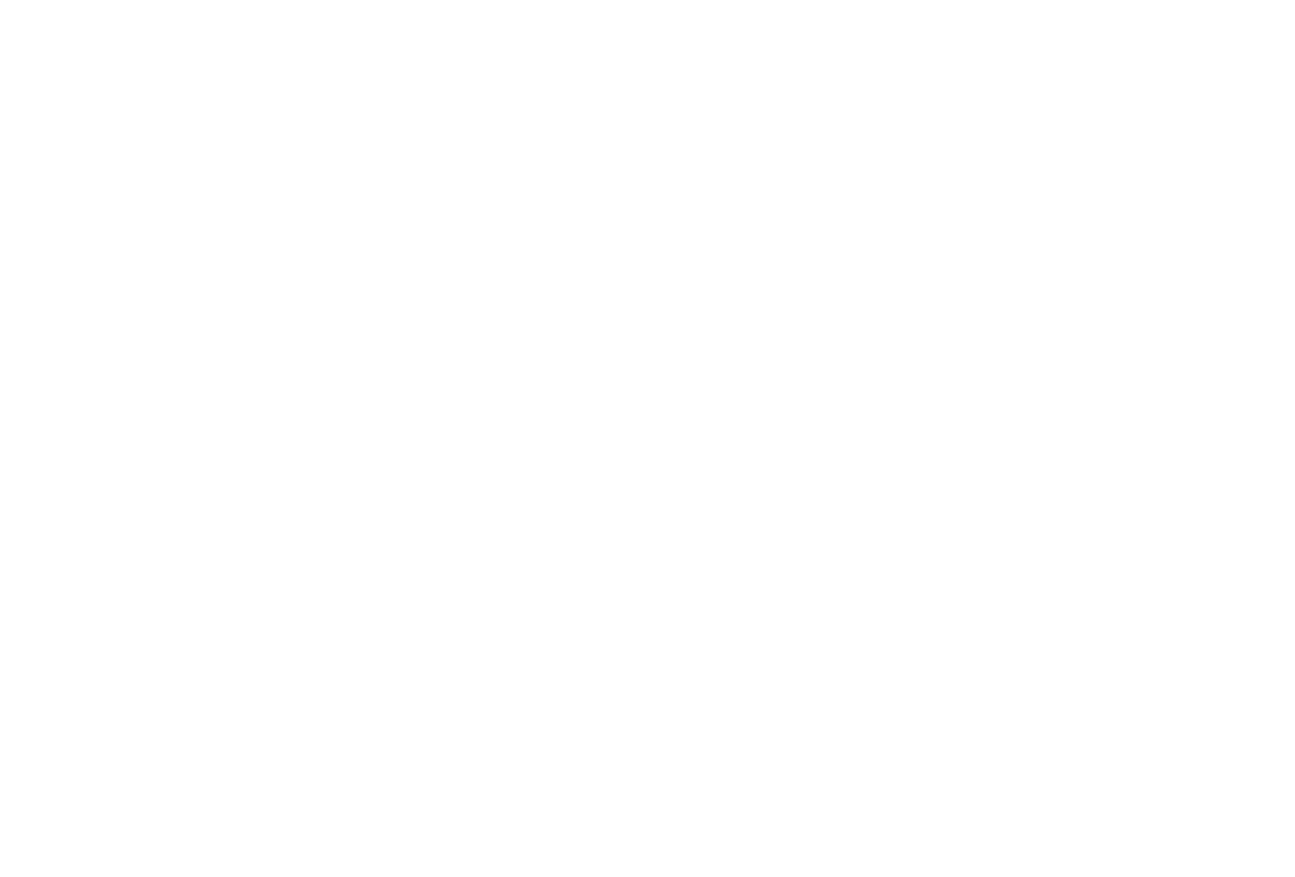 scroll, scrollTop: 0, scrollLeft: 0, axis: both 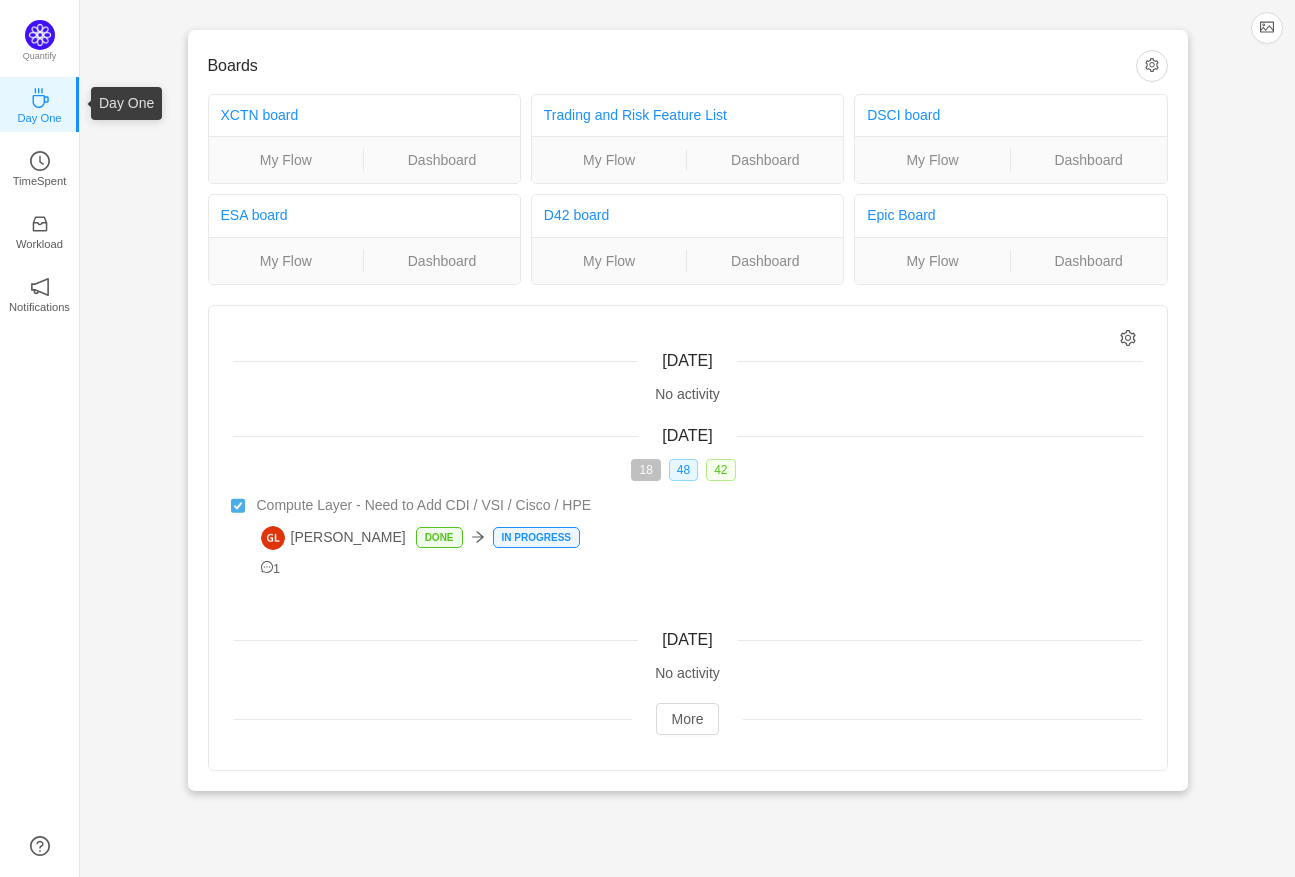 click on "Day One" at bounding box center [40, 104] 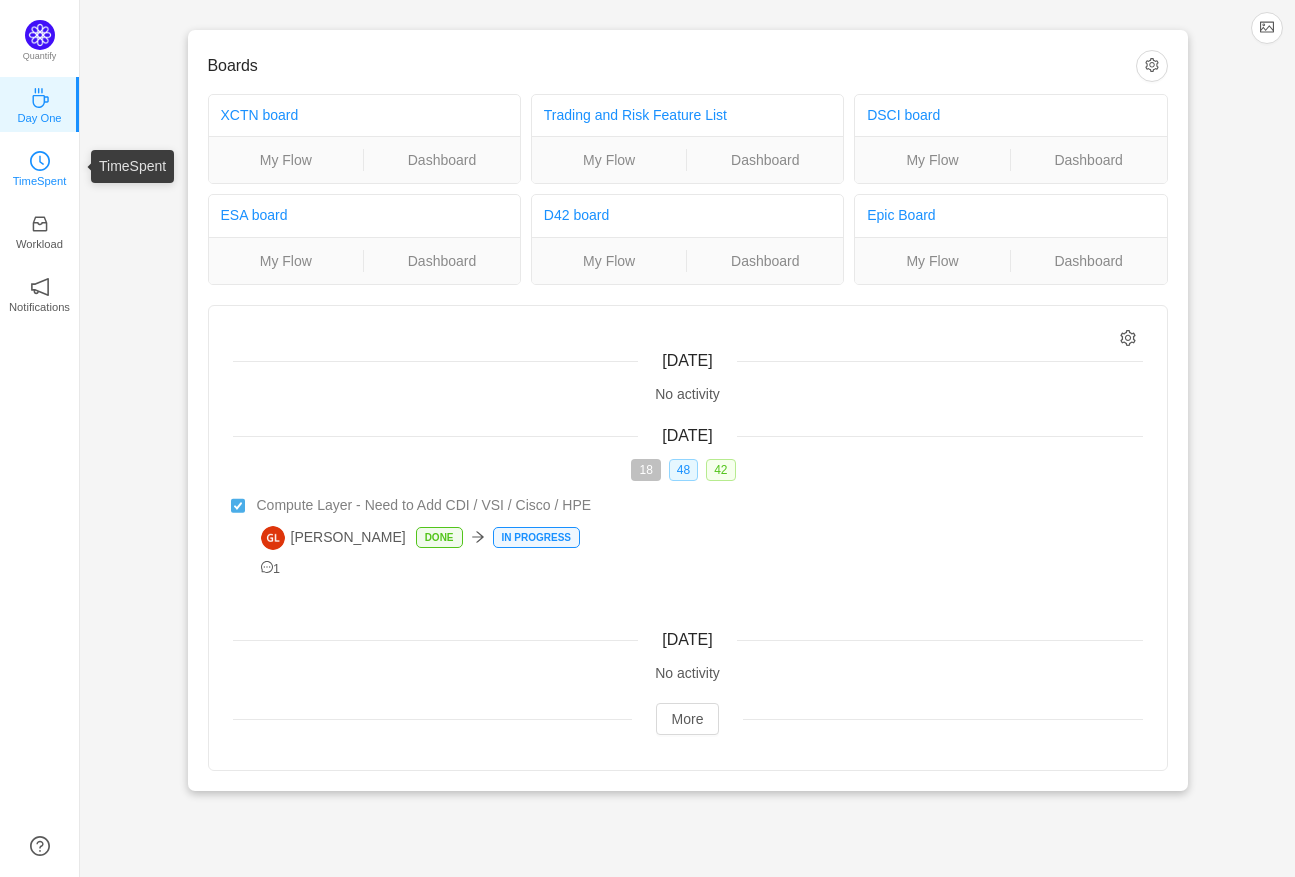 click on "TimeSpent" at bounding box center (40, 181) 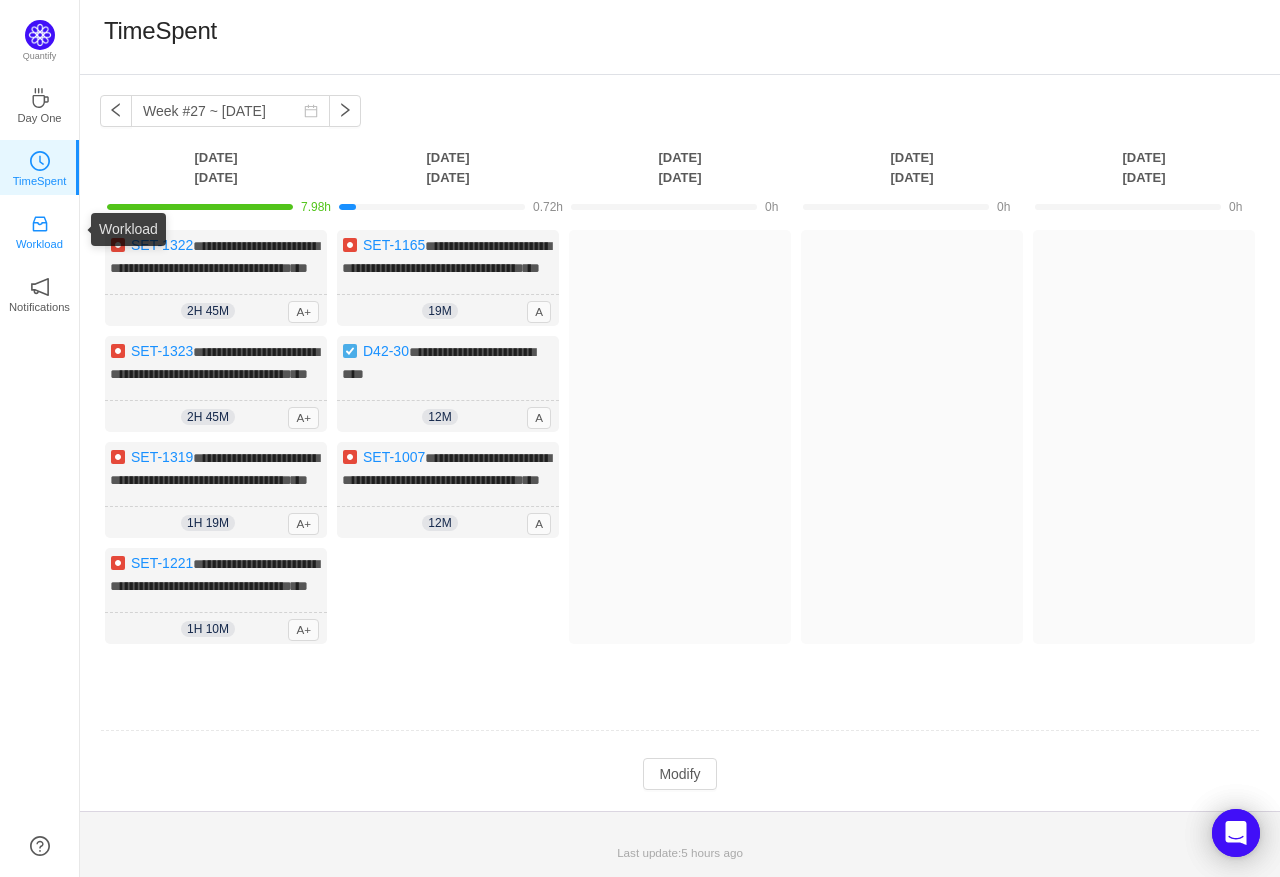 click 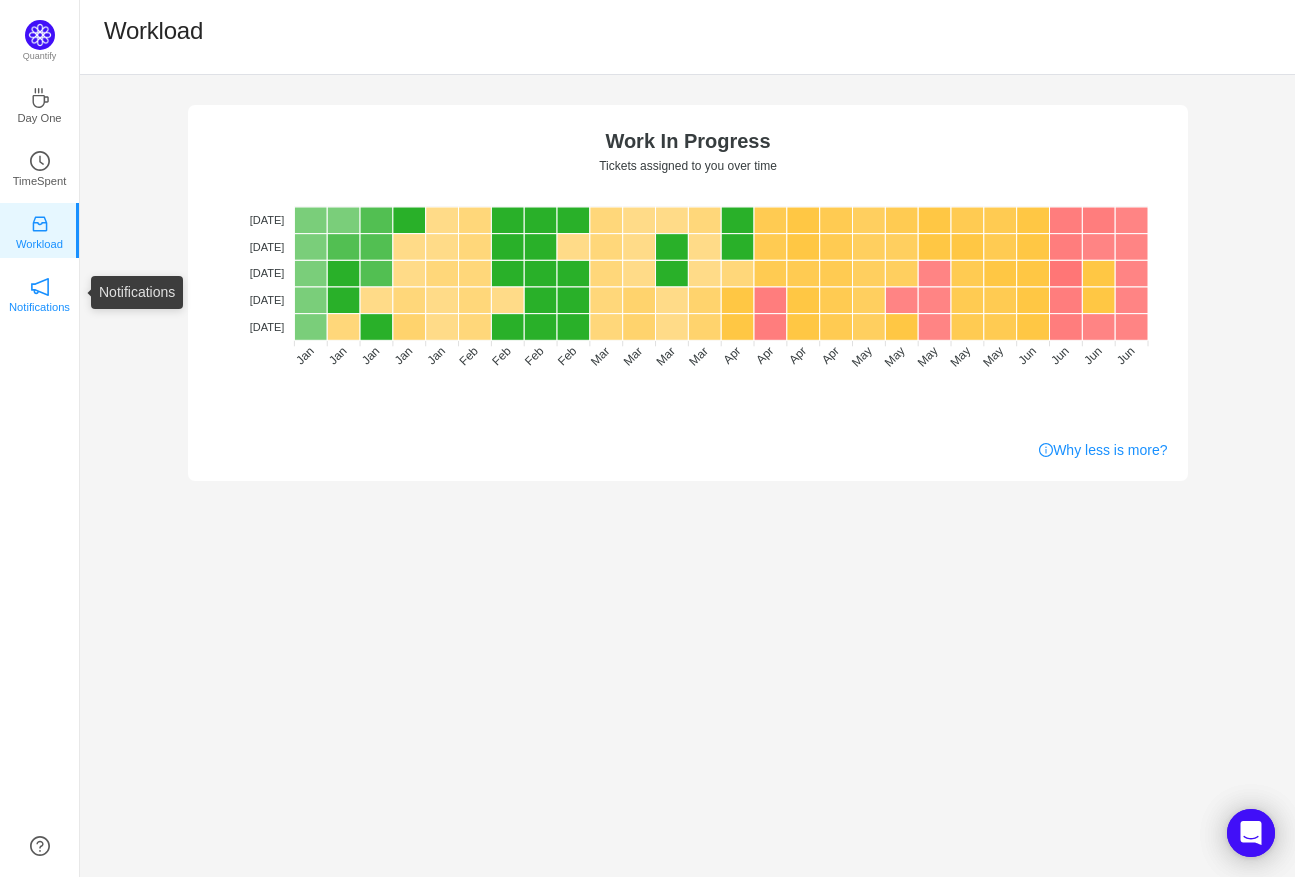 click on "Notifications" at bounding box center (39, 307) 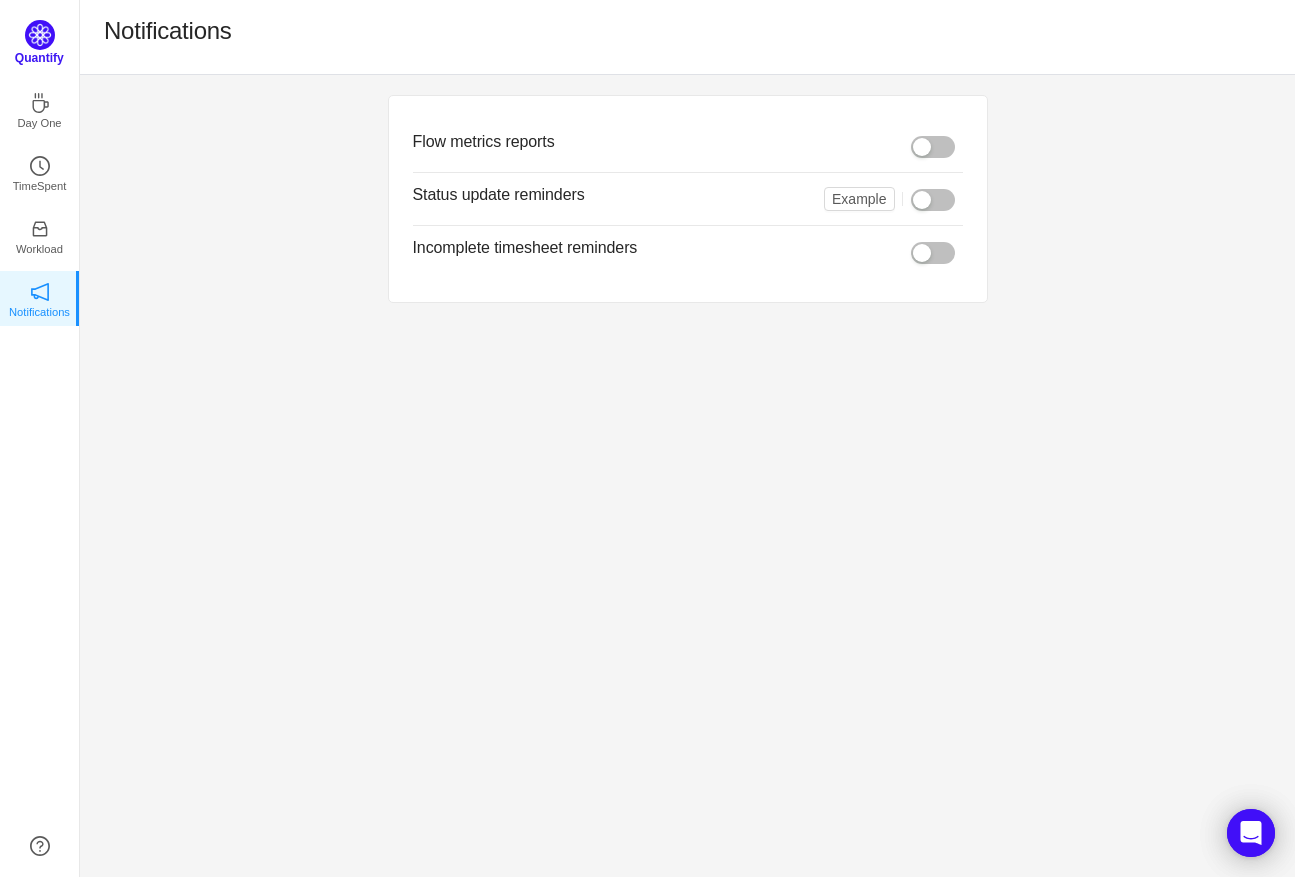 click at bounding box center (40, 35) 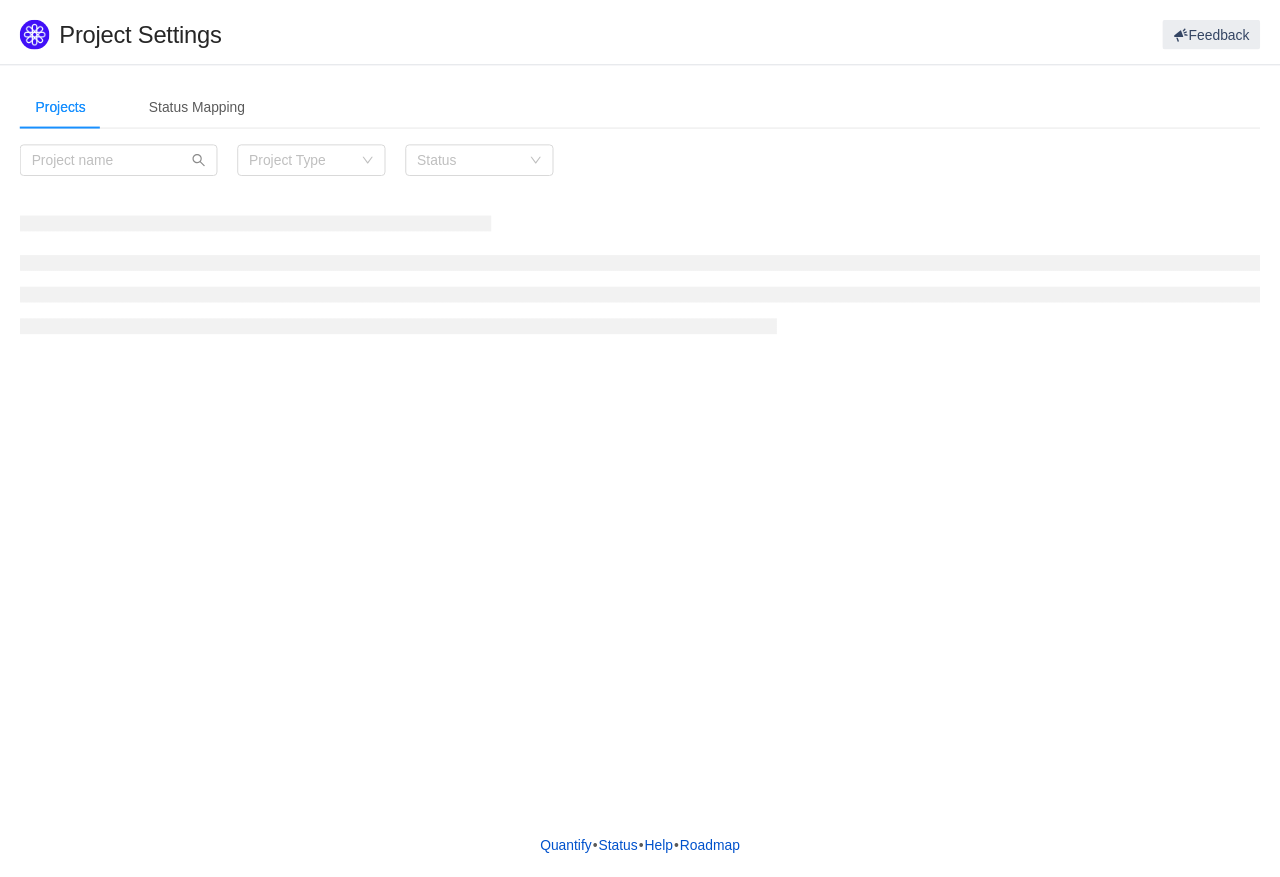 scroll, scrollTop: 0, scrollLeft: 0, axis: both 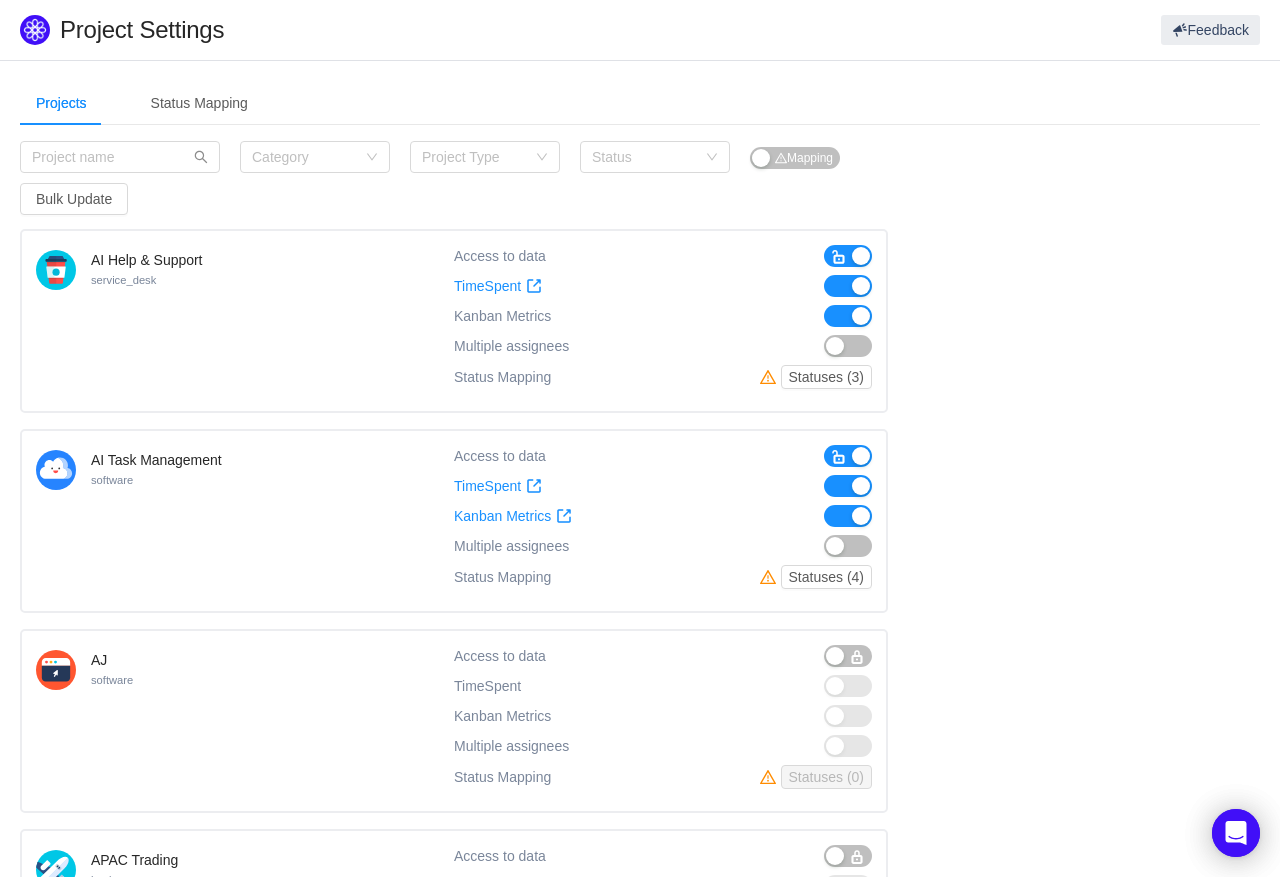 click at bounding box center [848, 316] 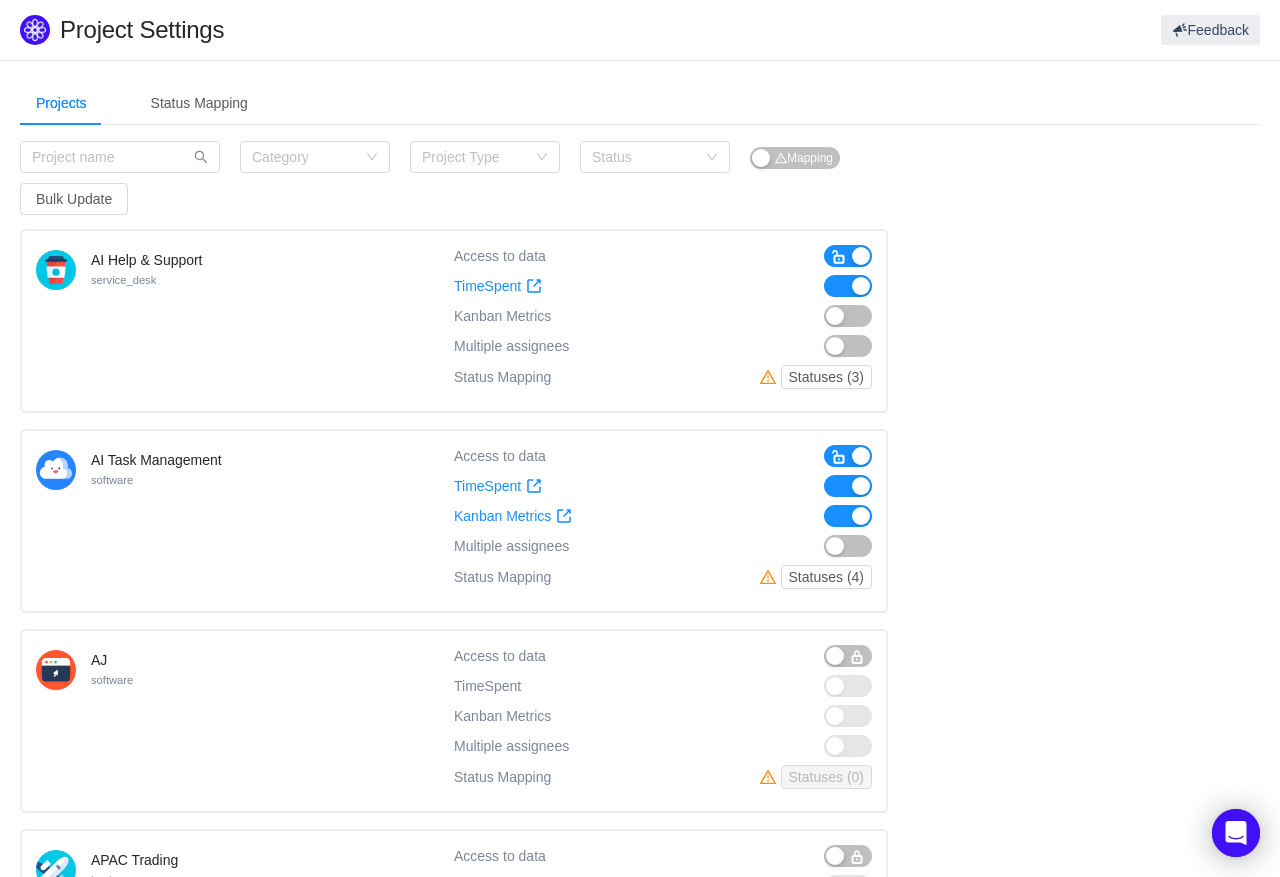 click at bounding box center (848, 286) 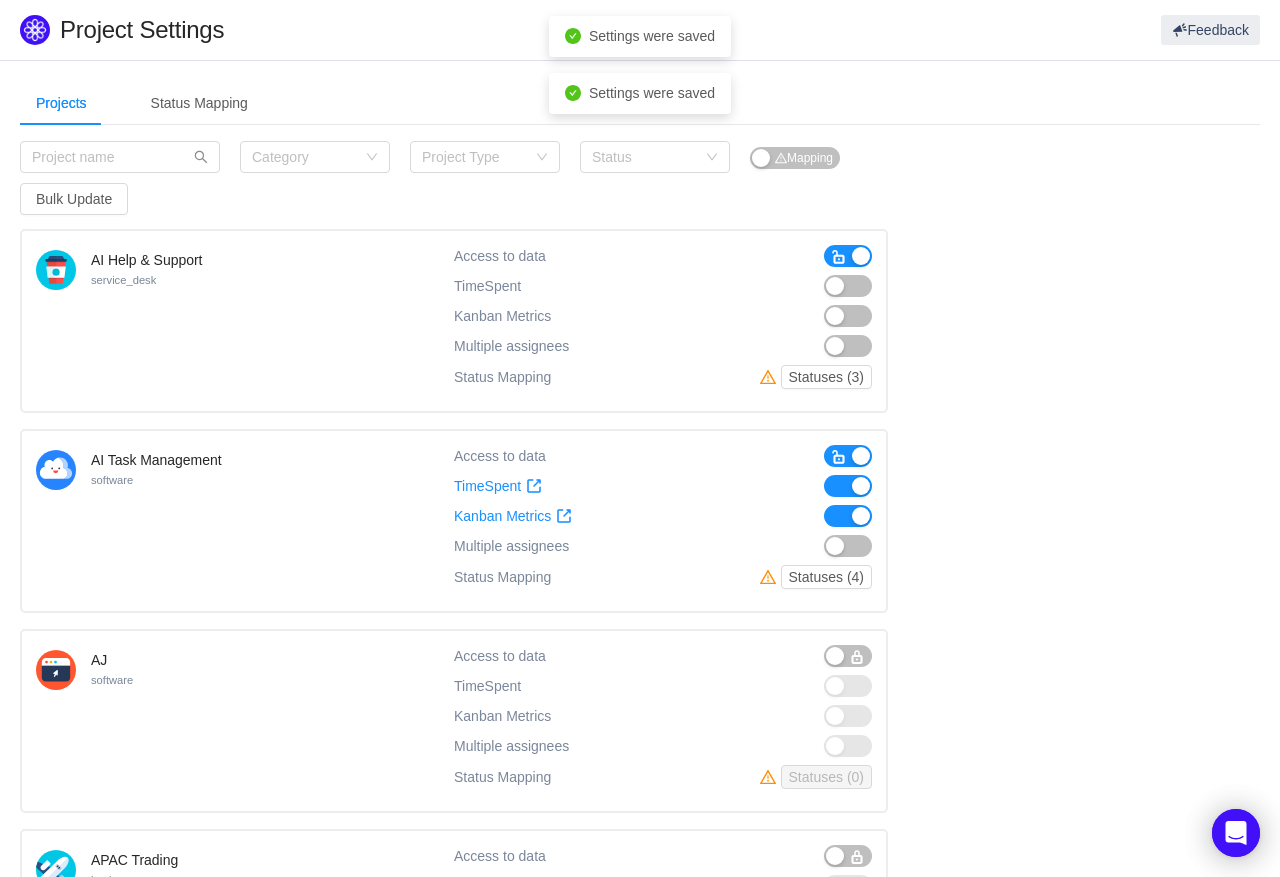 click at bounding box center [839, 257] 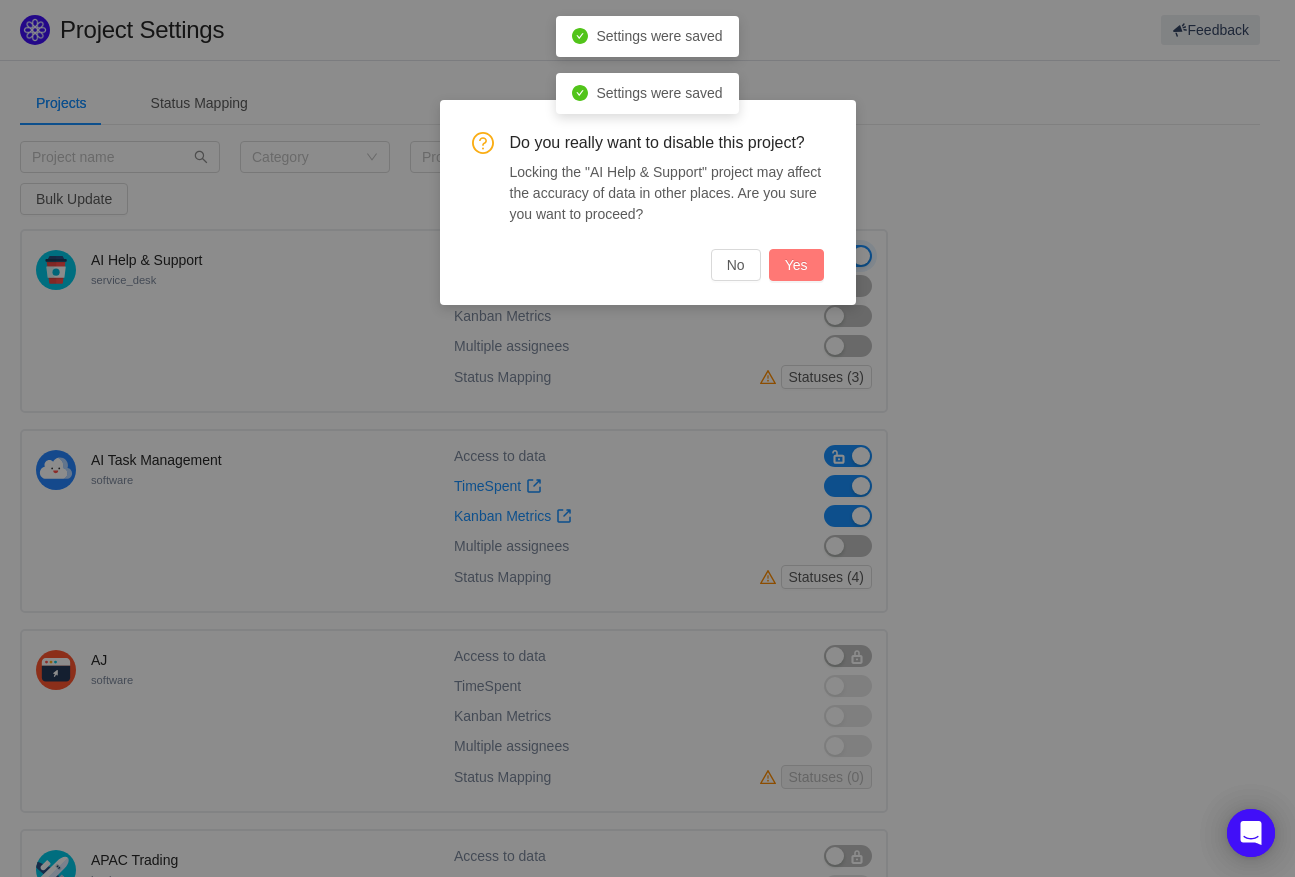 click on "Yes" at bounding box center [796, 265] 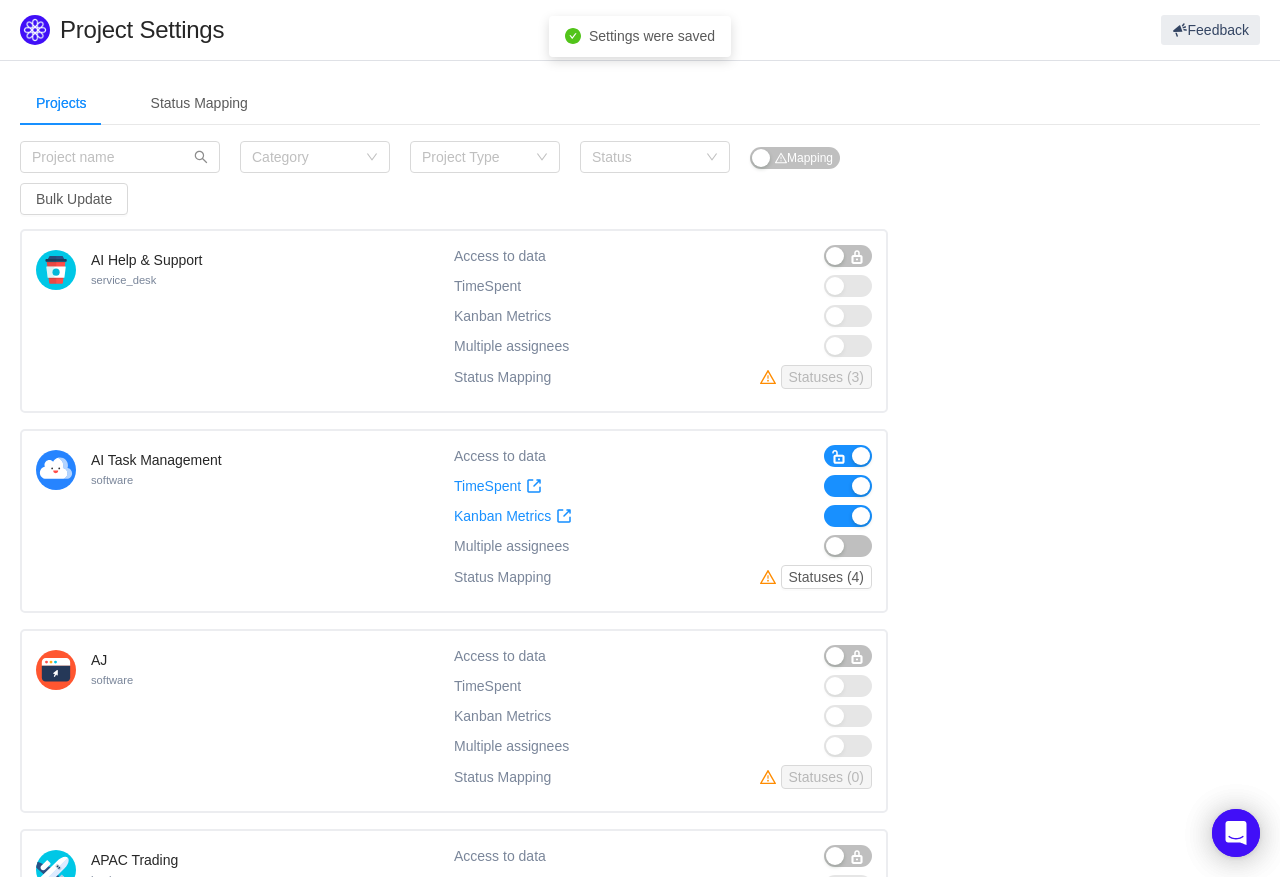click at bounding box center (848, 516) 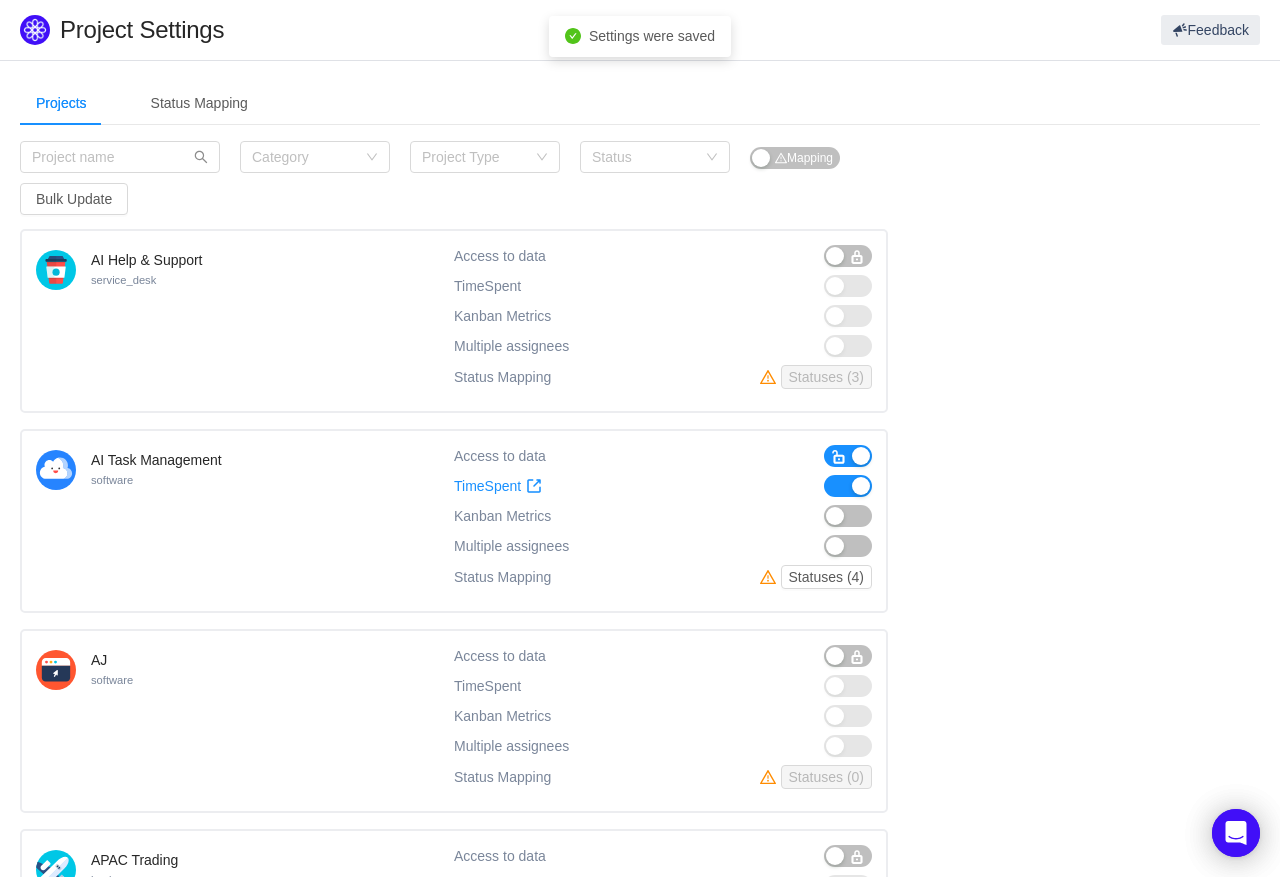 click on "Access to data TimeSpent TimeSpent Kanban Metrics Kanban Metrics  Multiple assignees   Status Mapping  Statuses (4)" at bounding box center [663, 521] 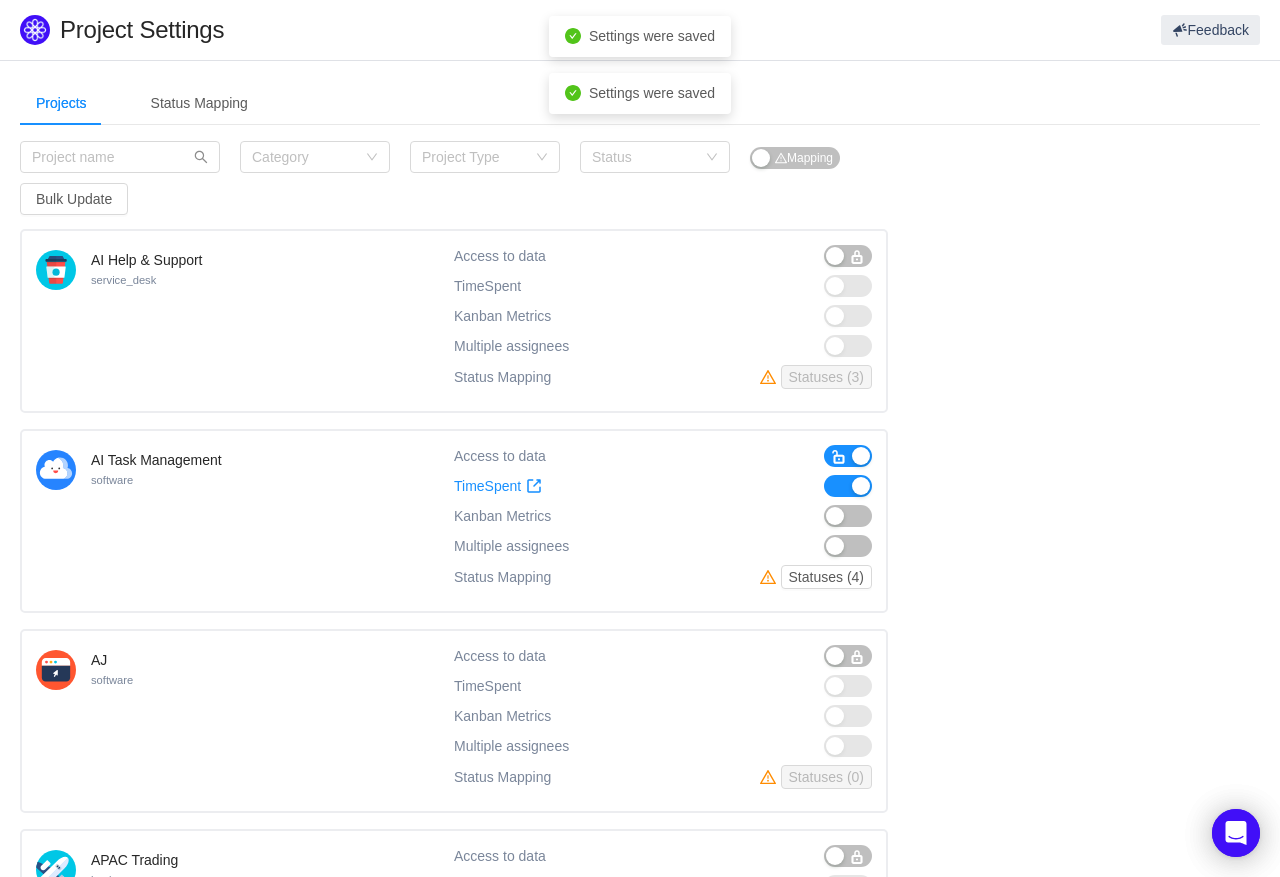 click at bounding box center (839, 457) 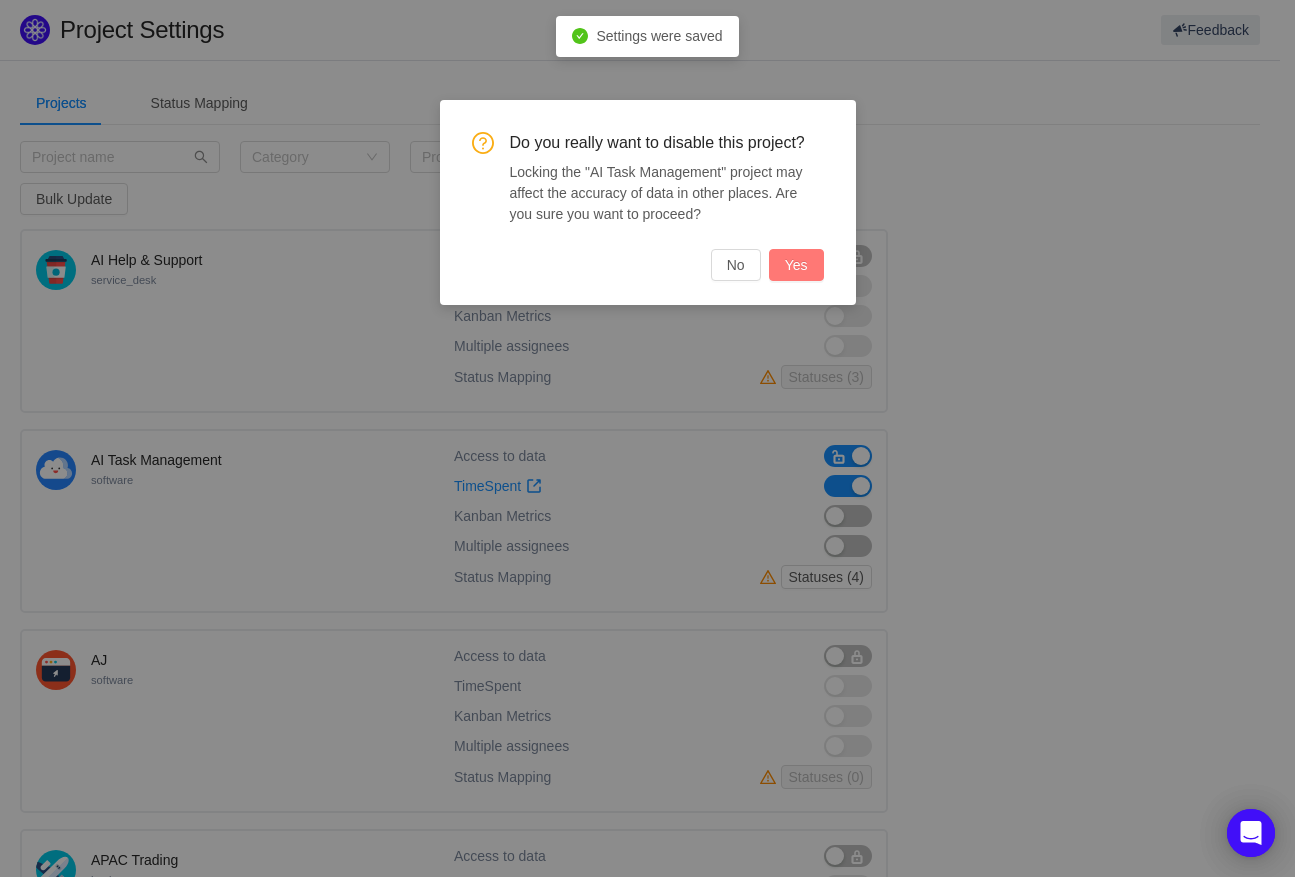 click on "Yes" at bounding box center [796, 265] 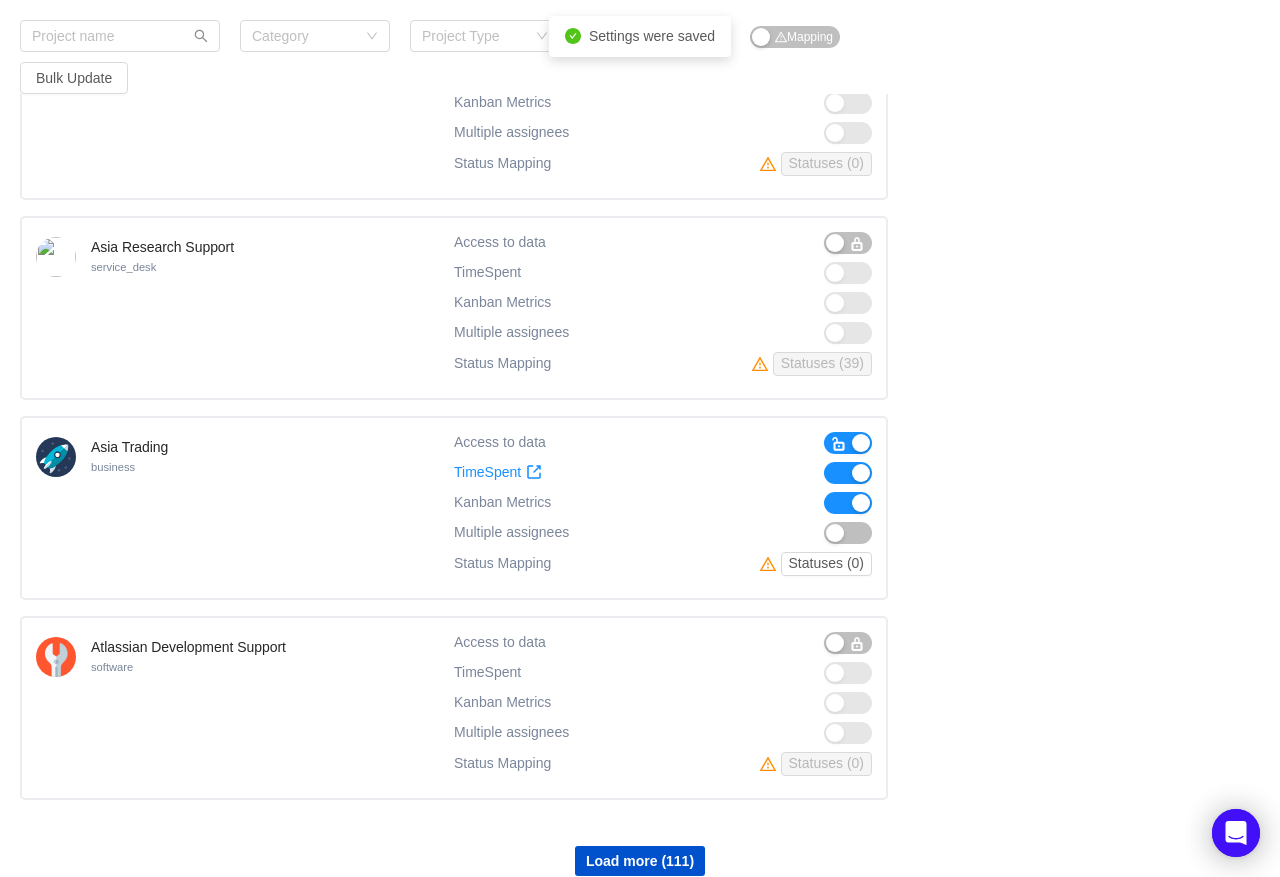 scroll, scrollTop: 1473, scrollLeft: 0, axis: vertical 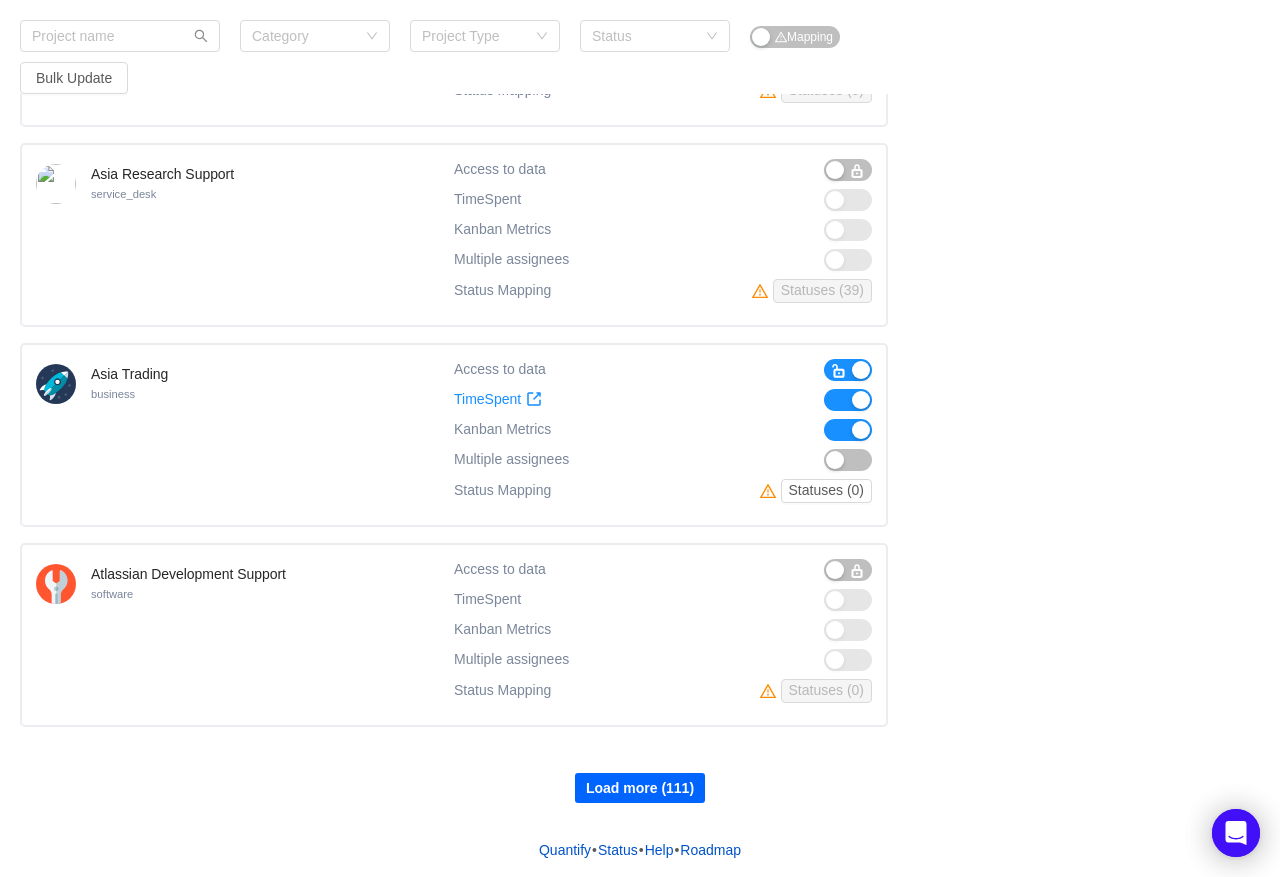 click on "Load more (111)" at bounding box center (640, 788) 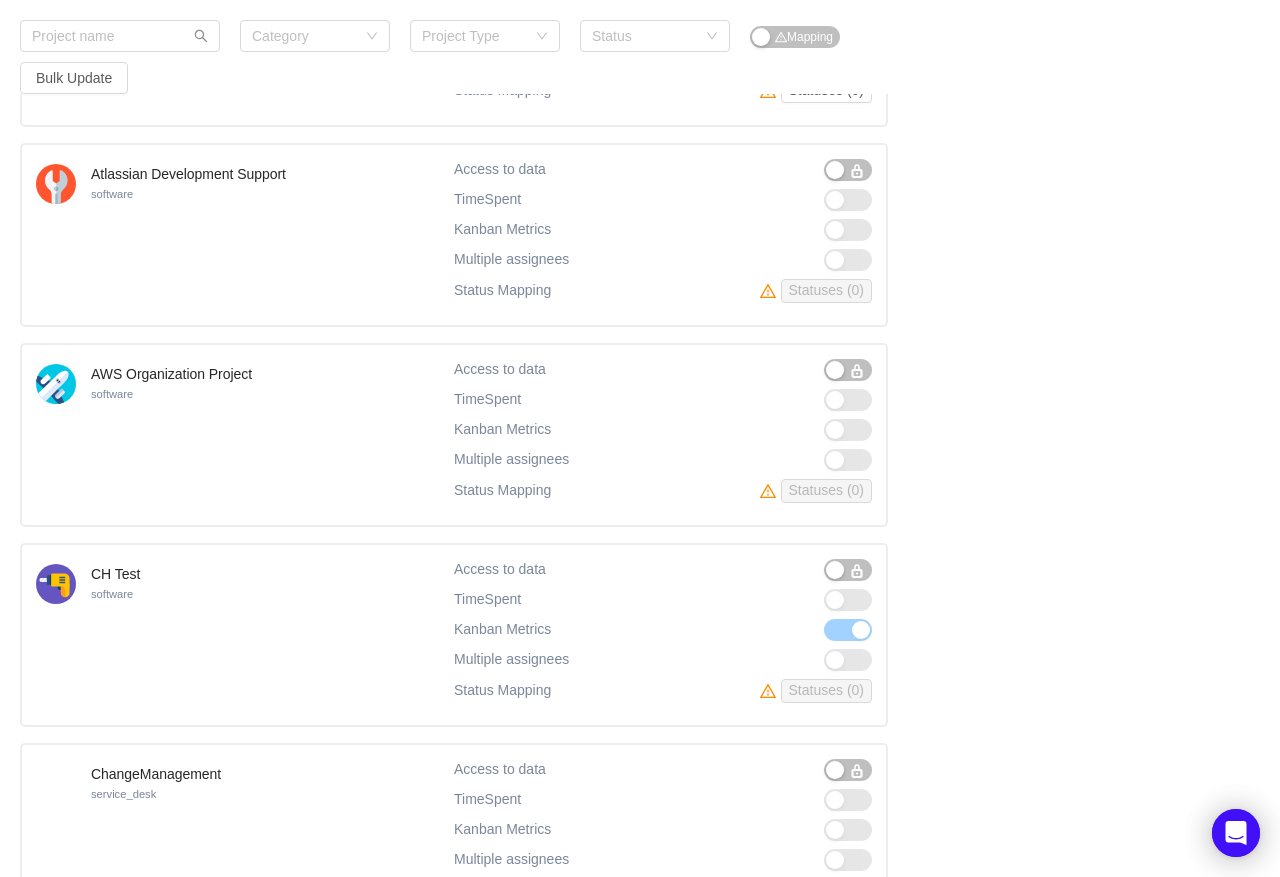 scroll, scrollTop: 2073, scrollLeft: 0, axis: vertical 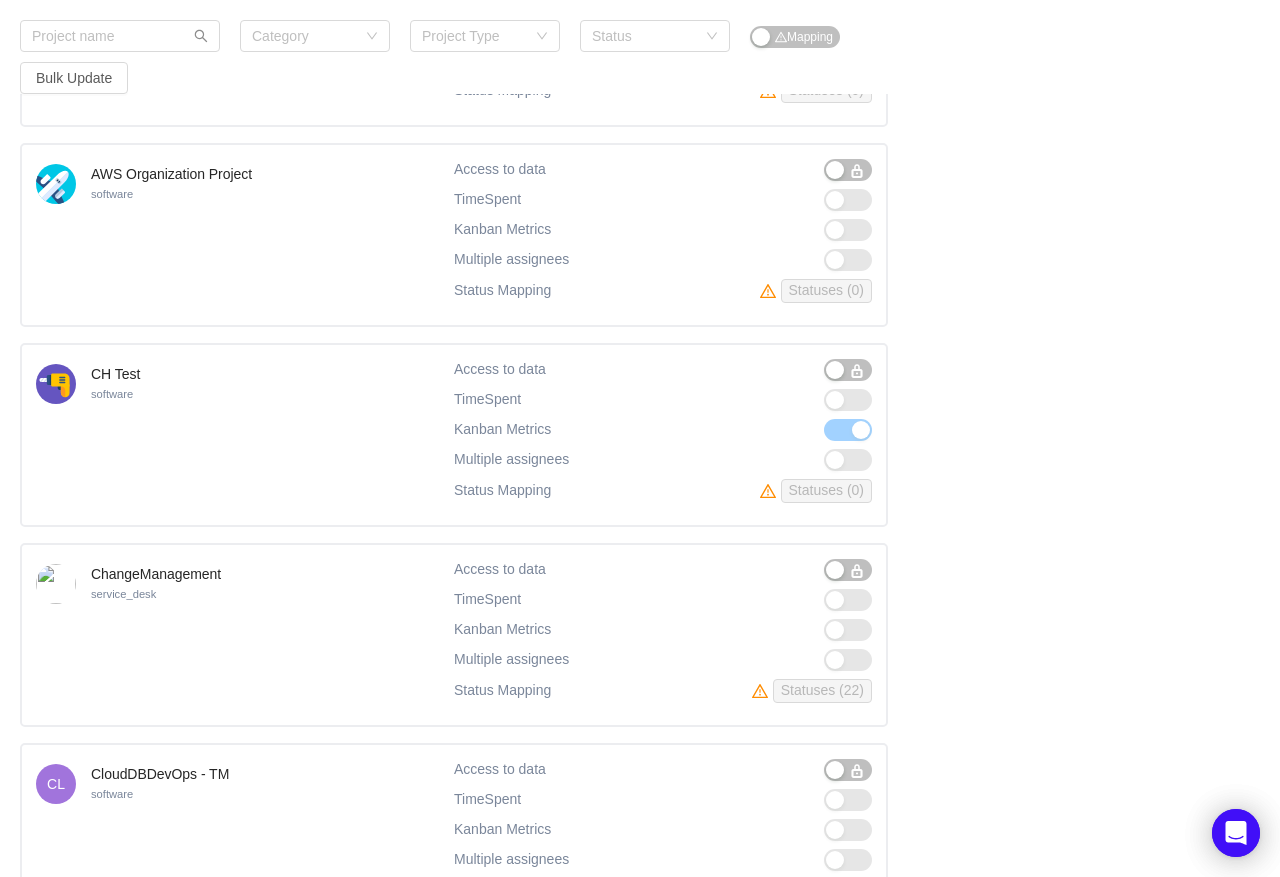 click at bounding box center [848, 370] 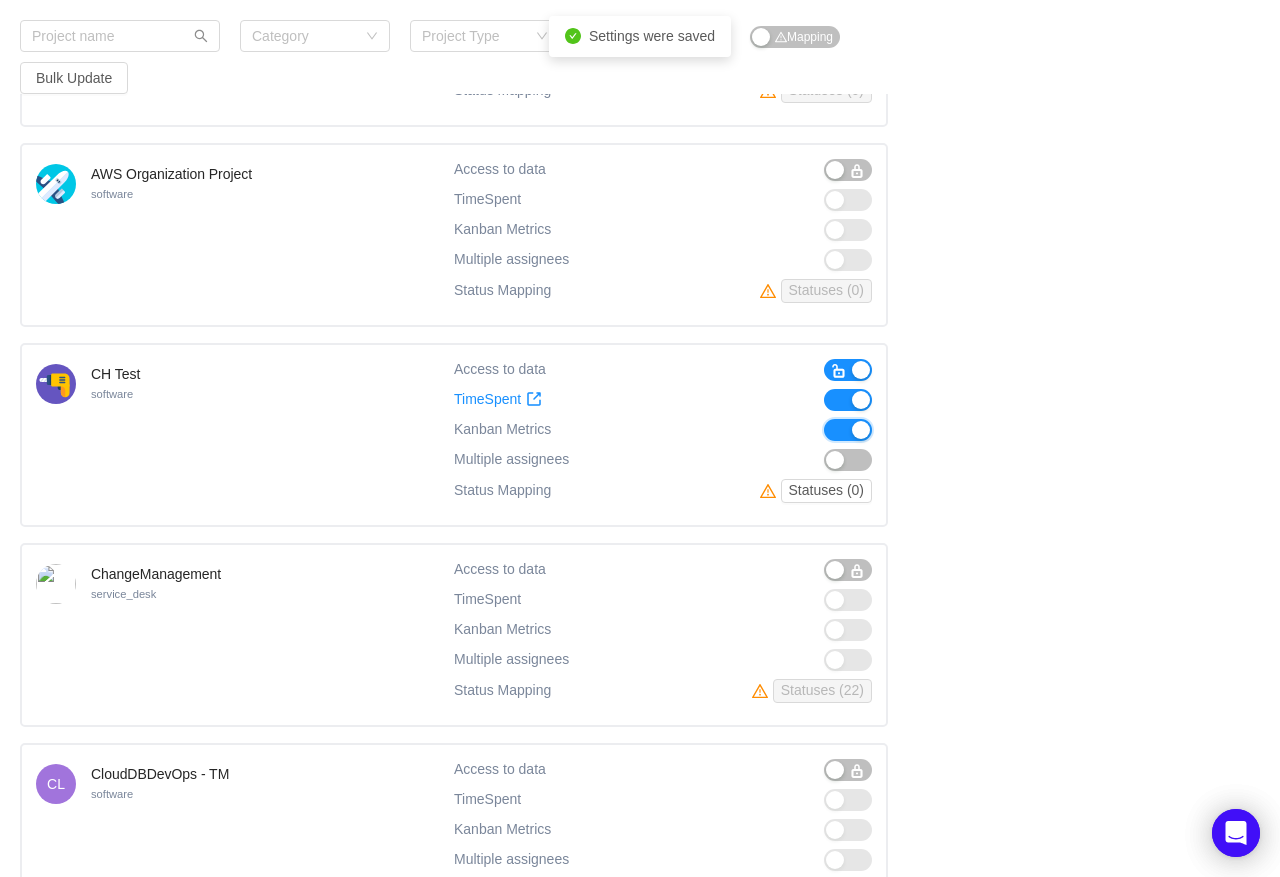 drag, startPoint x: 839, startPoint y: 424, endPoint x: 838, endPoint y: 402, distance: 22.022715 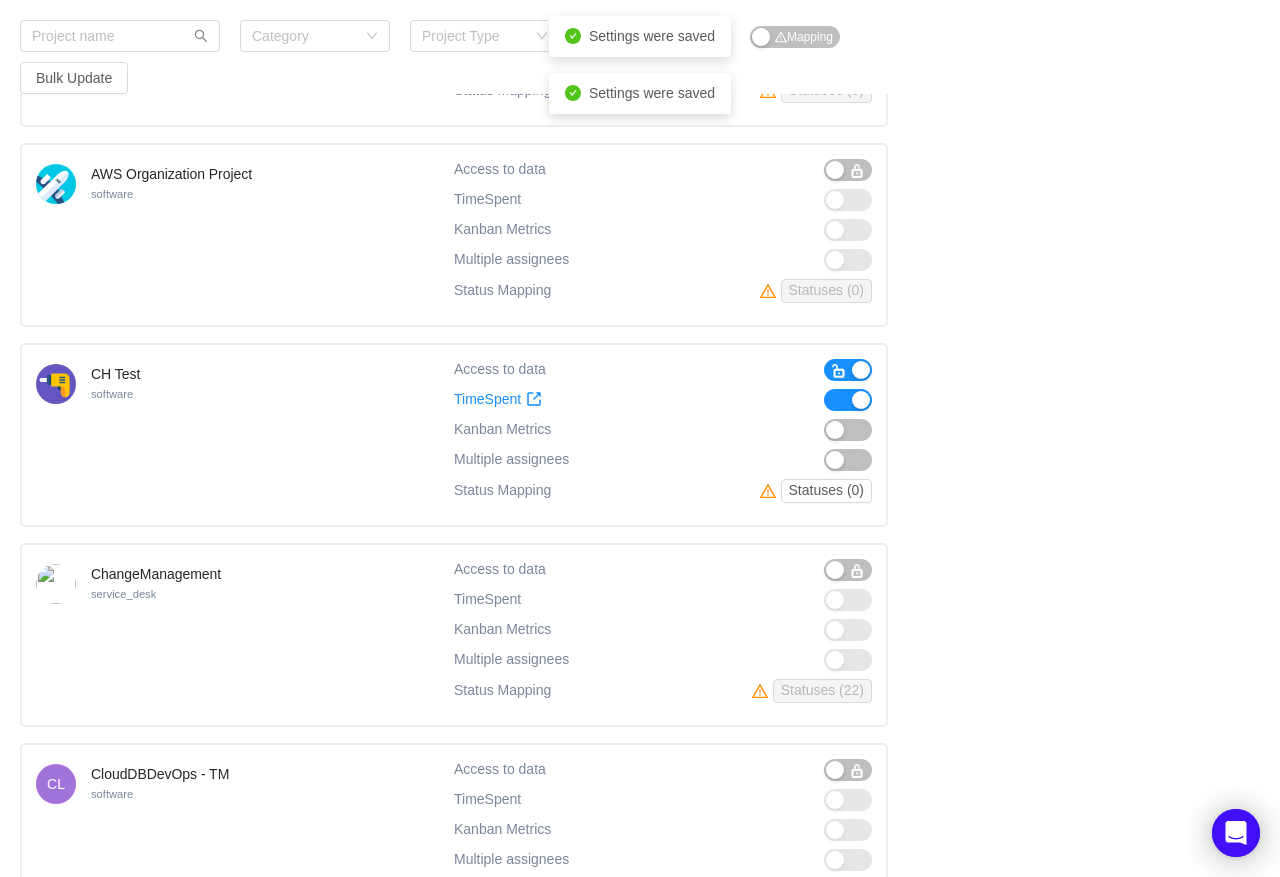 click at bounding box center [848, 400] 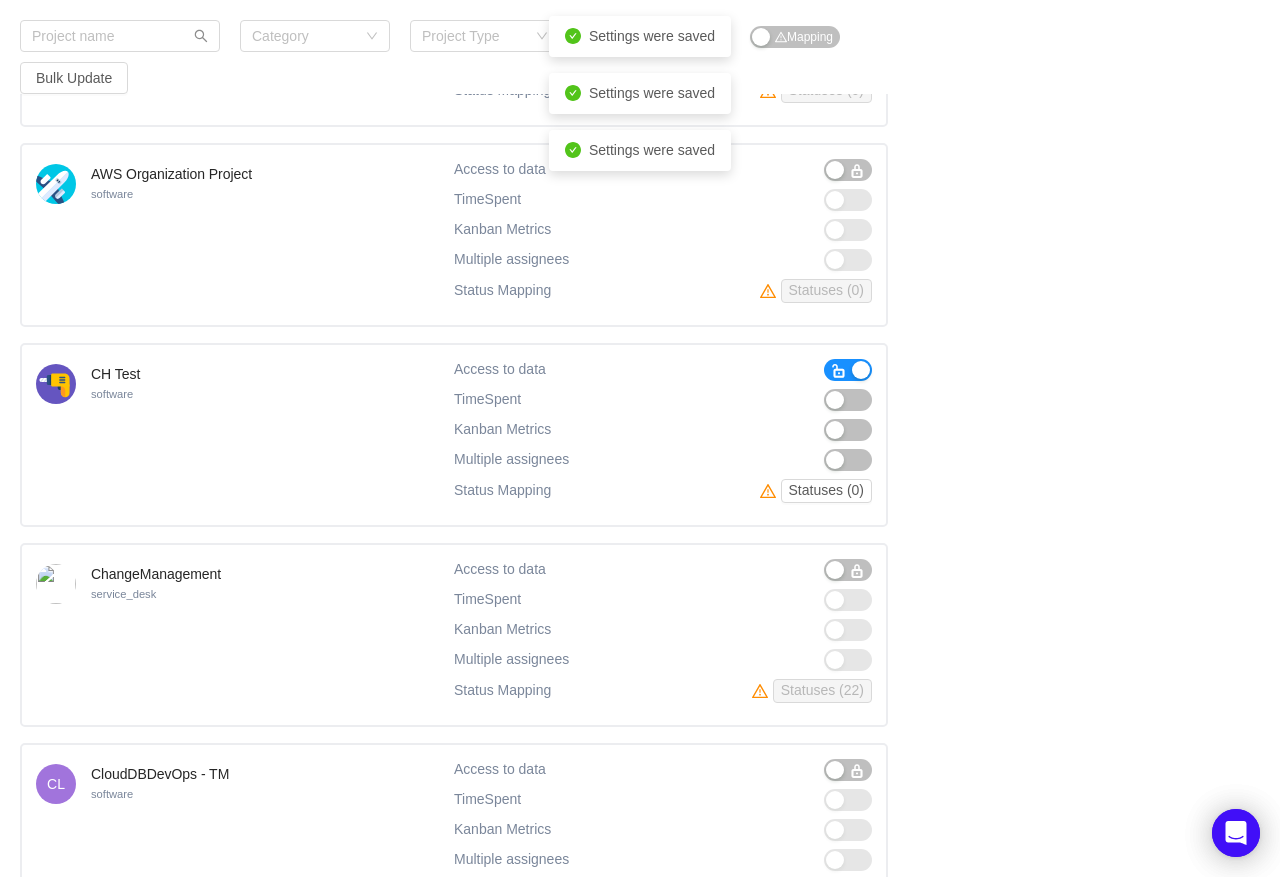 click at bounding box center [839, 371] 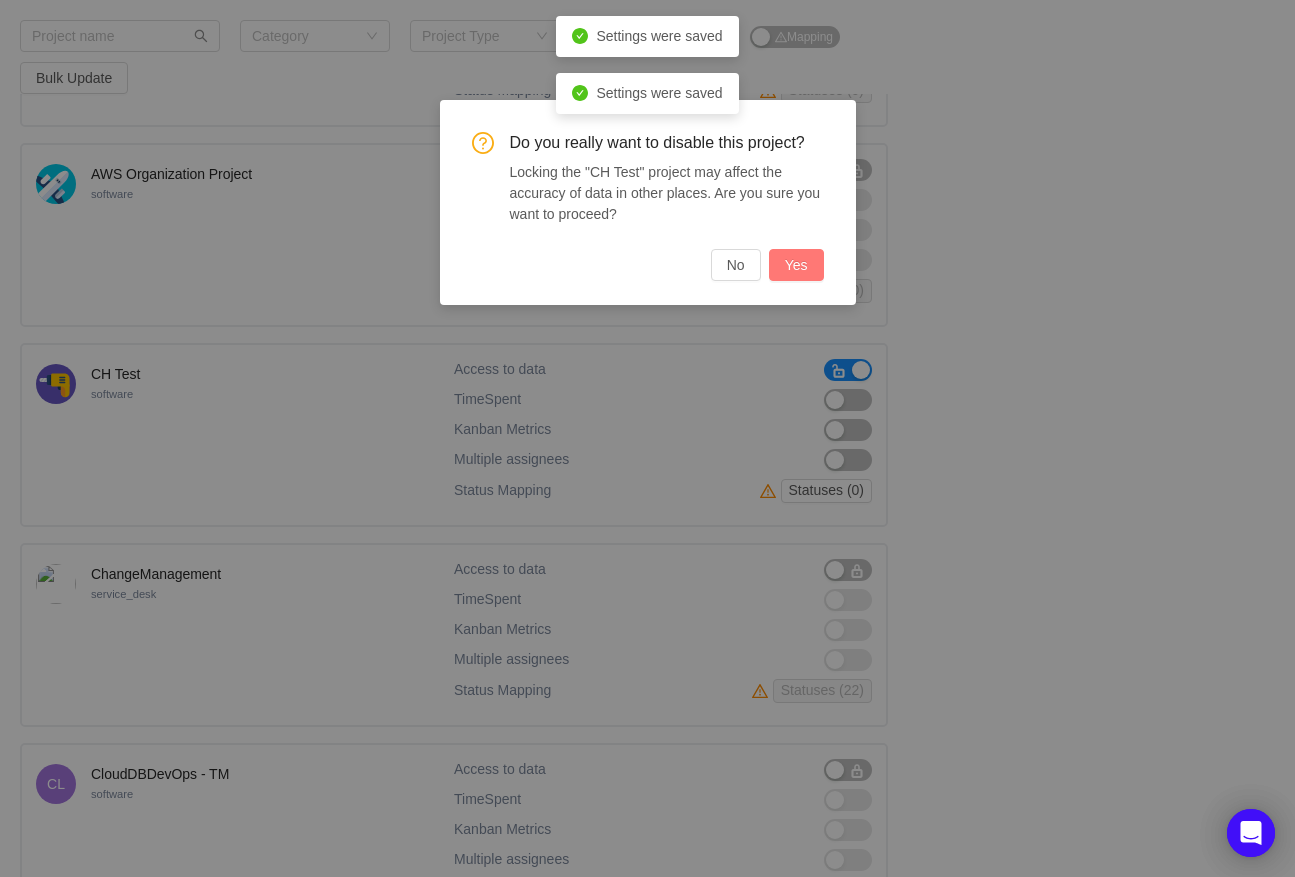 click on "Yes" at bounding box center (796, 265) 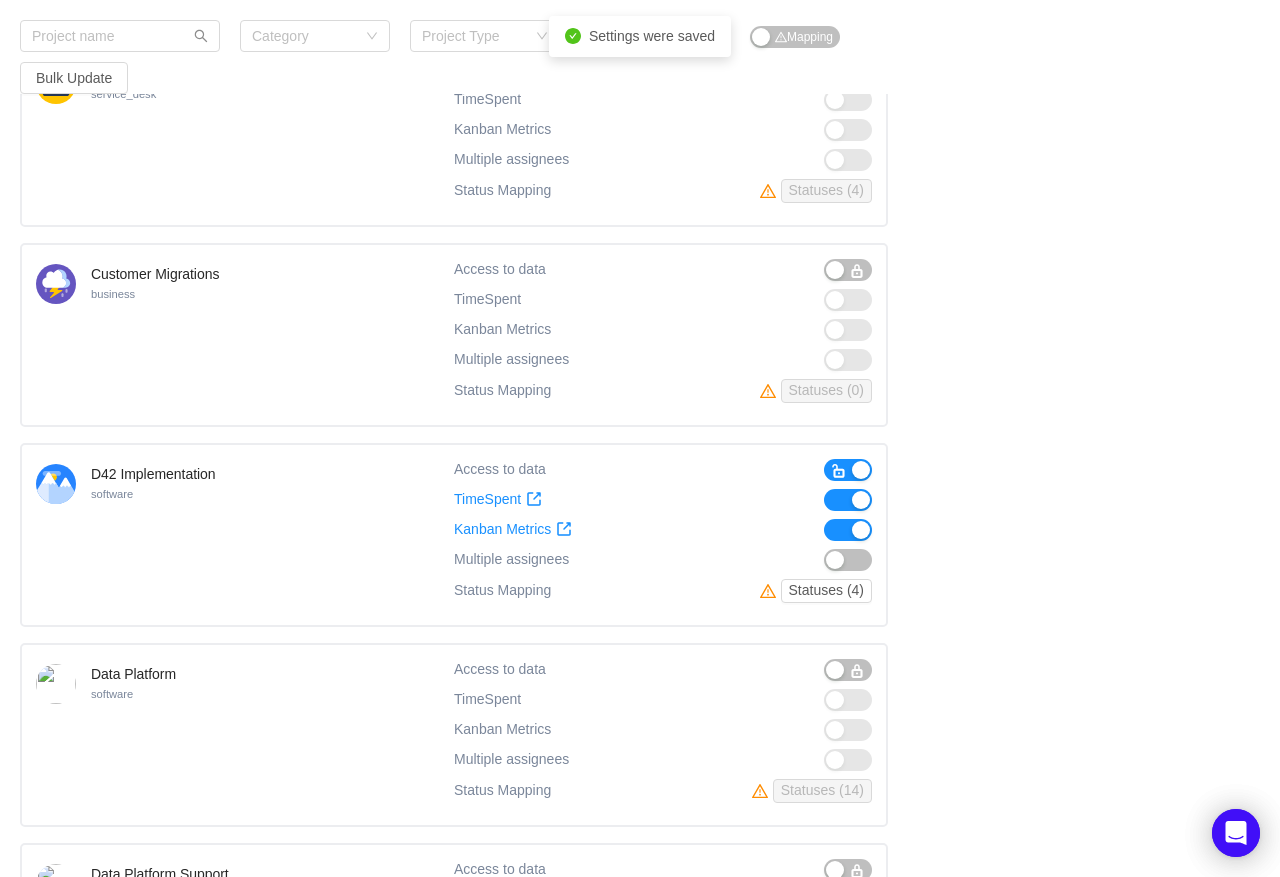 scroll, scrollTop: 3273, scrollLeft: 0, axis: vertical 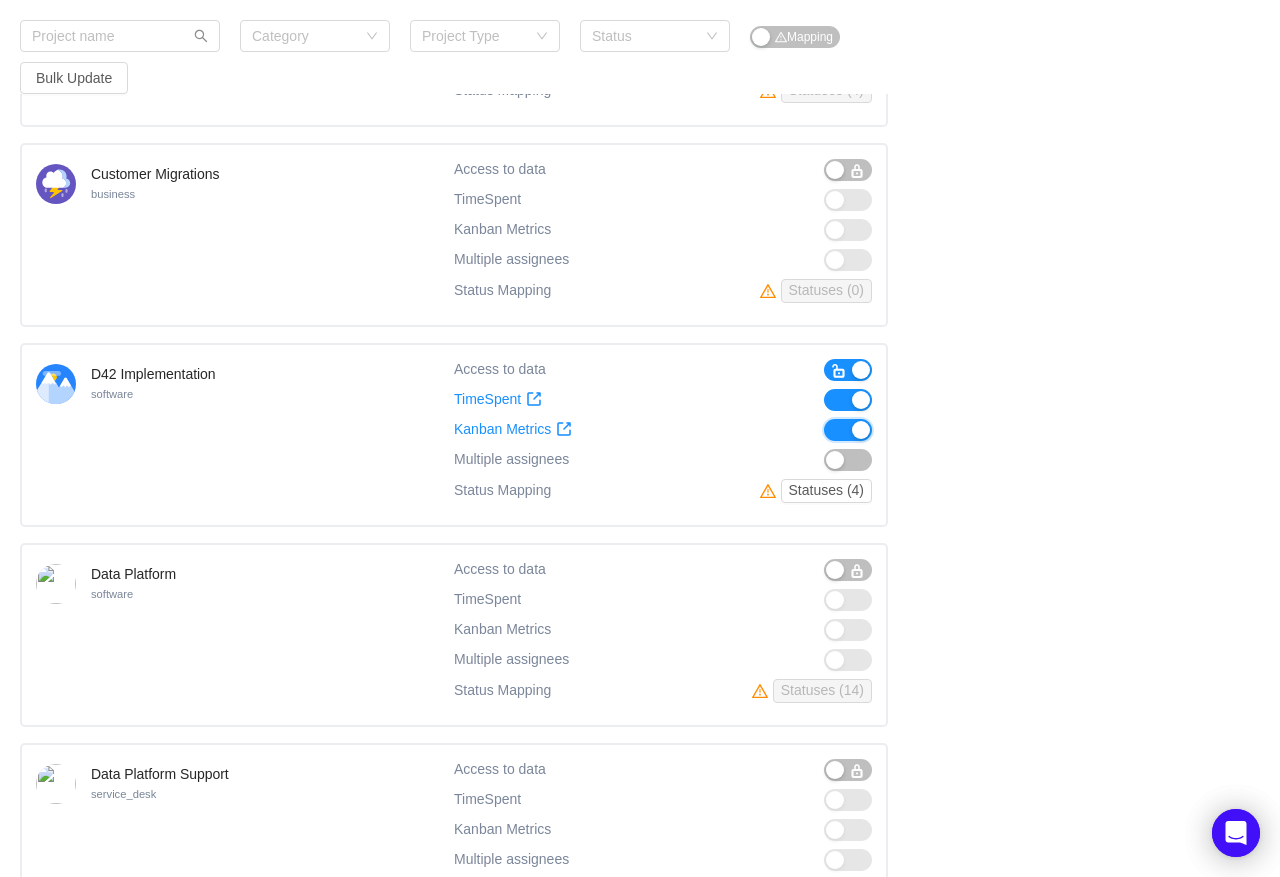 drag, startPoint x: 843, startPoint y: 432, endPoint x: 838, endPoint y: 417, distance: 15.811388 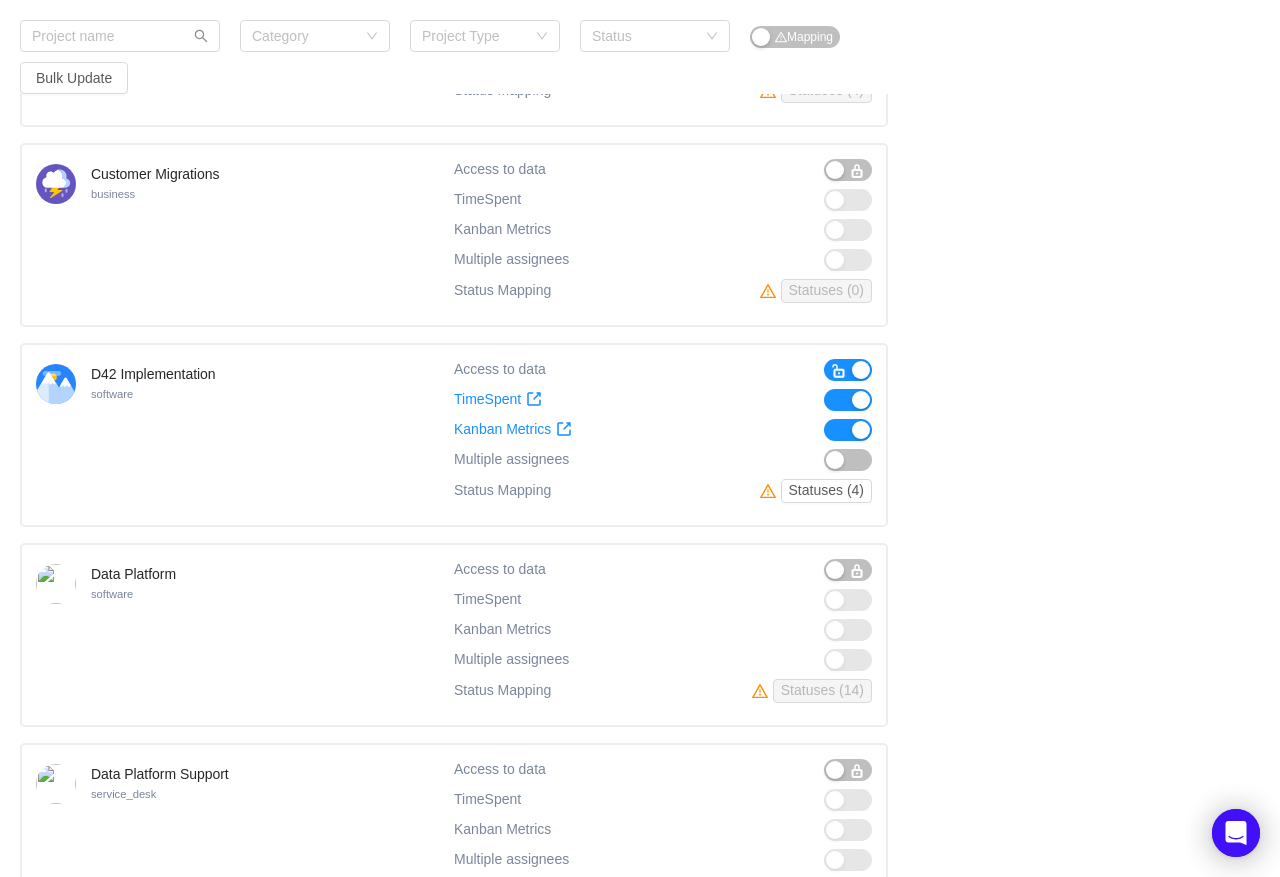 click at bounding box center (848, 430) 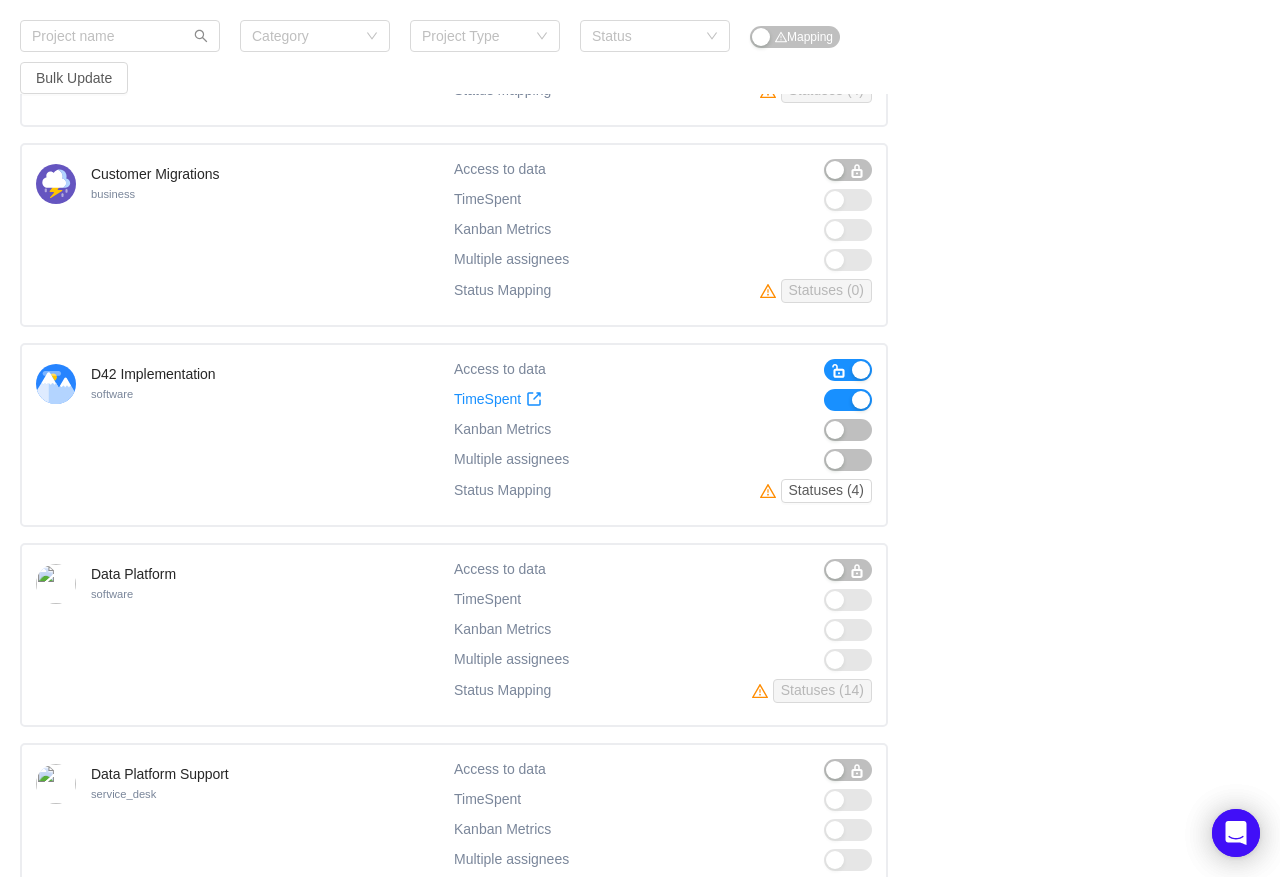 click at bounding box center [848, 400] 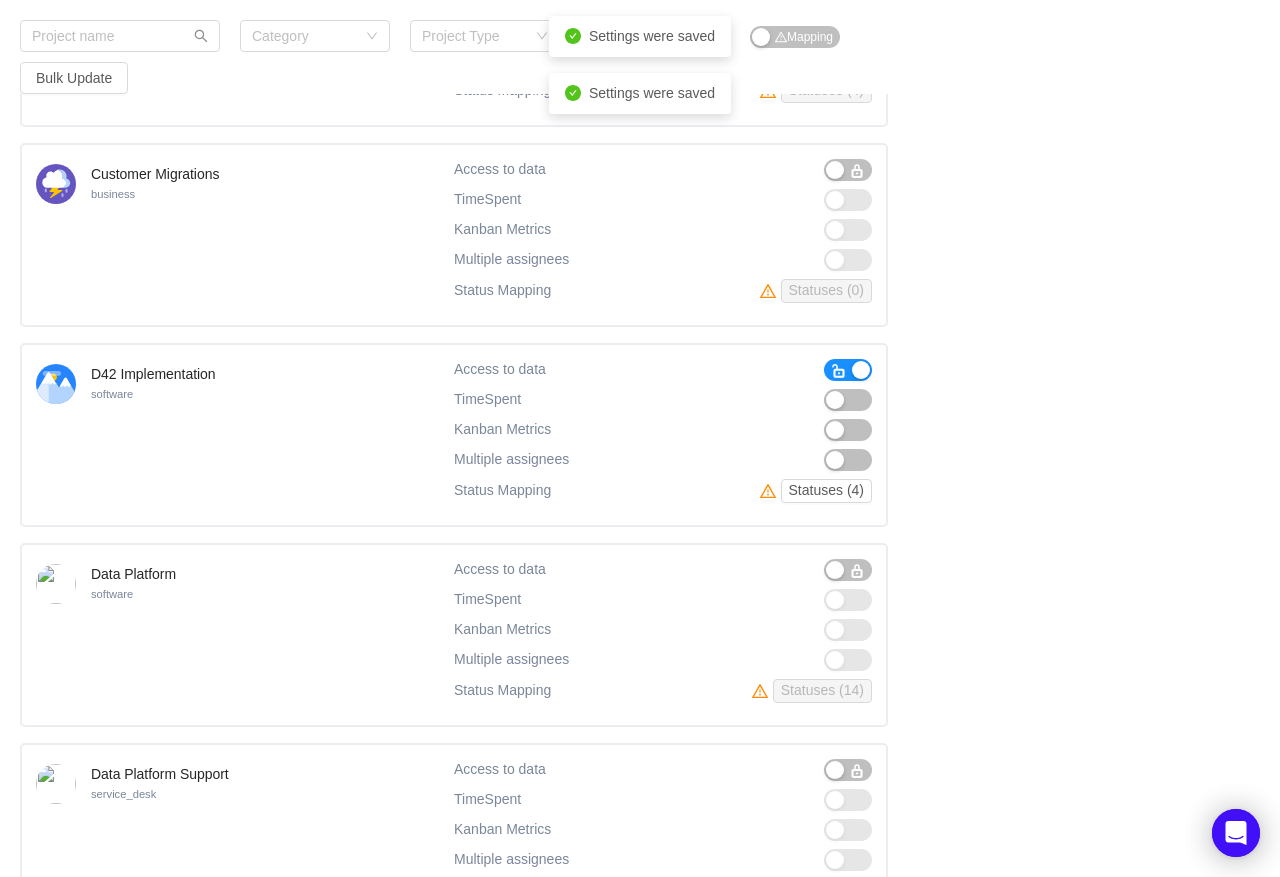 click at bounding box center [839, 371] 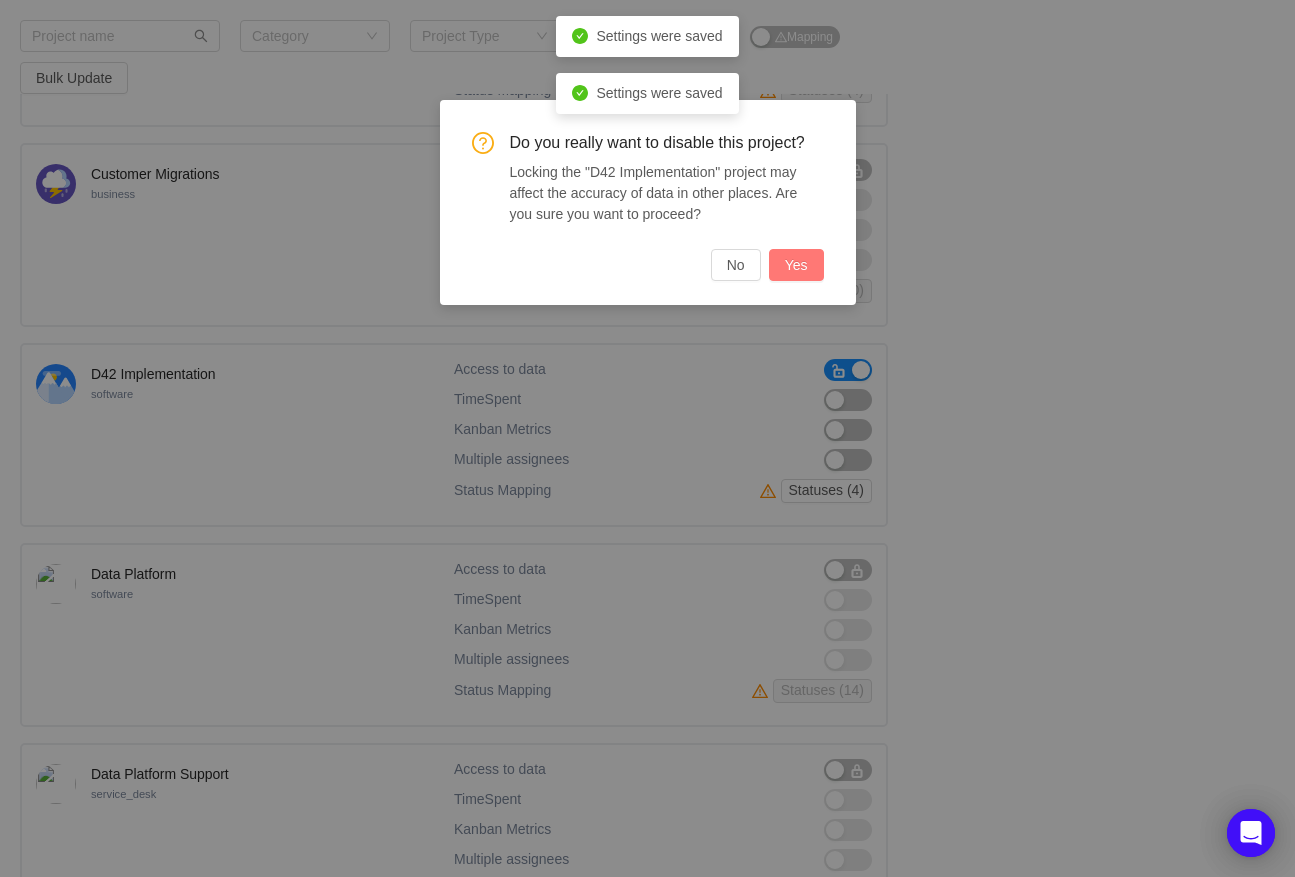 click on "Yes" at bounding box center [796, 265] 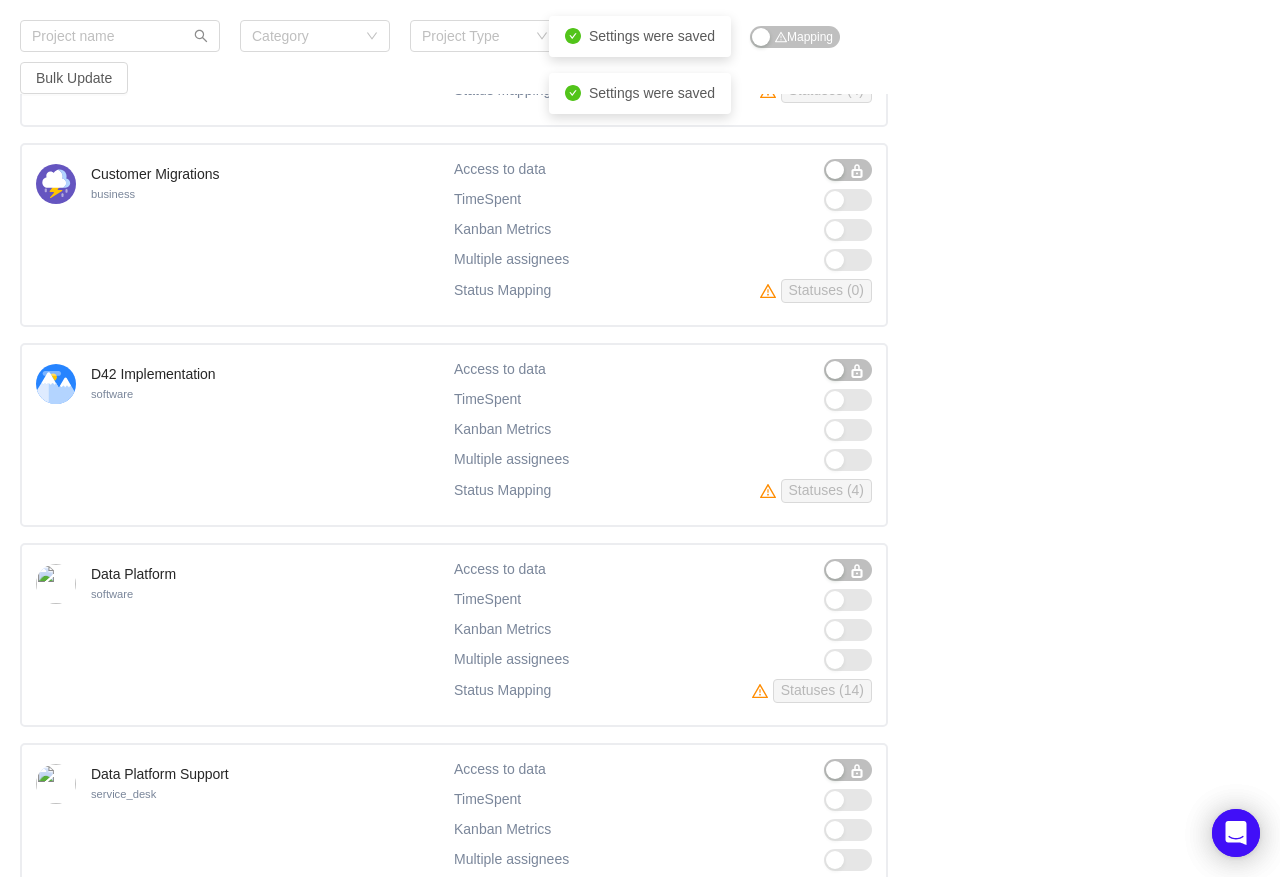 scroll, scrollTop: 3473, scrollLeft: 0, axis: vertical 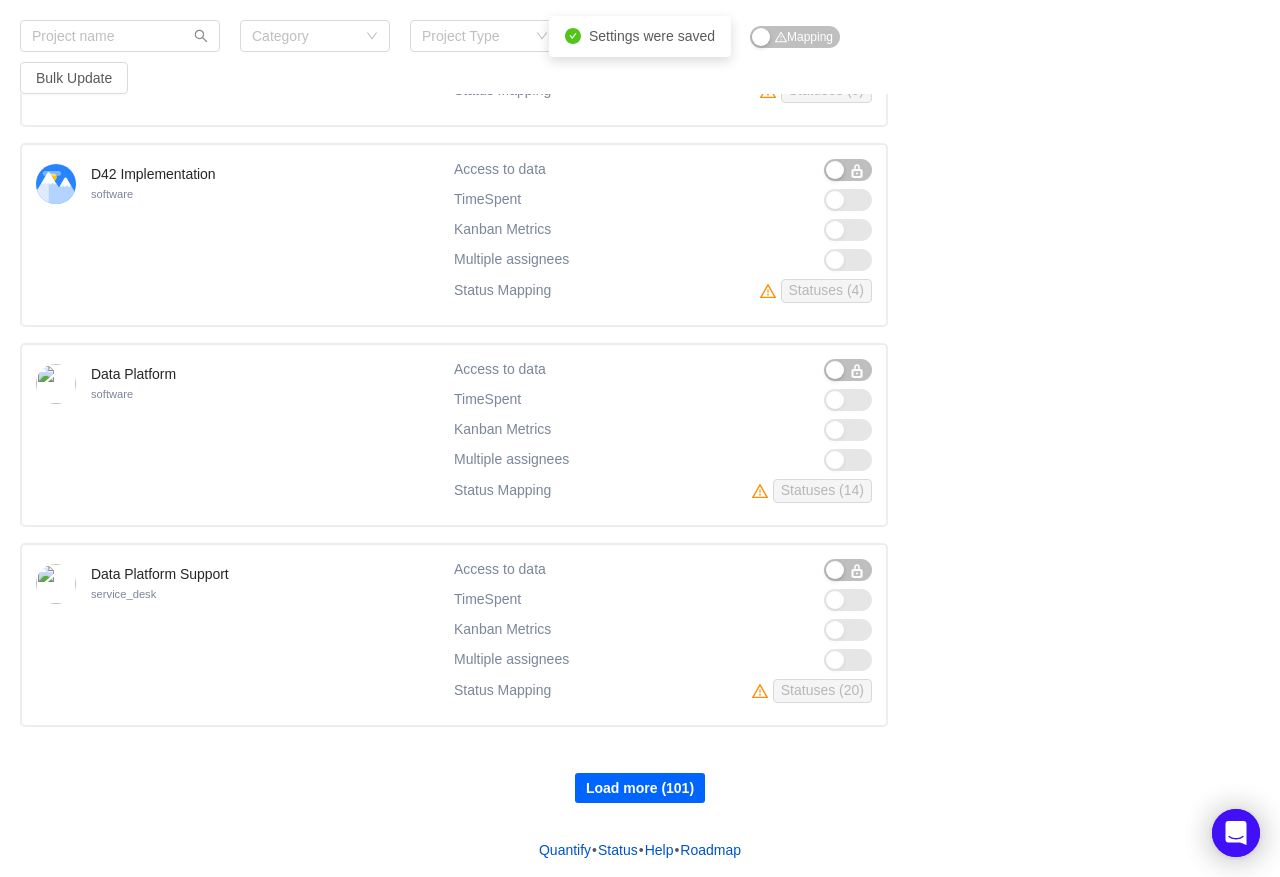 click on "Load more (101)" at bounding box center (640, 788) 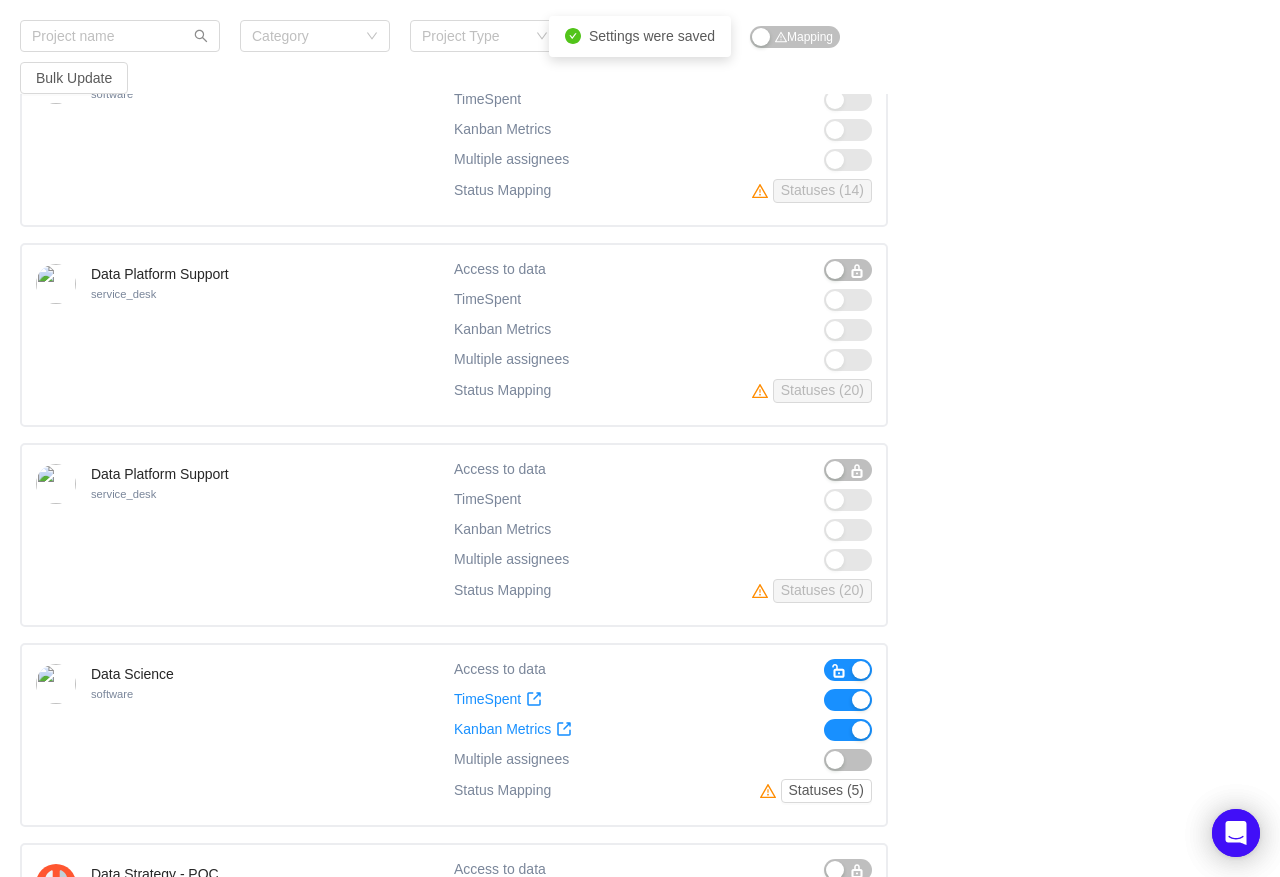scroll, scrollTop: 4073, scrollLeft: 0, axis: vertical 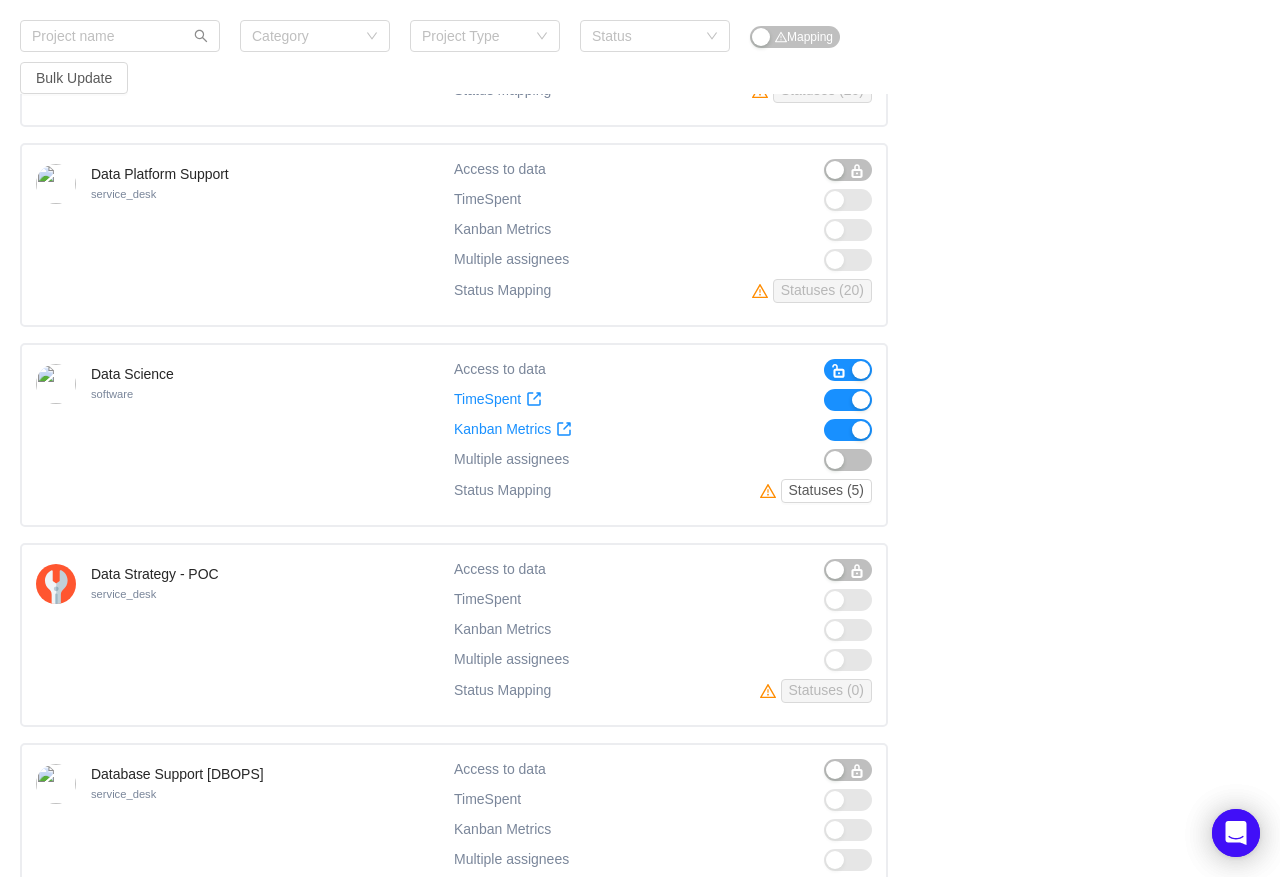 click at bounding box center (848, 430) 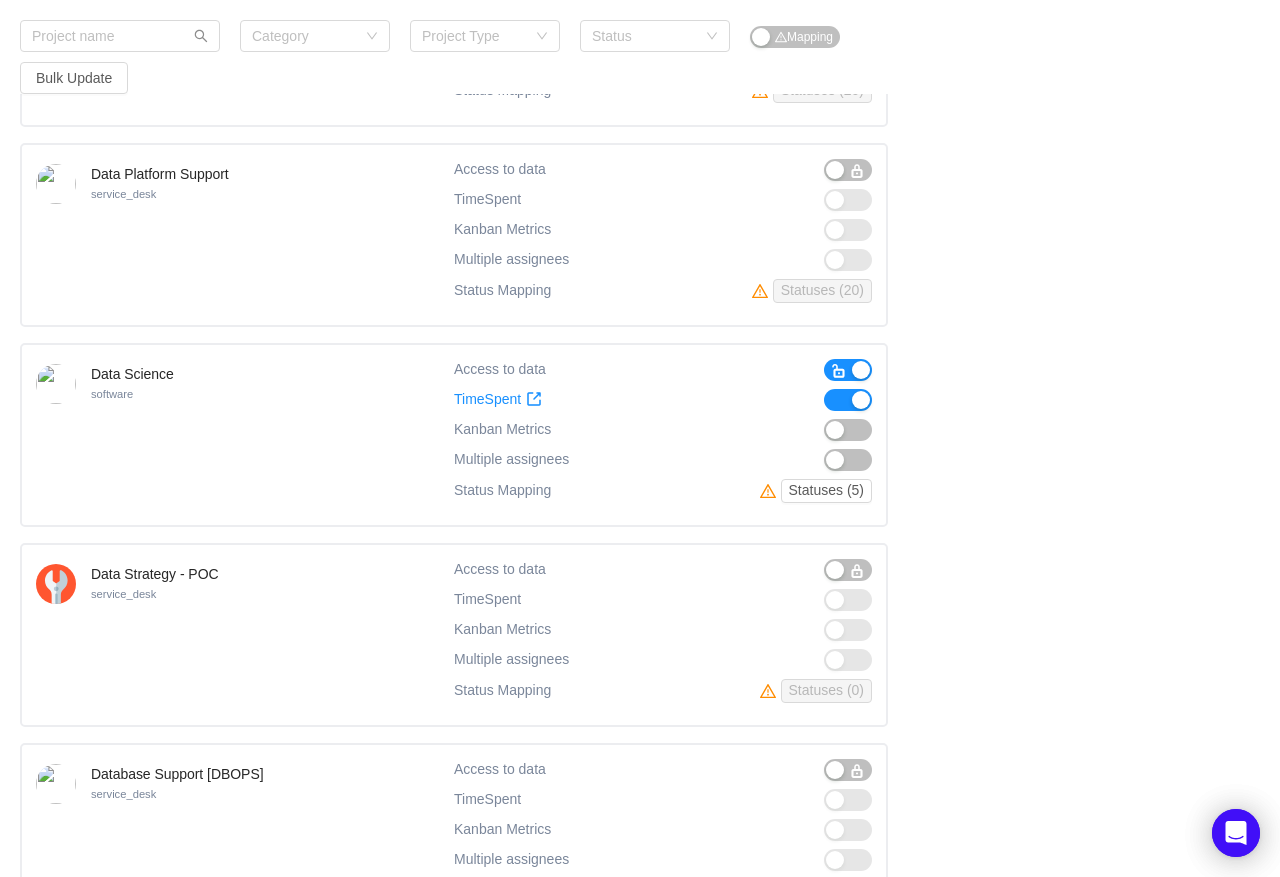 click at bounding box center [848, 400] 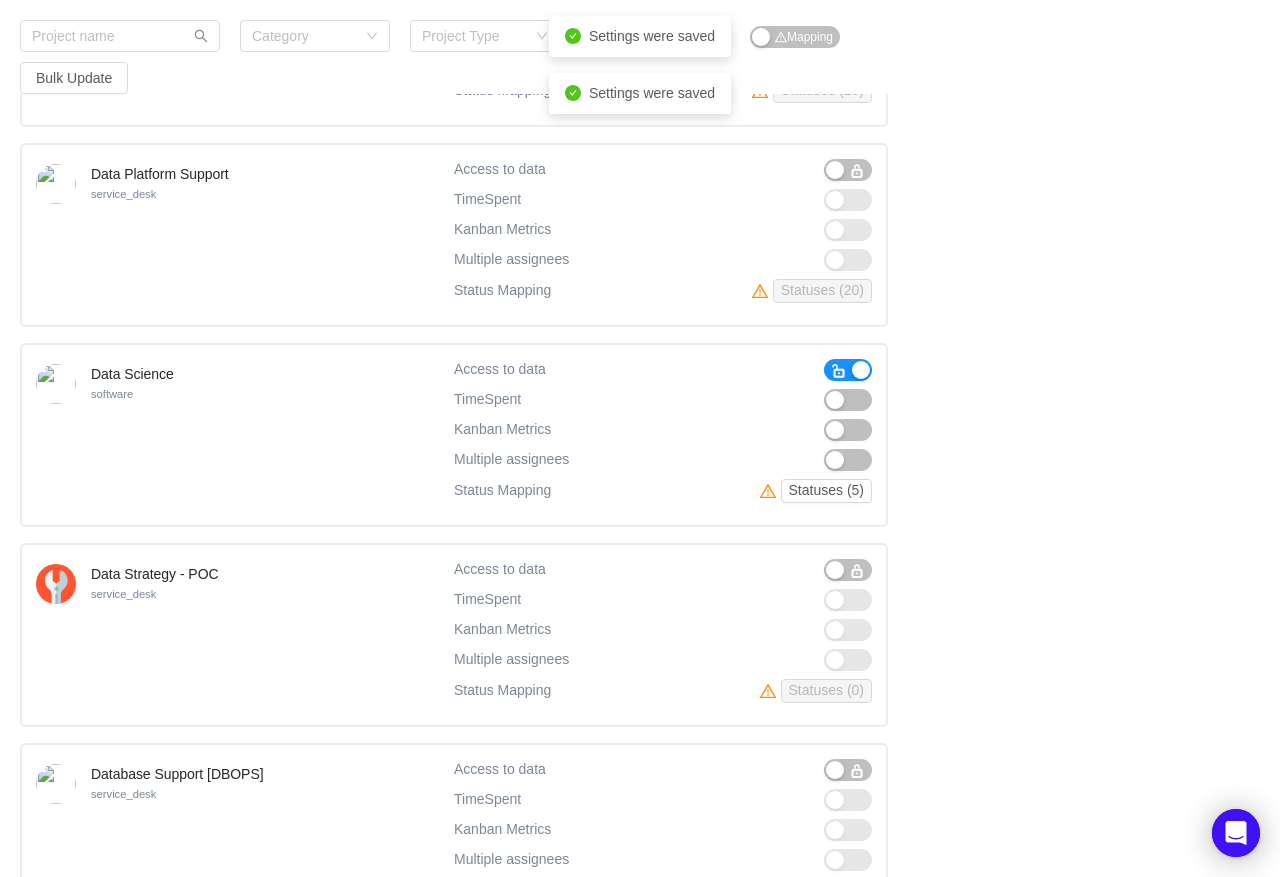 click at bounding box center [839, 371] 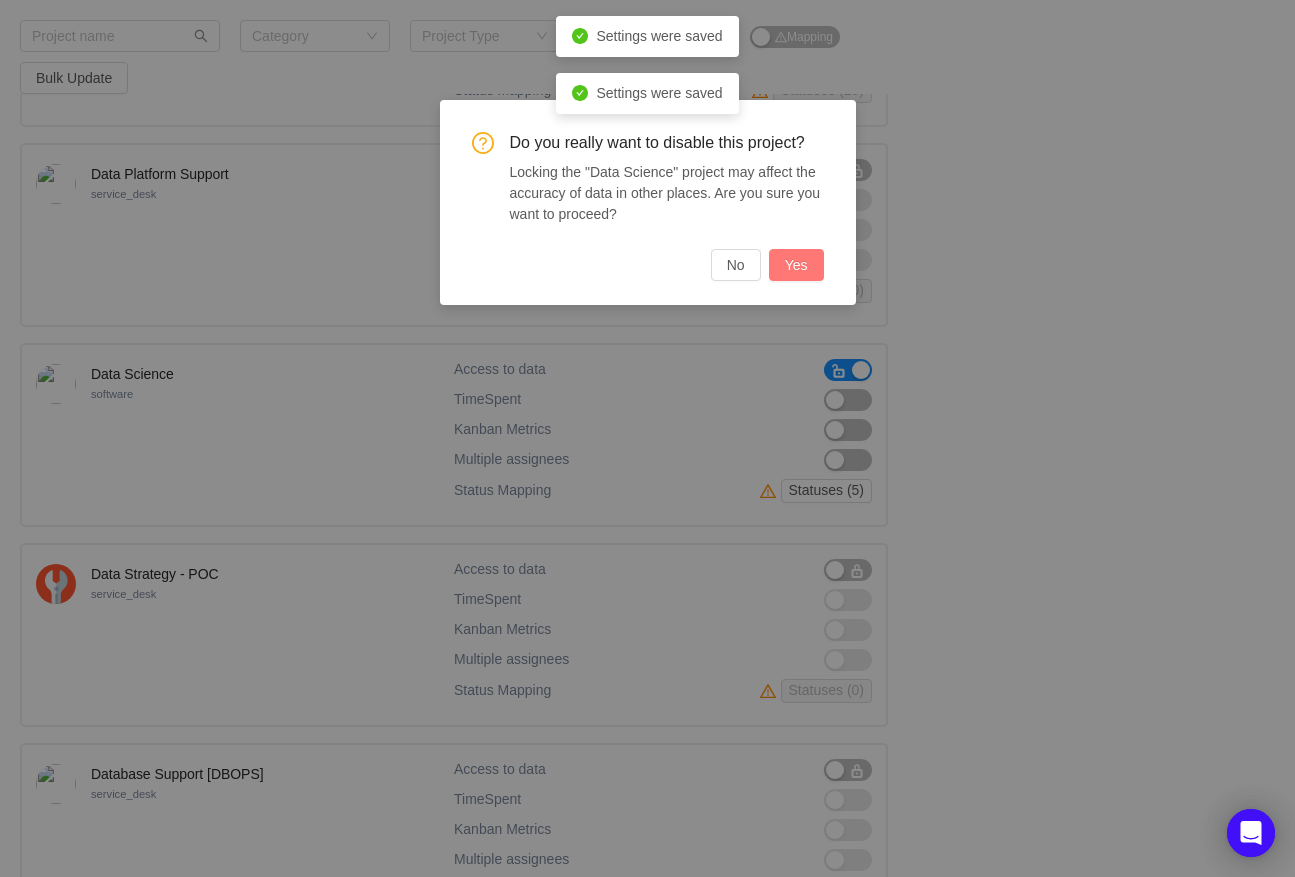 click on "Yes" at bounding box center [796, 265] 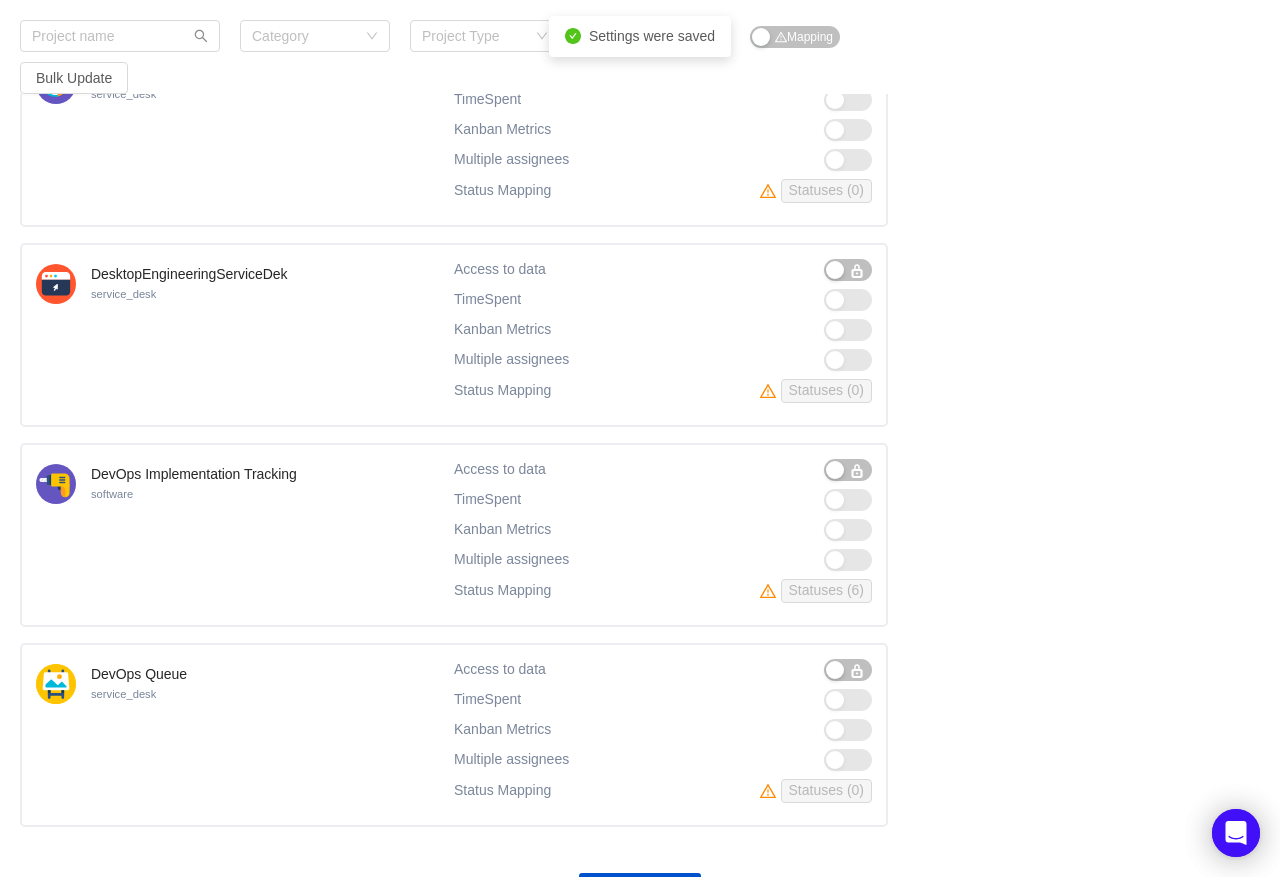 scroll, scrollTop: 5473, scrollLeft: 0, axis: vertical 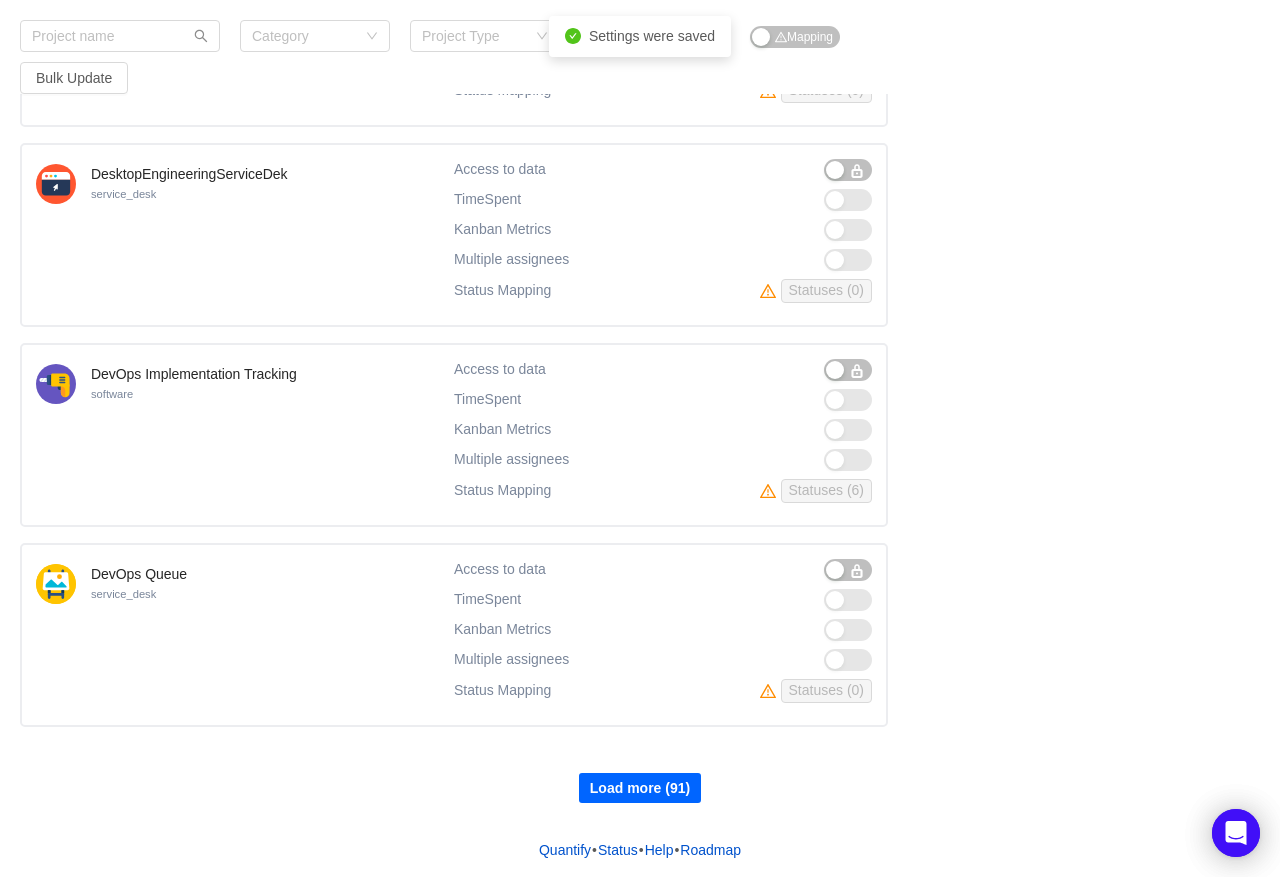 click on "Load more (91)" at bounding box center (640, 788) 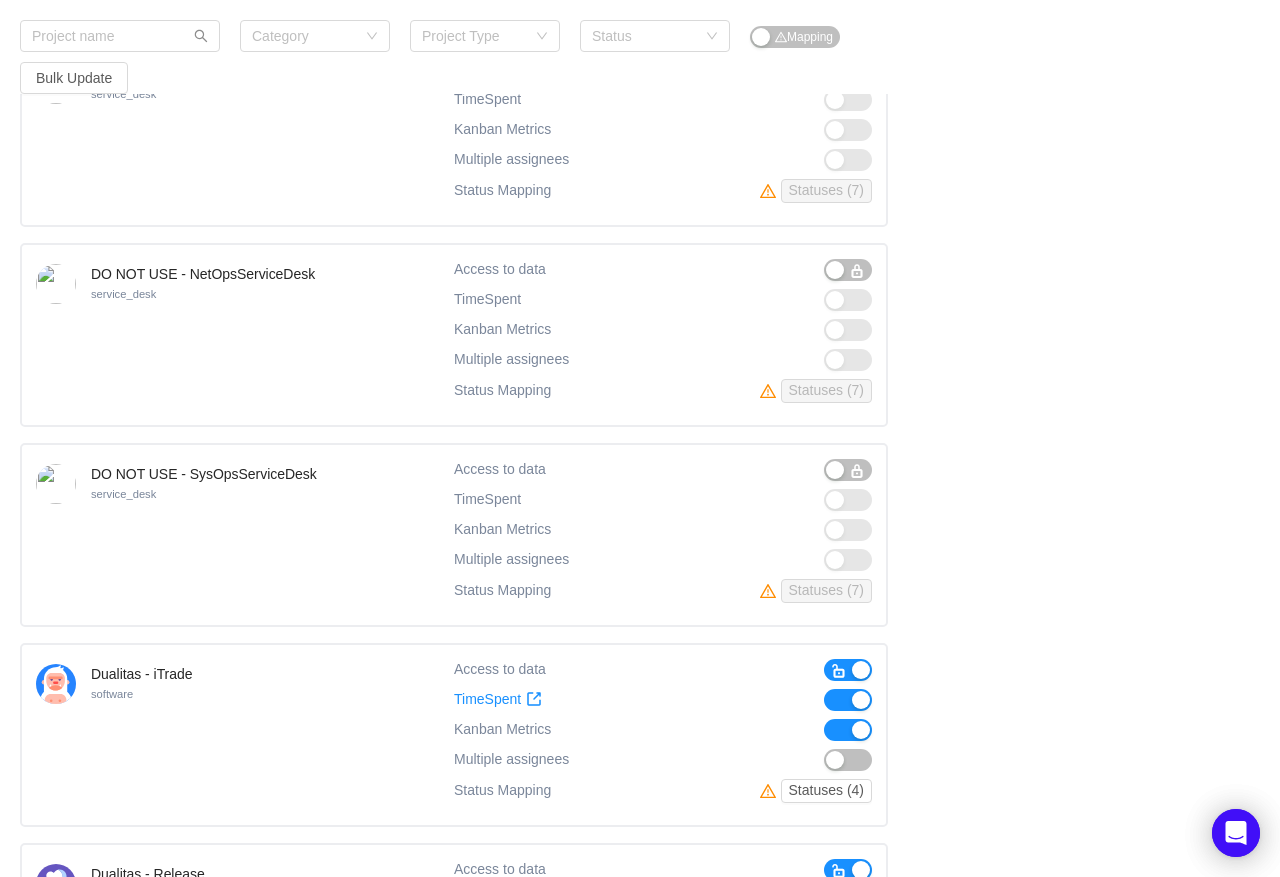 scroll, scrollTop: 6873, scrollLeft: 0, axis: vertical 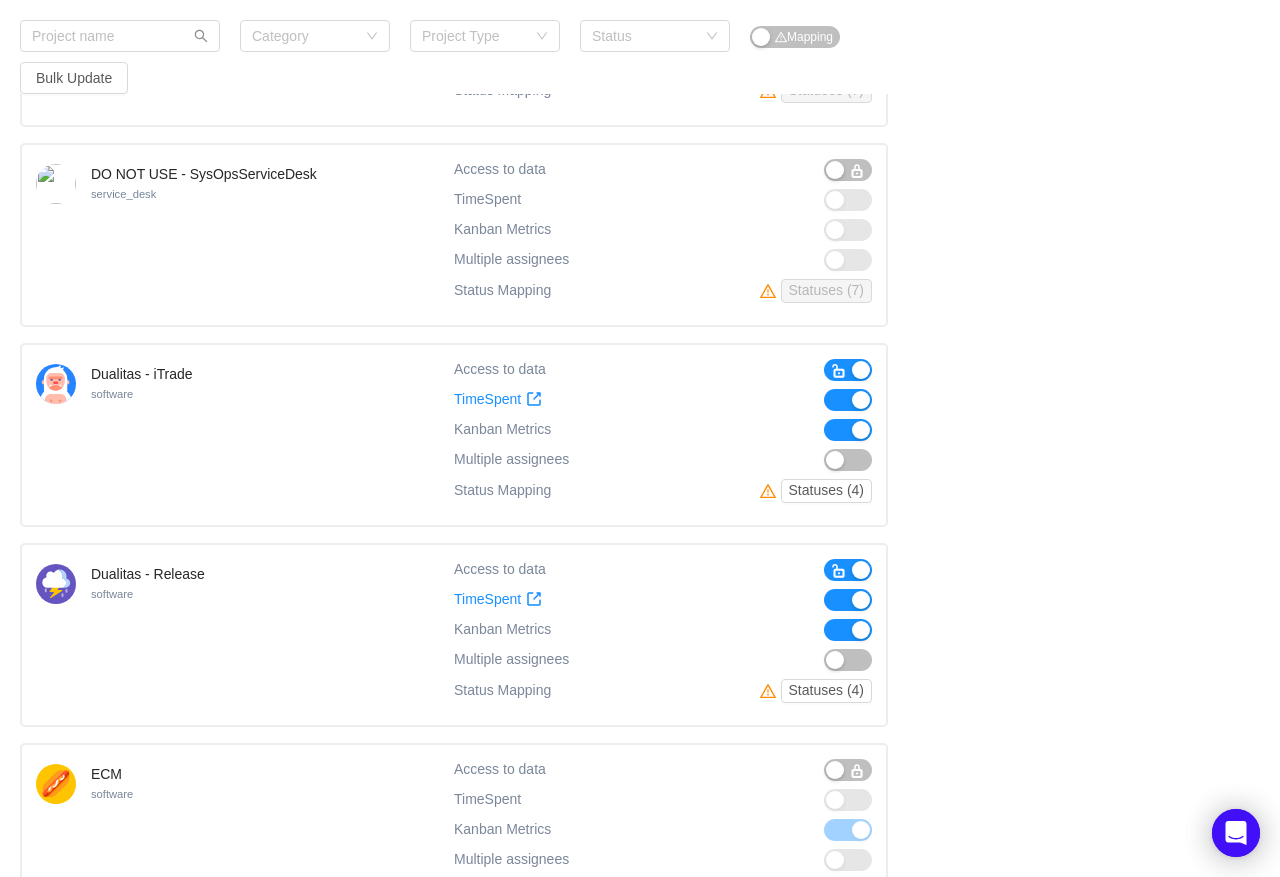 click at bounding box center (848, 430) 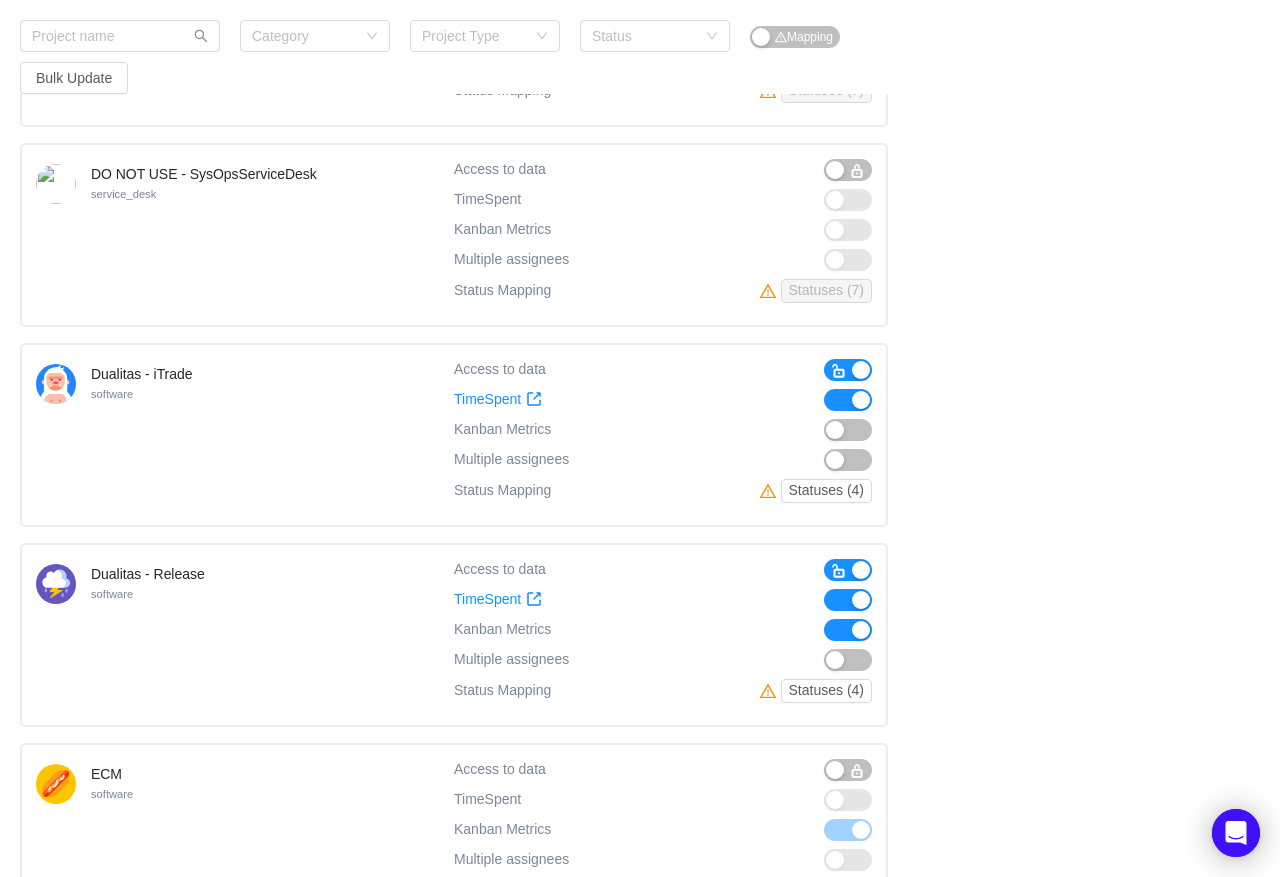 click at bounding box center (848, 400) 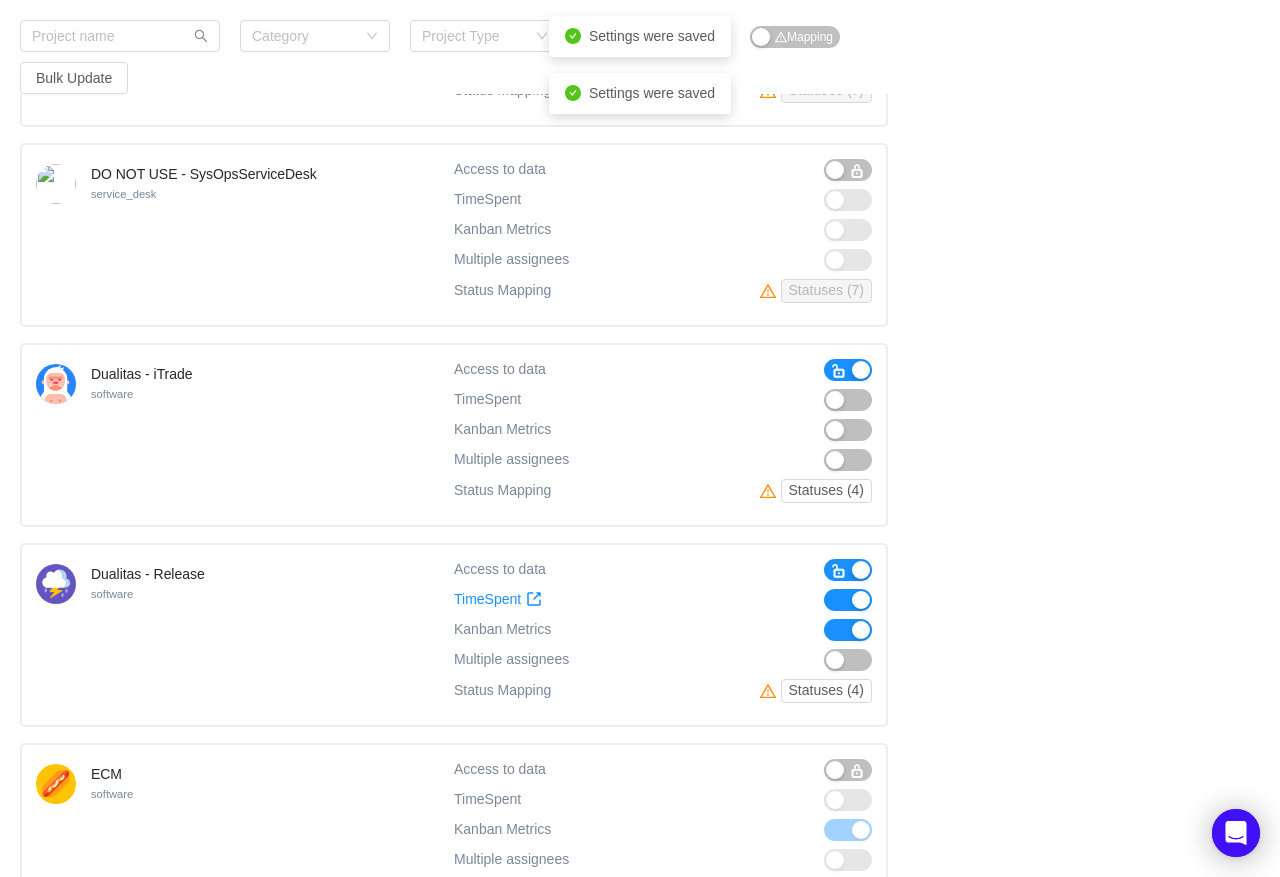 click at bounding box center (839, 371) 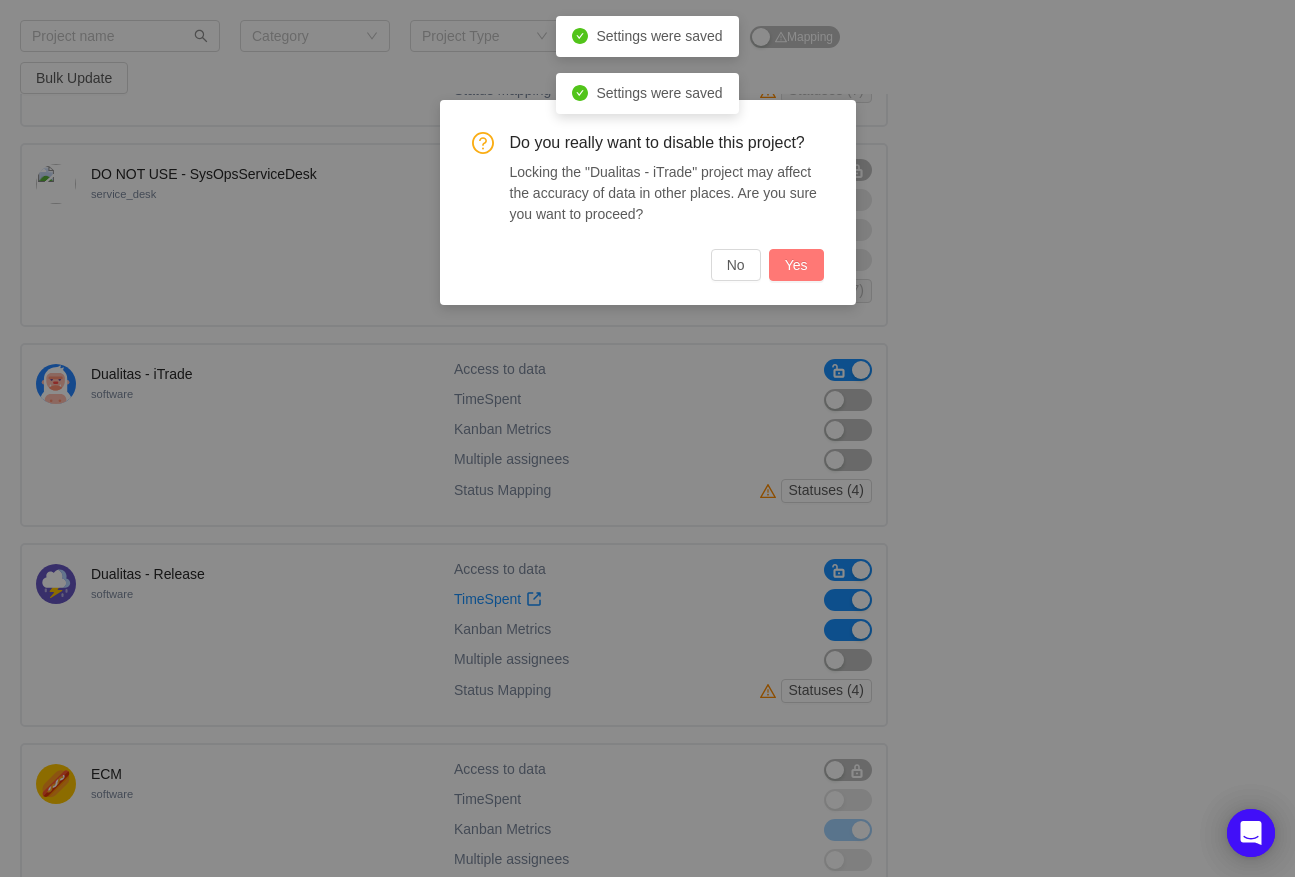 click on "Yes" at bounding box center [796, 265] 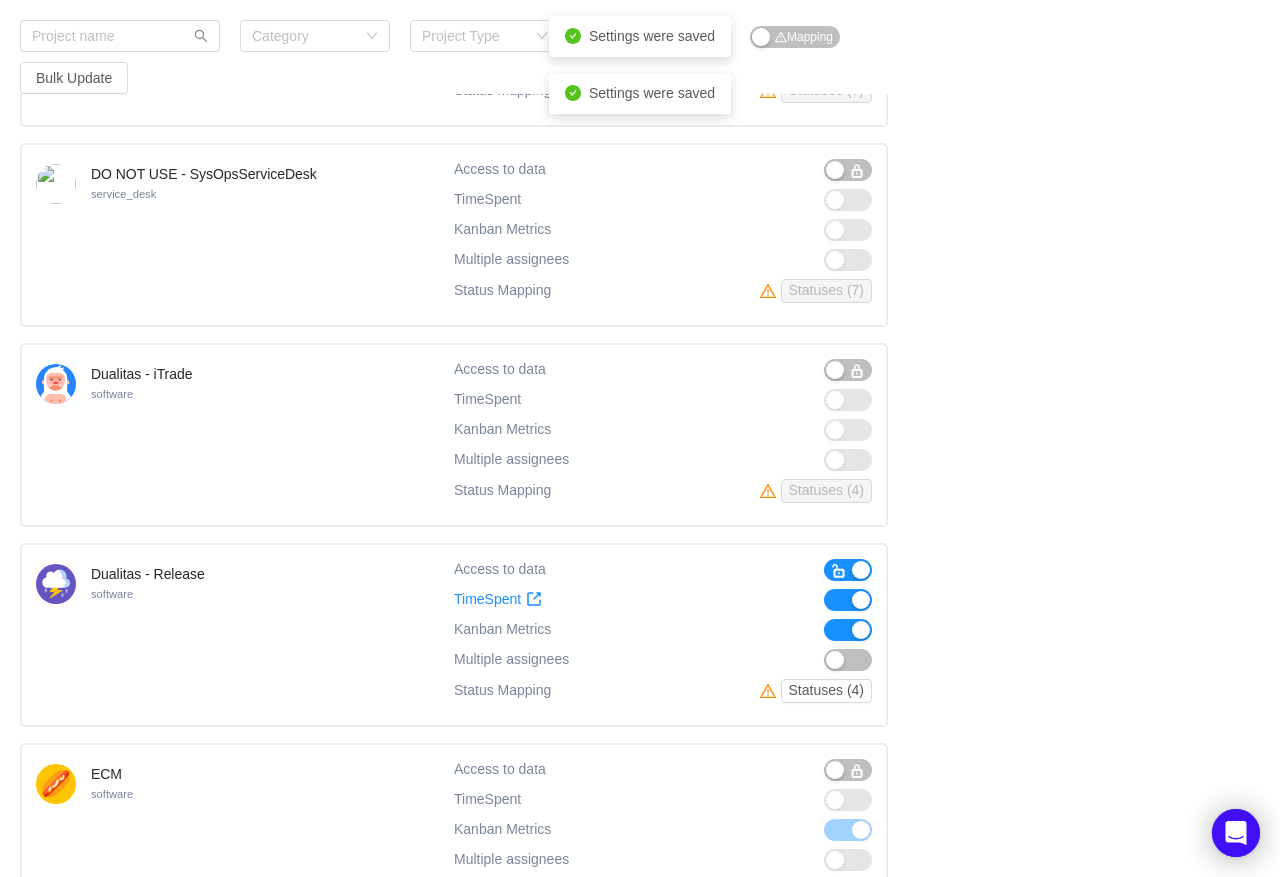 scroll, scrollTop: 7073, scrollLeft: 0, axis: vertical 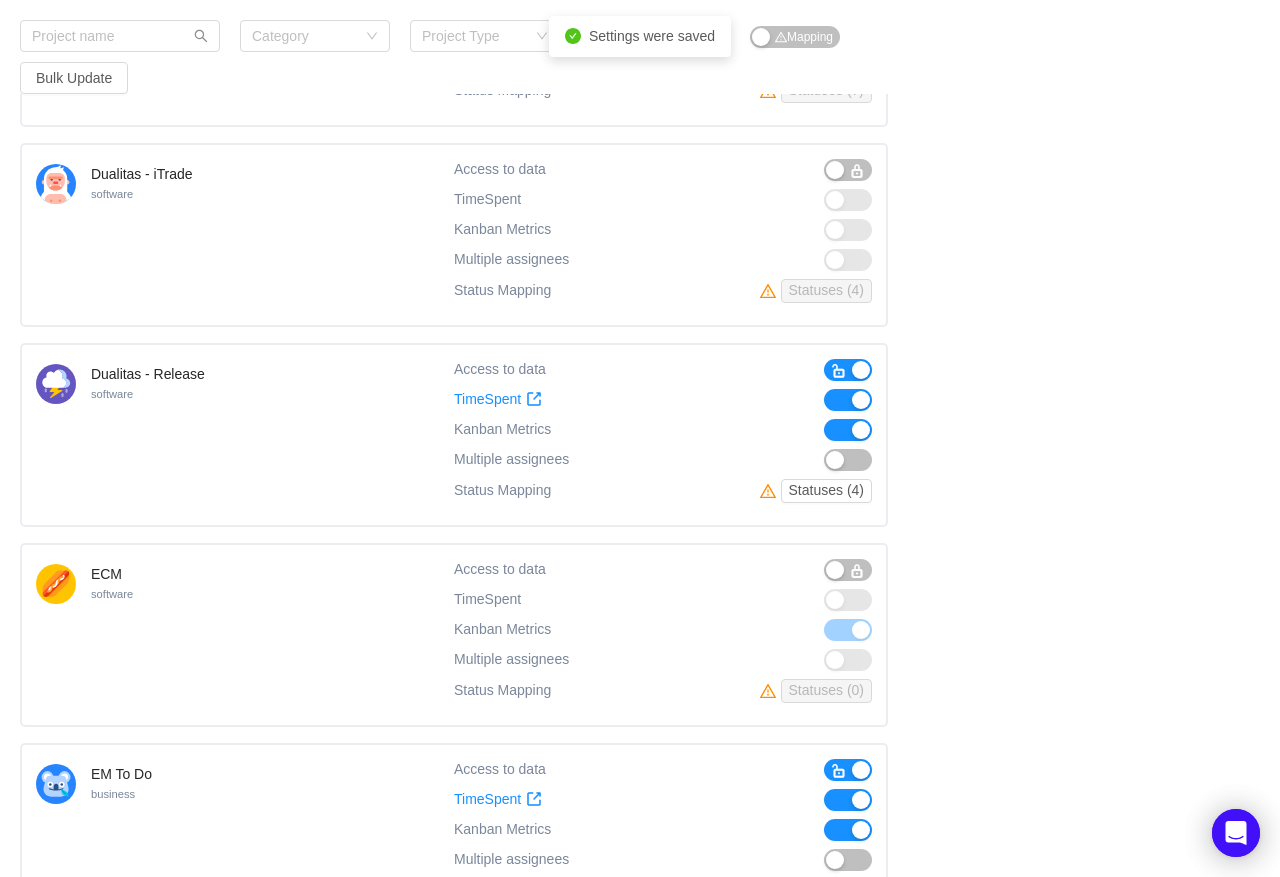click at bounding box center [848, 460] 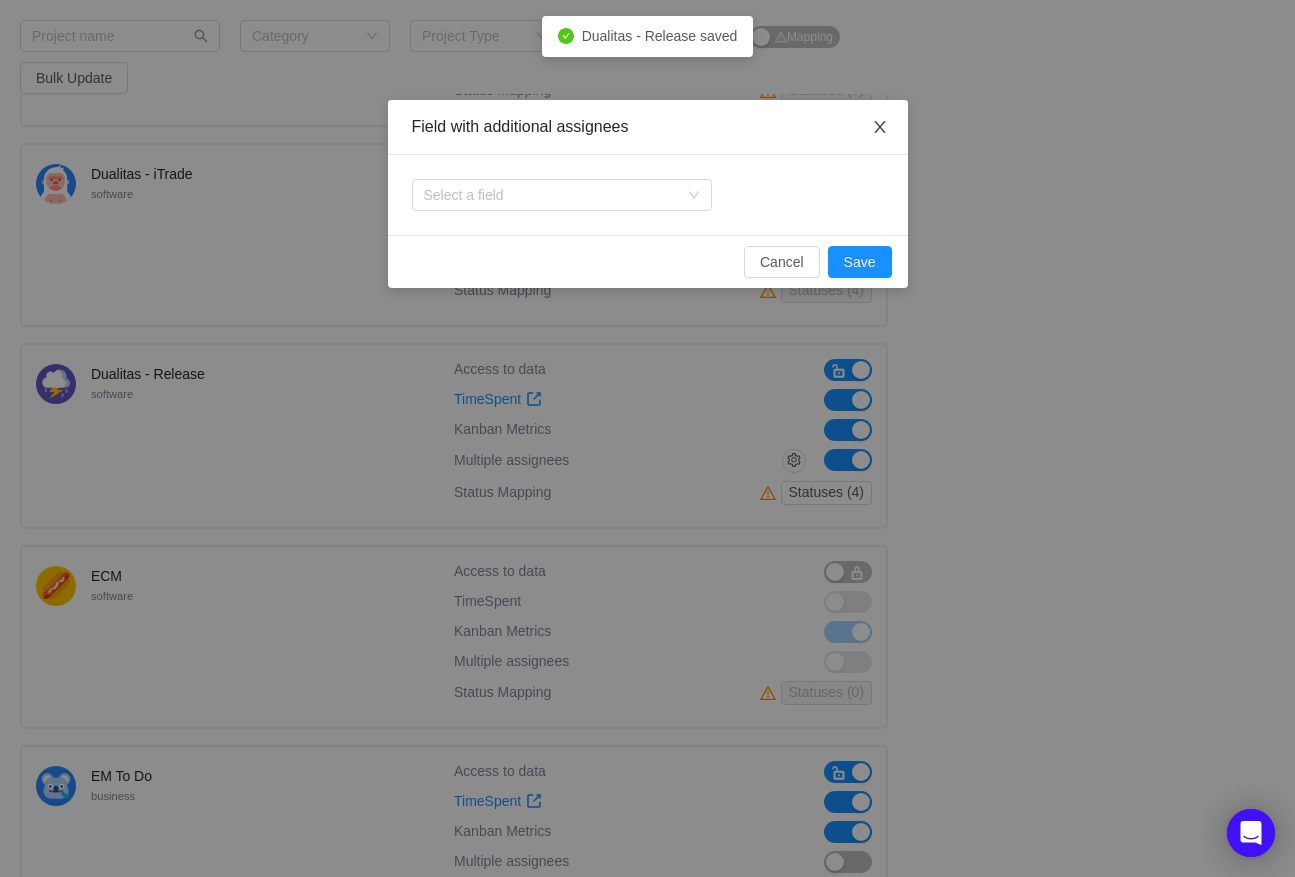 click at bounding box center [880, 128] 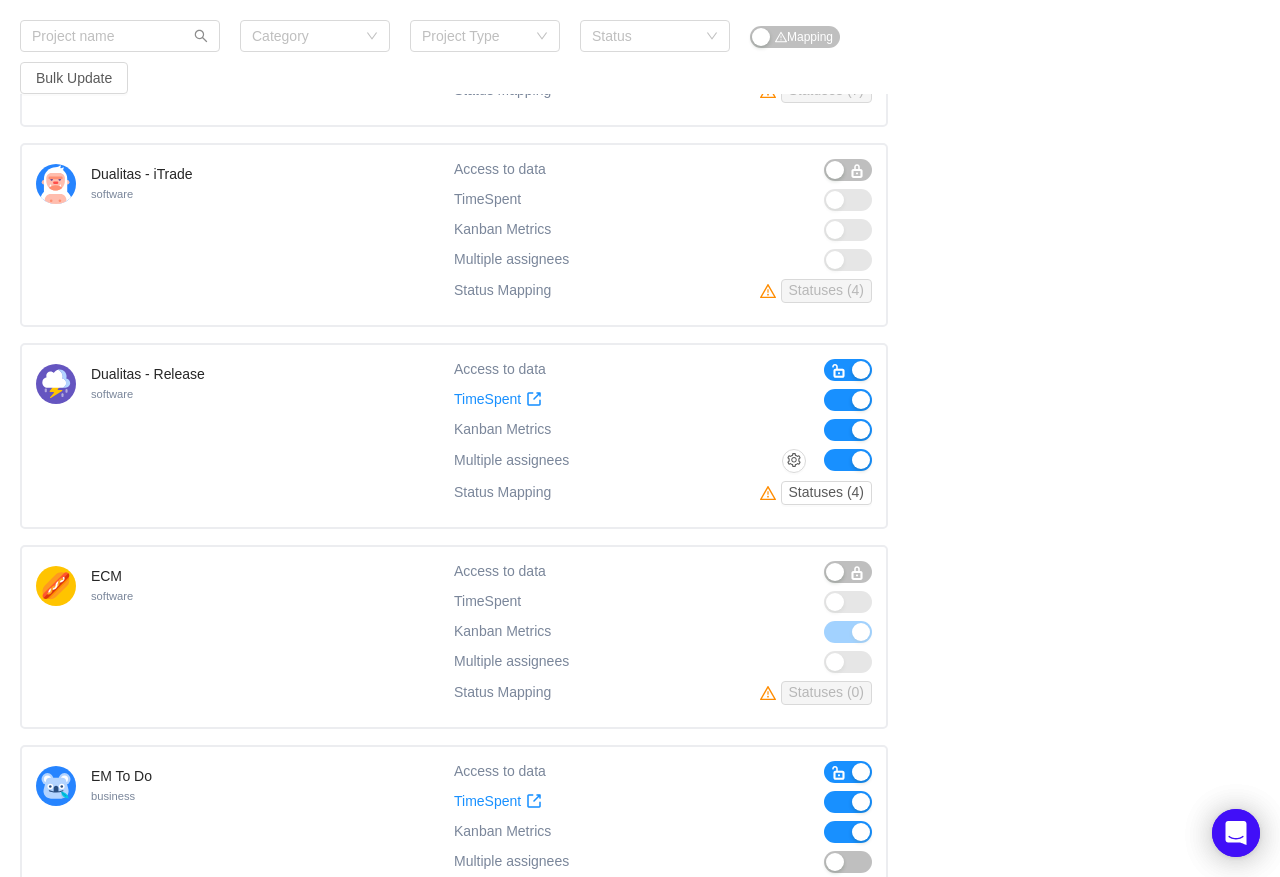 click at bounding box center (848, 460) 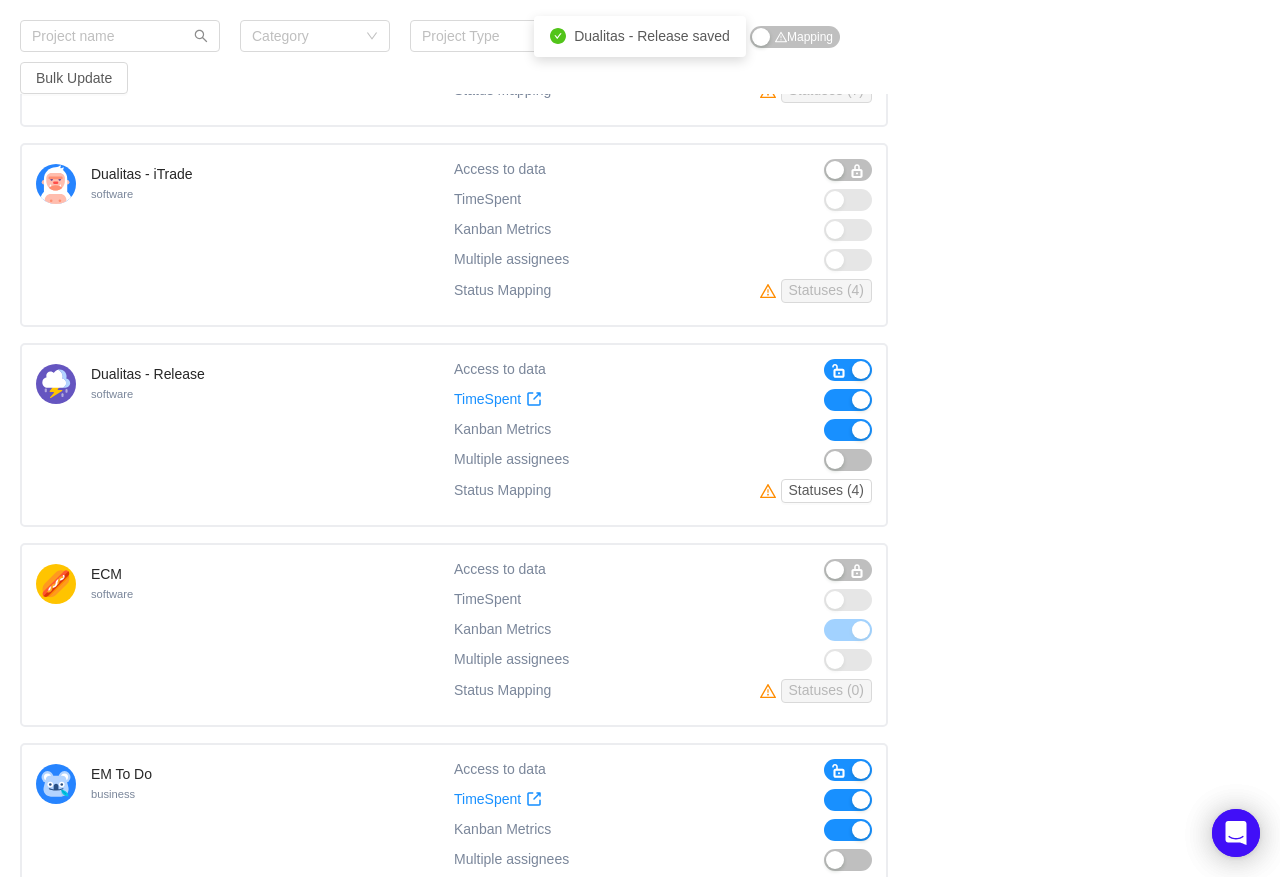 click at bounding box center (848, 430) 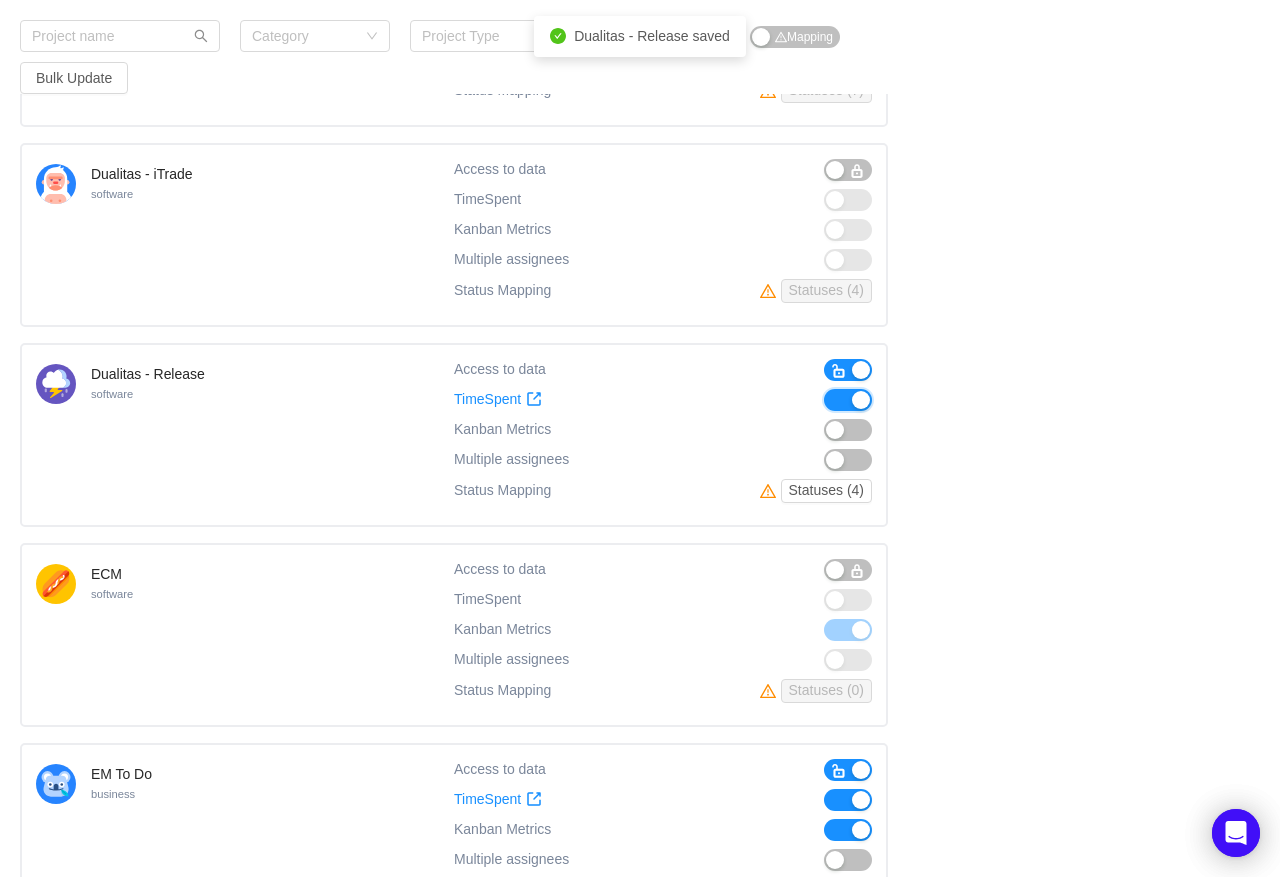click at bounding box center [848, 400] 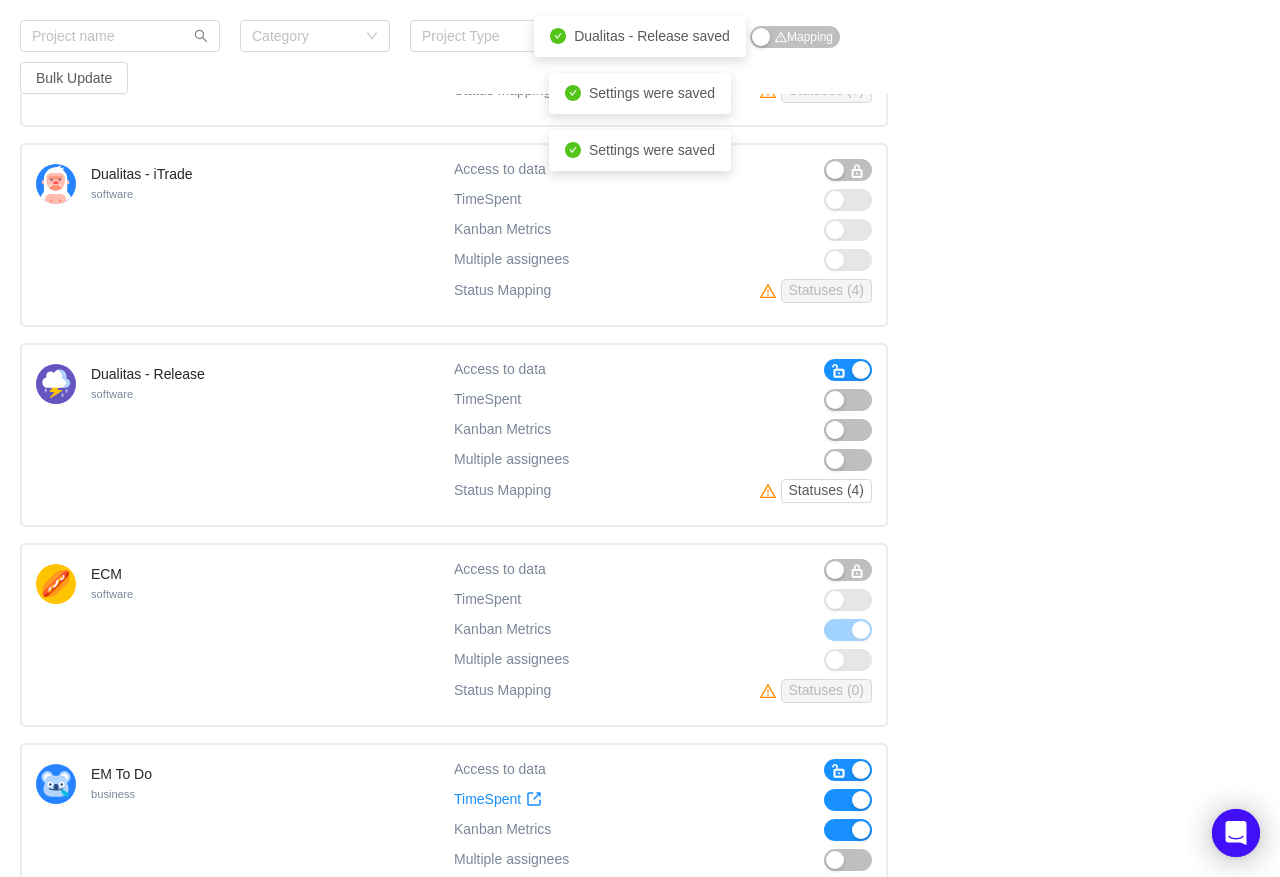 click at bounding box center (839, 370) 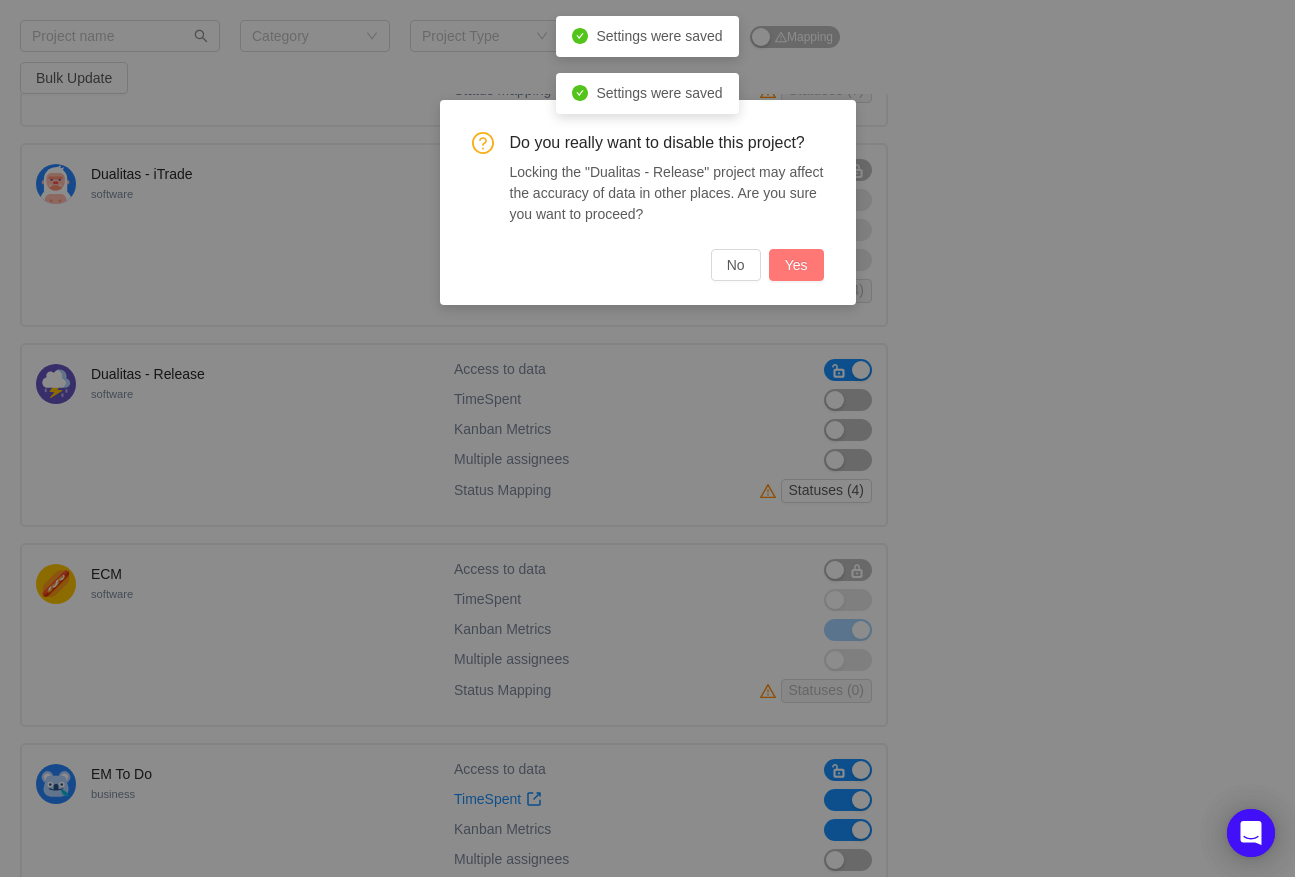 click on "Yes" at bounding box center (796, 265) 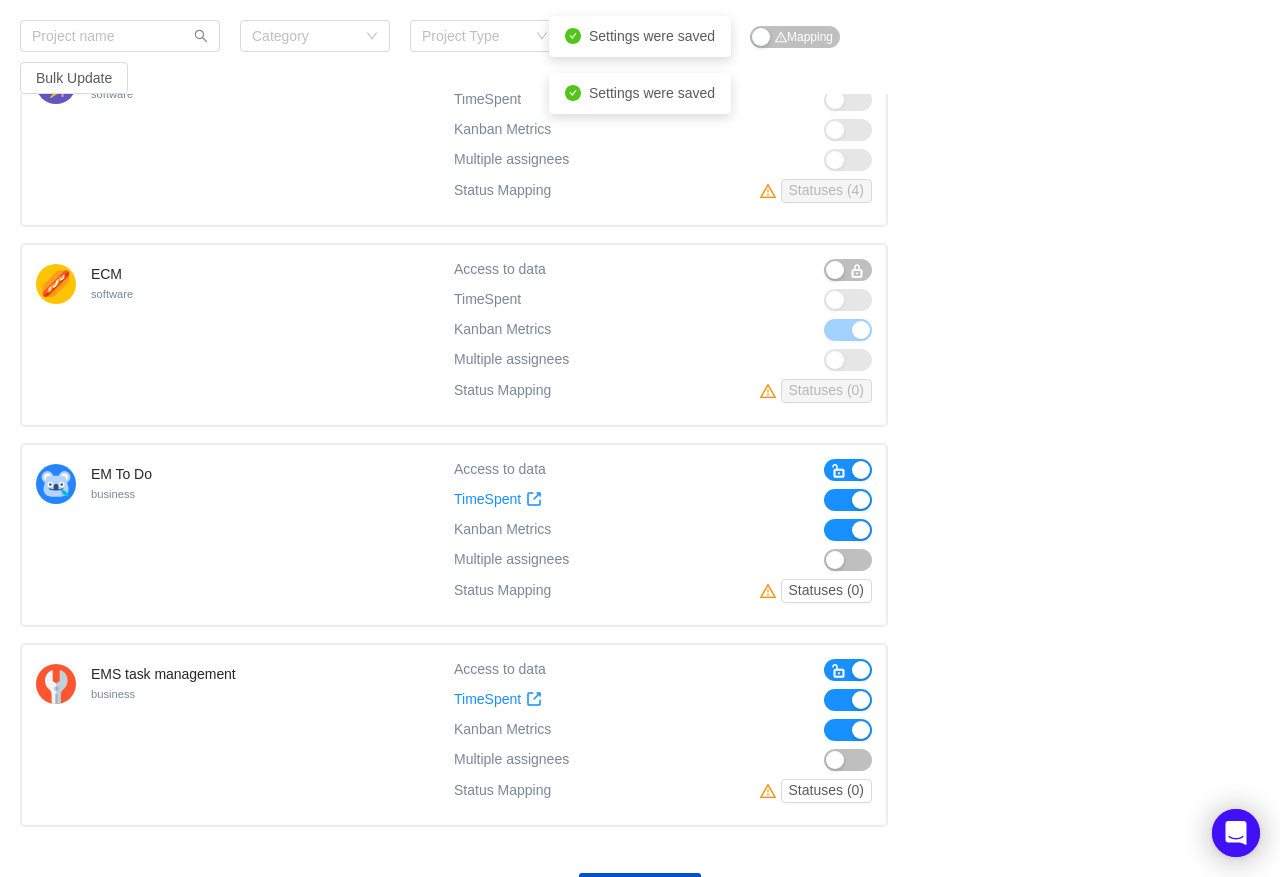 scroll, scrollTop: 7473, scrollLeft: 0, axis: vertical 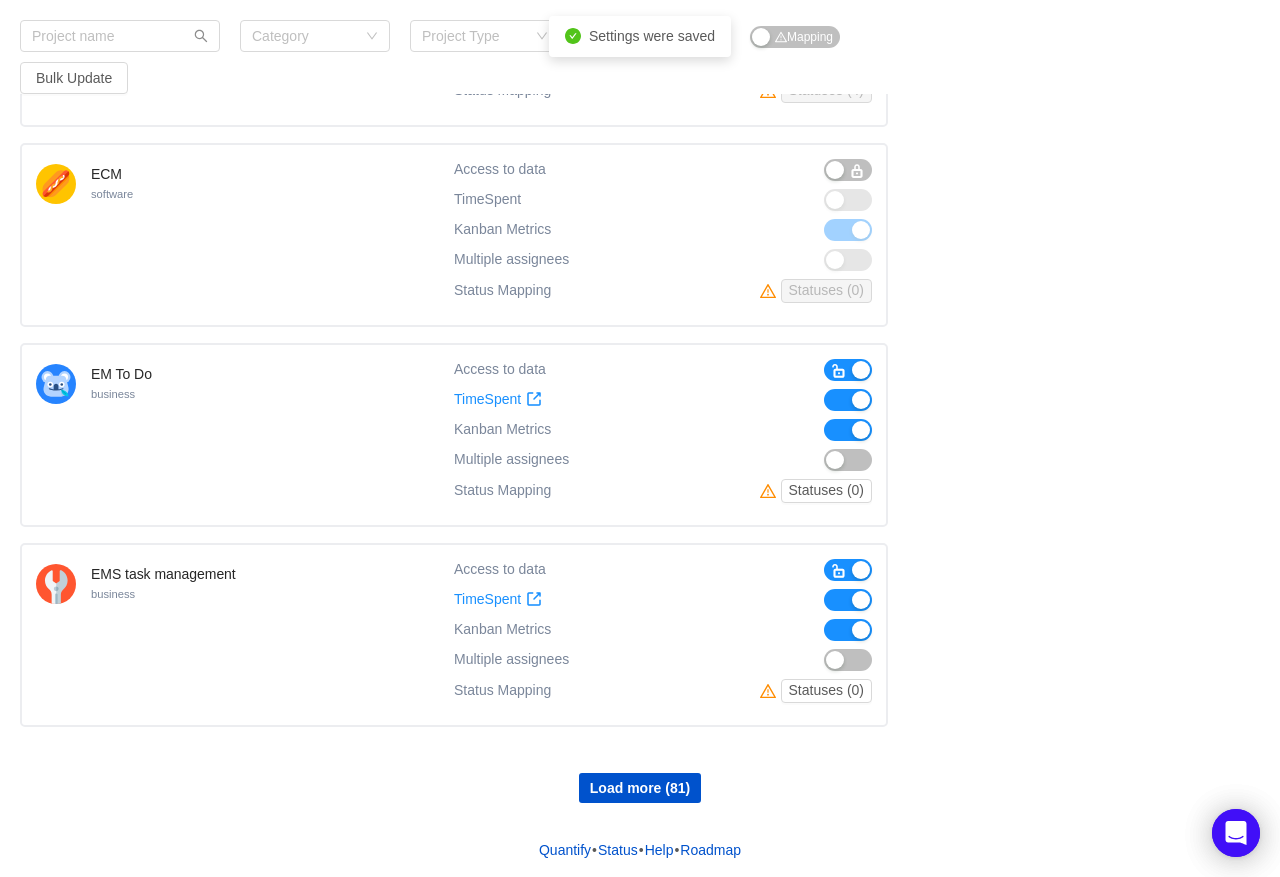 click at bounding box center [848, 430] 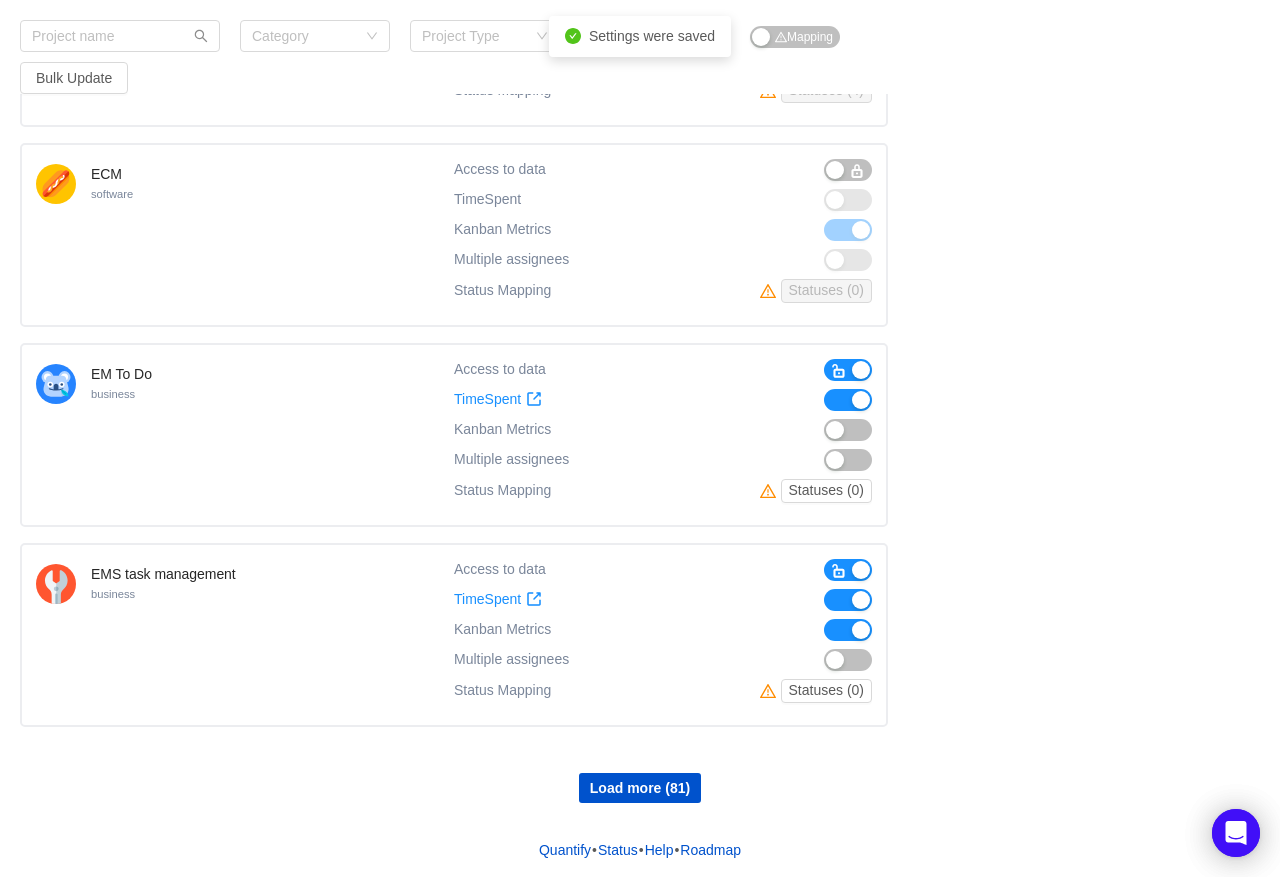 click at bounding box center [848, 400] 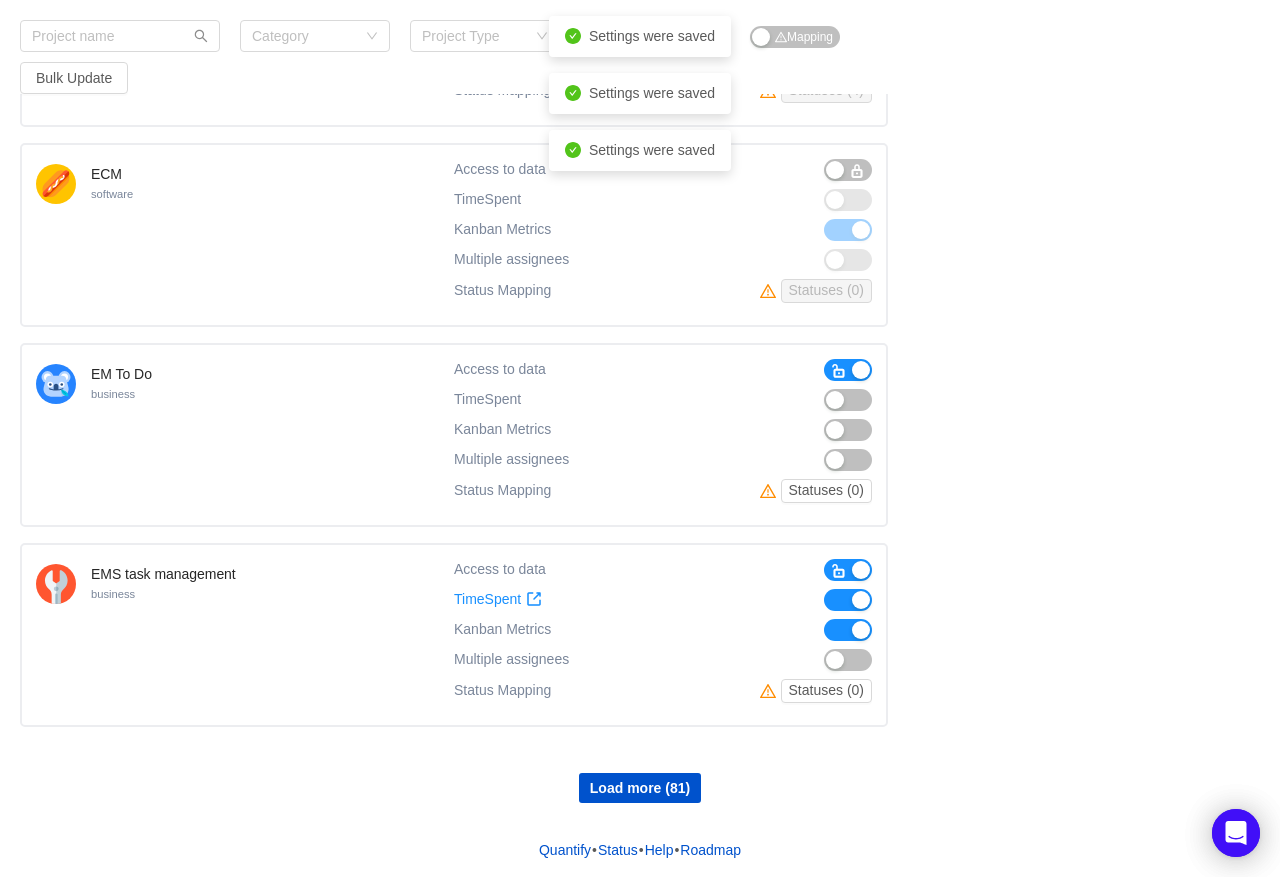 click at bounding box center (839, 371) 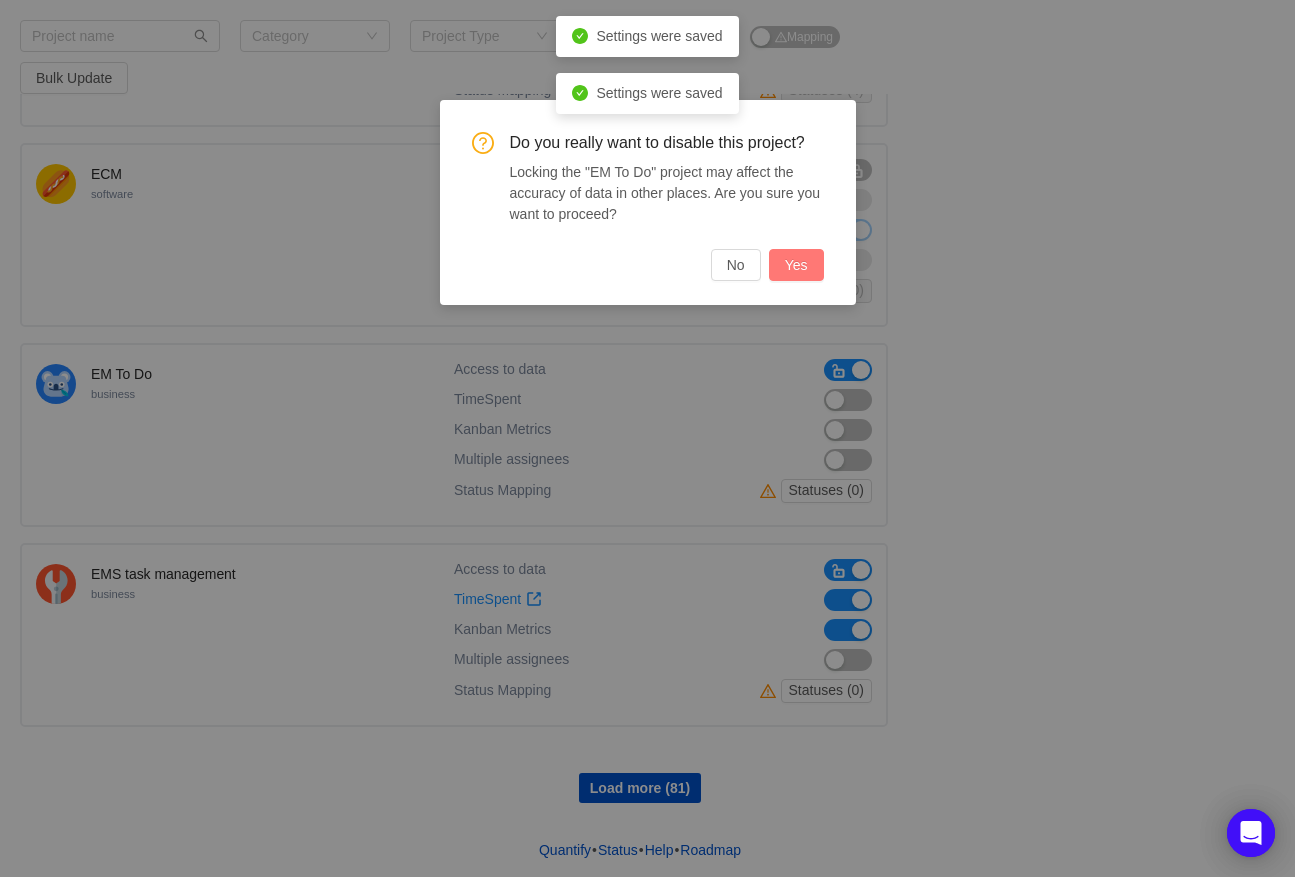click on "Yes" at bounding box center (796, 265) 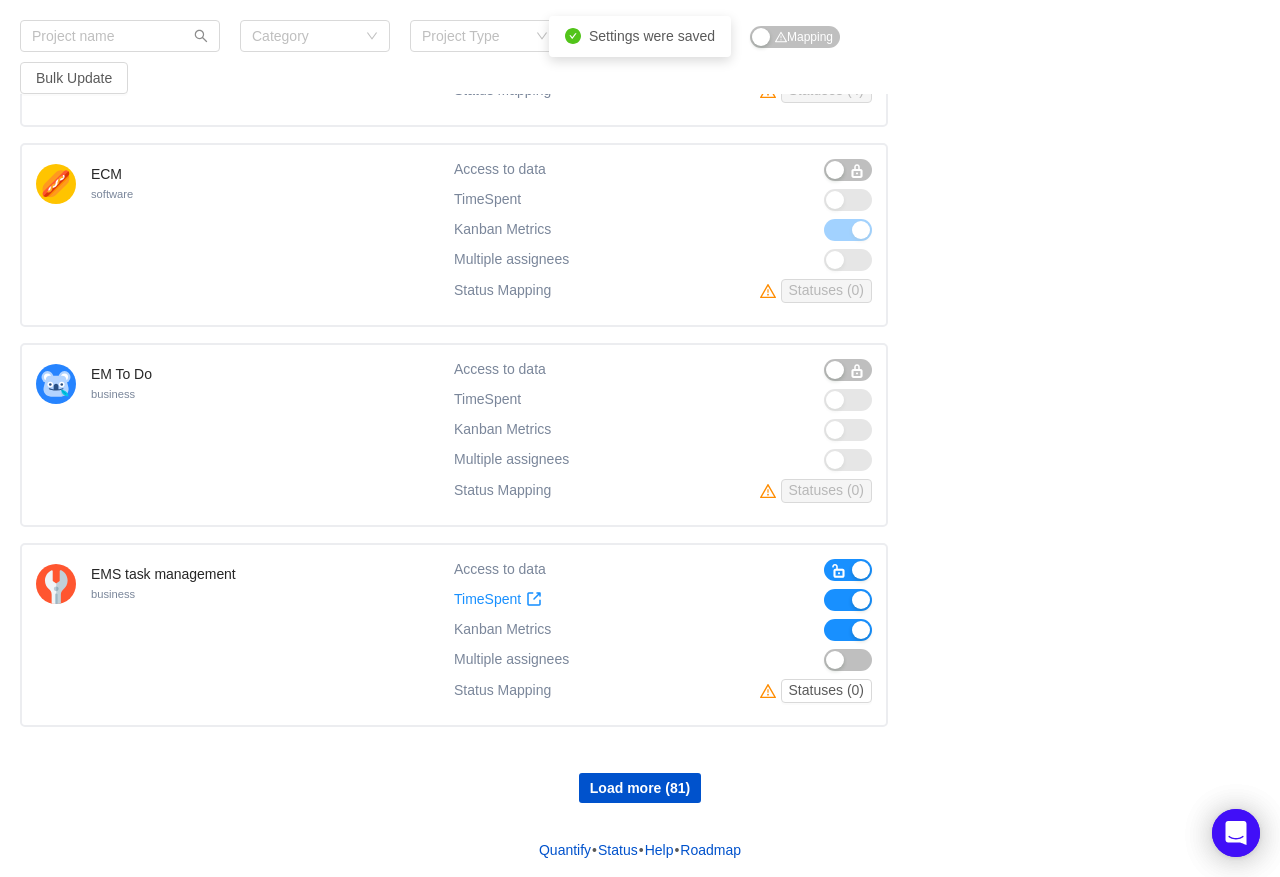 click at bounding box center (848, 630) 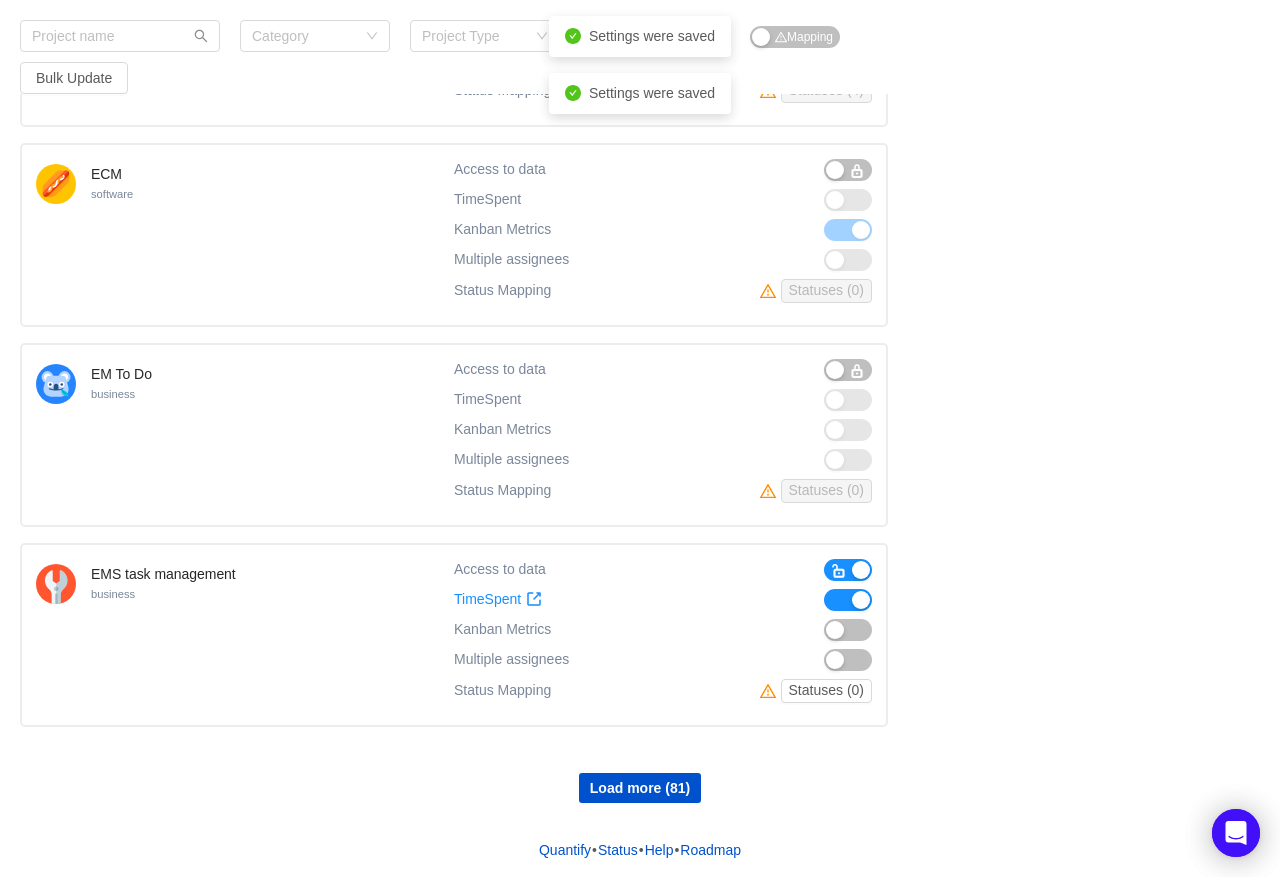 click at bounding box center [848, 600] 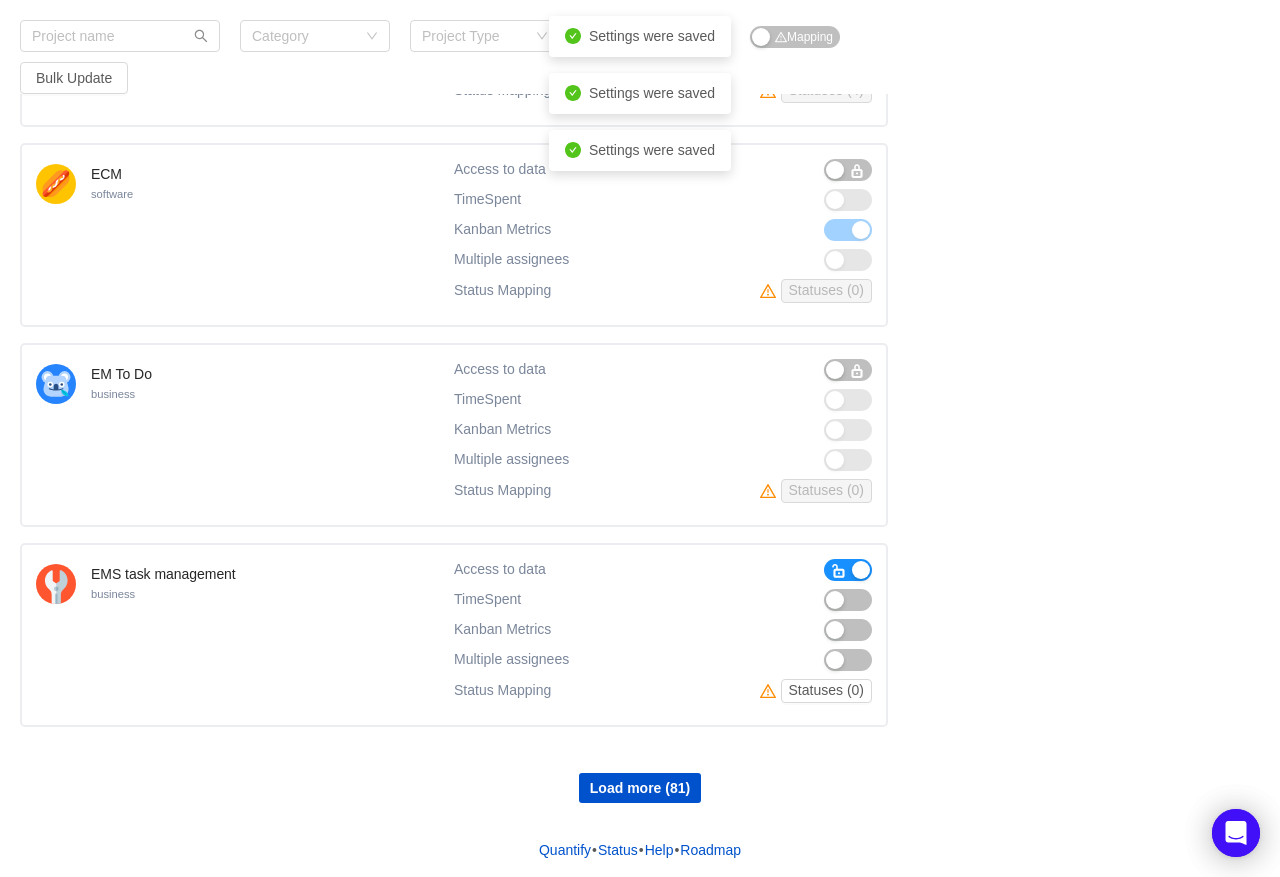 click at bounding box center [839, 571] 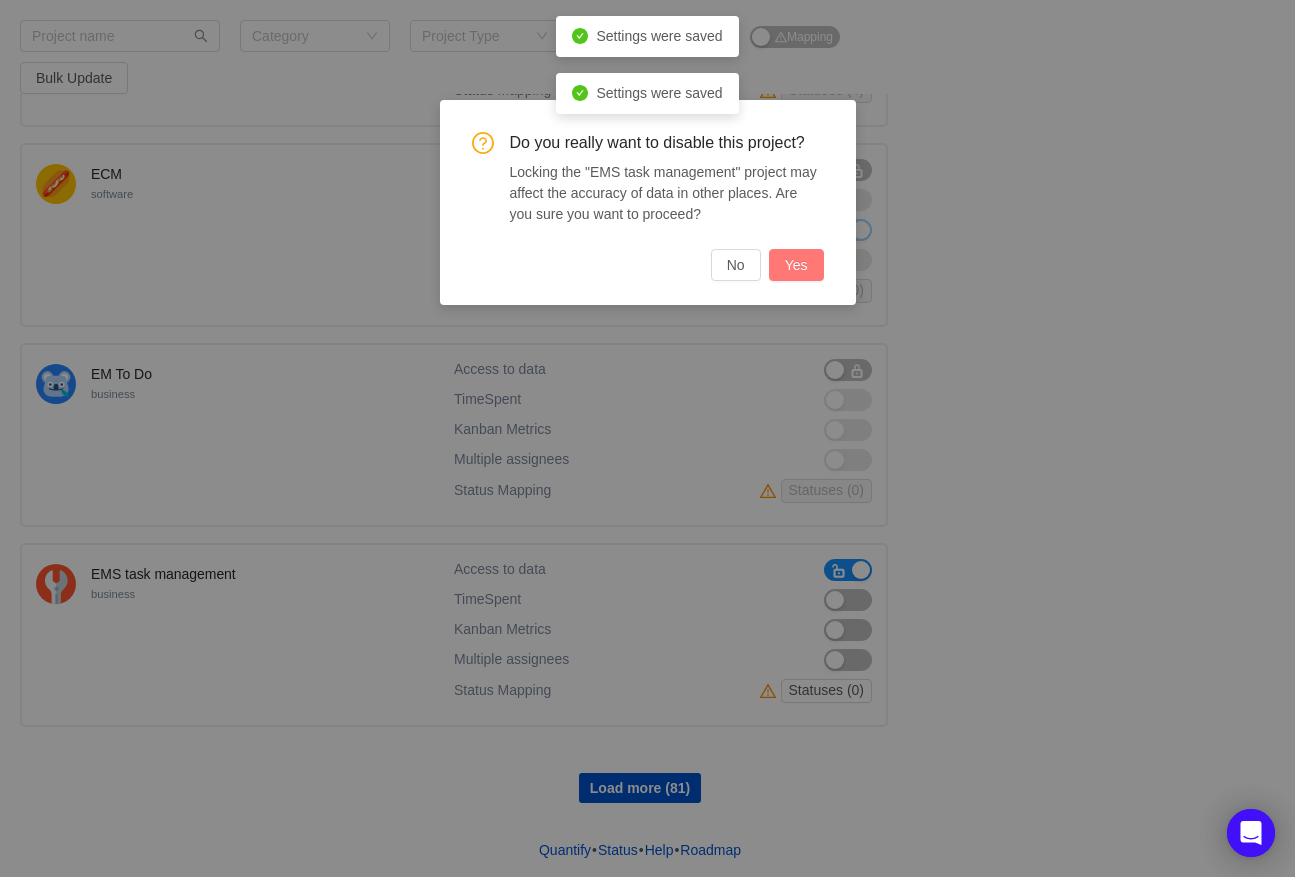 click on "Yes" at bounding box center (796, 265) 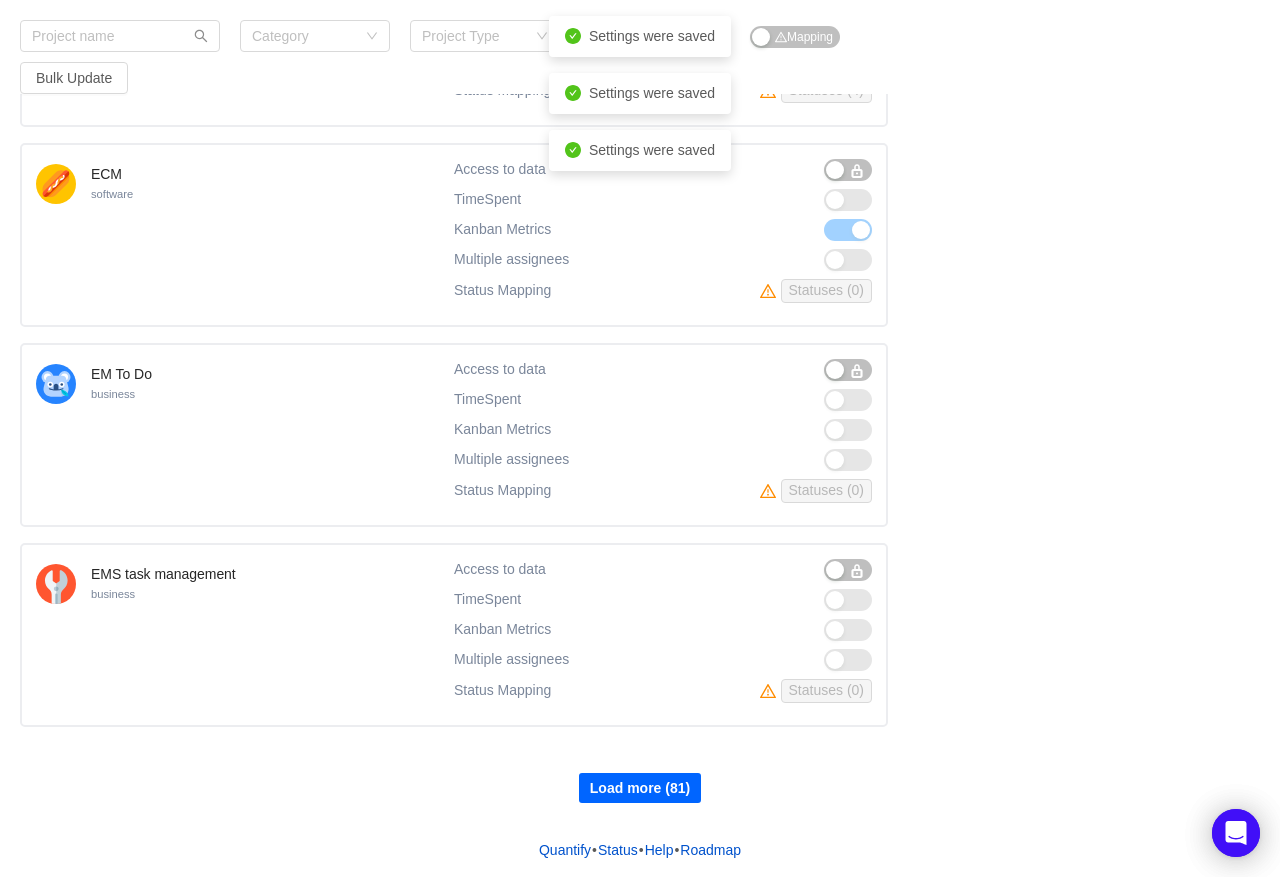 click on "Load more (81)" at bounding box center [640, 788] 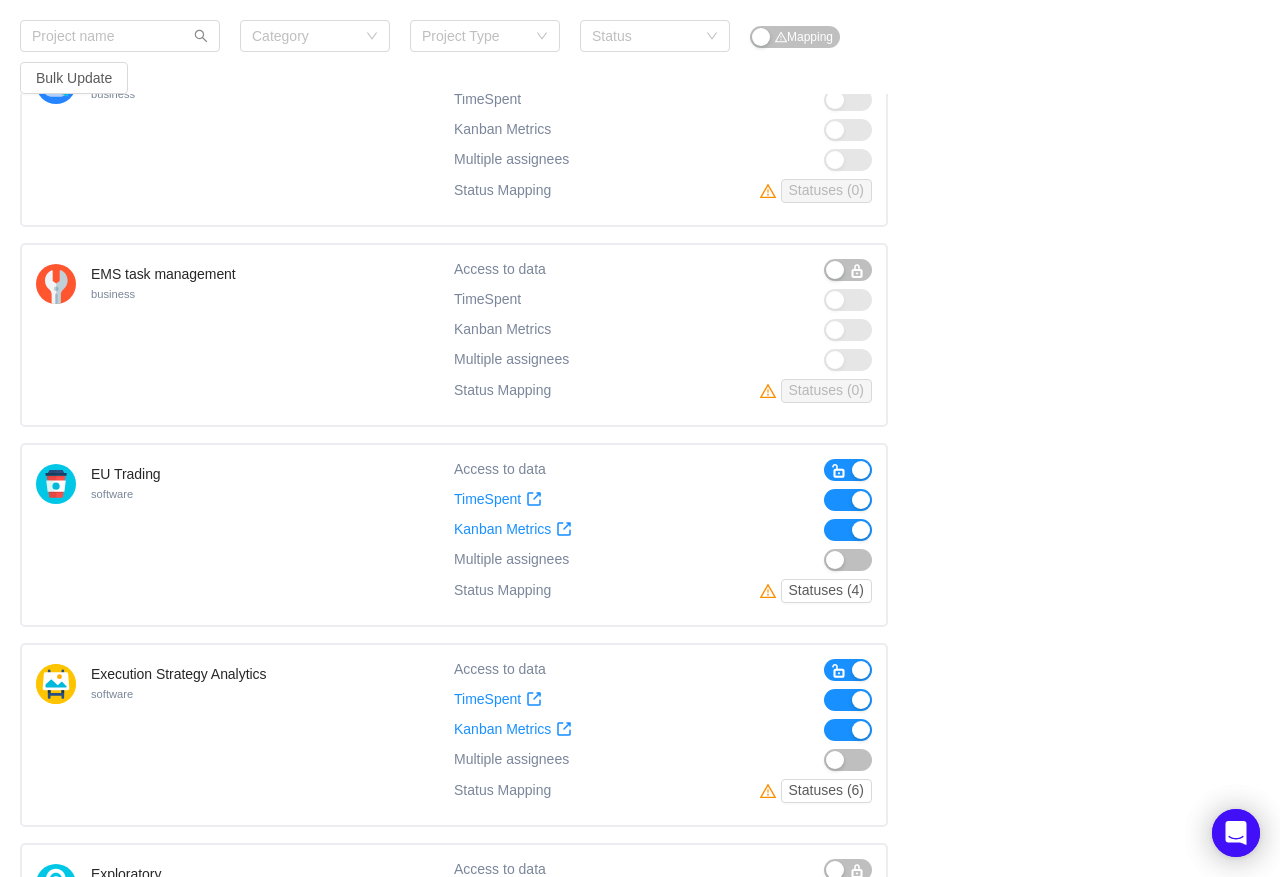 scroll, scrollTop: 7973, scrollLeft: 0, axis: vertical 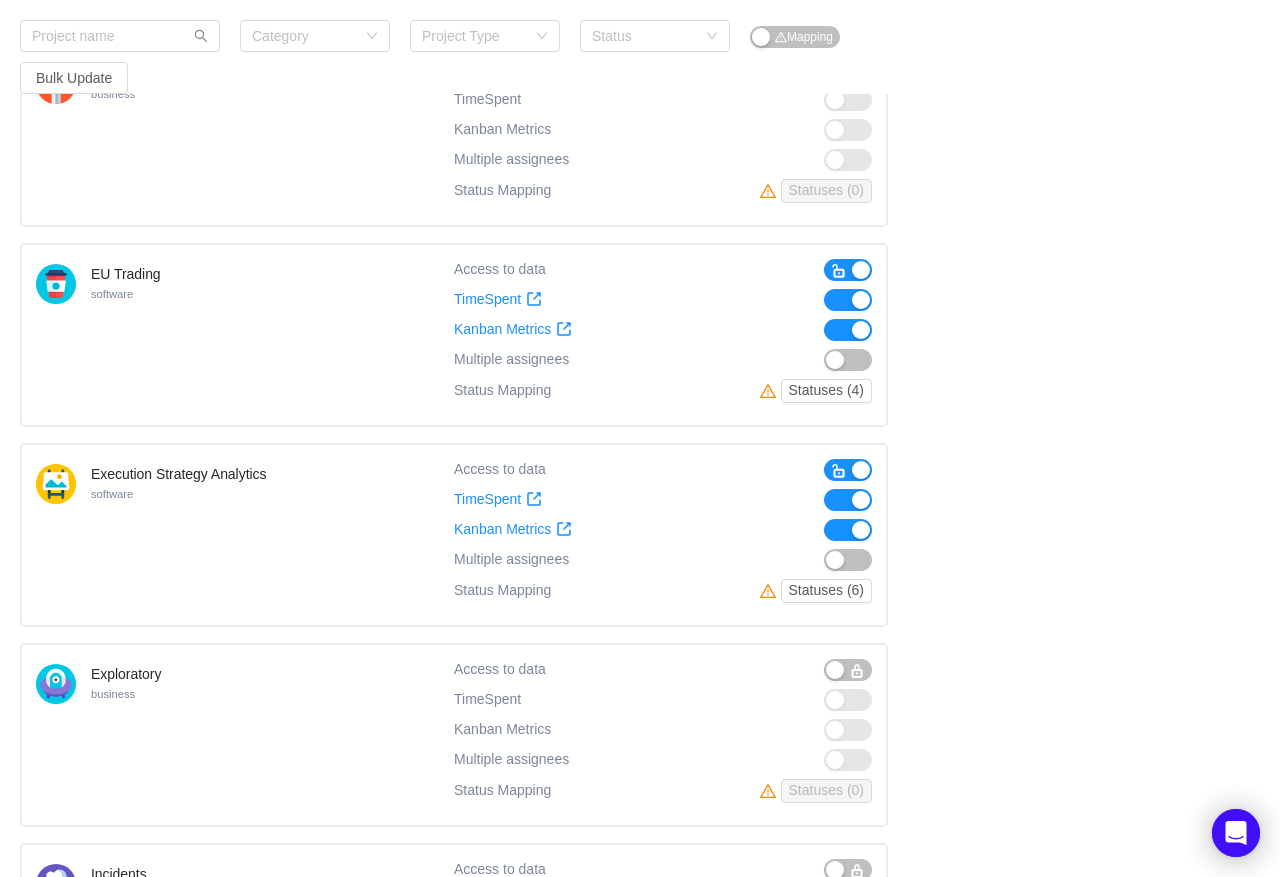 click at bounding box center (848, 330) 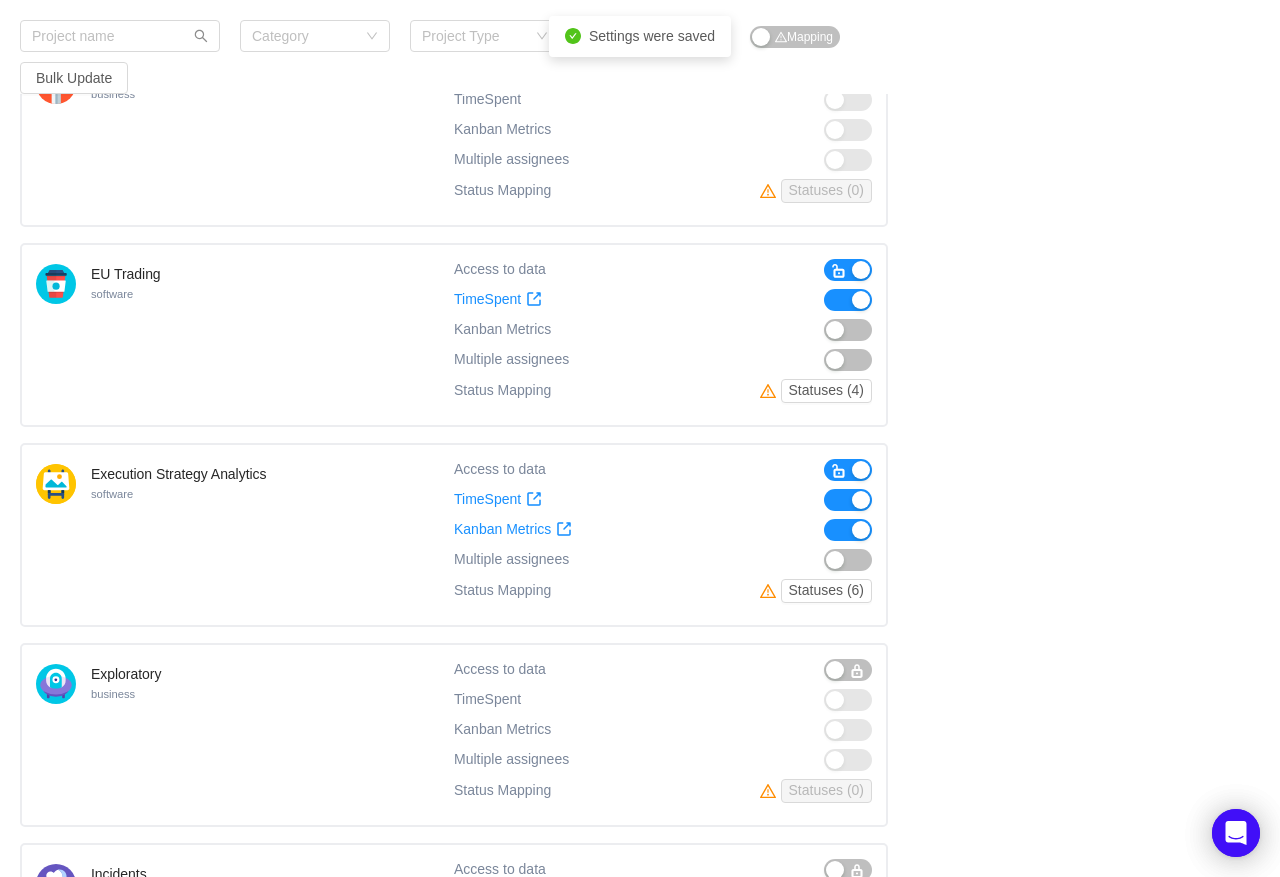 drag, startPoint x: 846, startPoint y: 299, endPoint x: 844, endPoint y: 269, distance: 30.066593 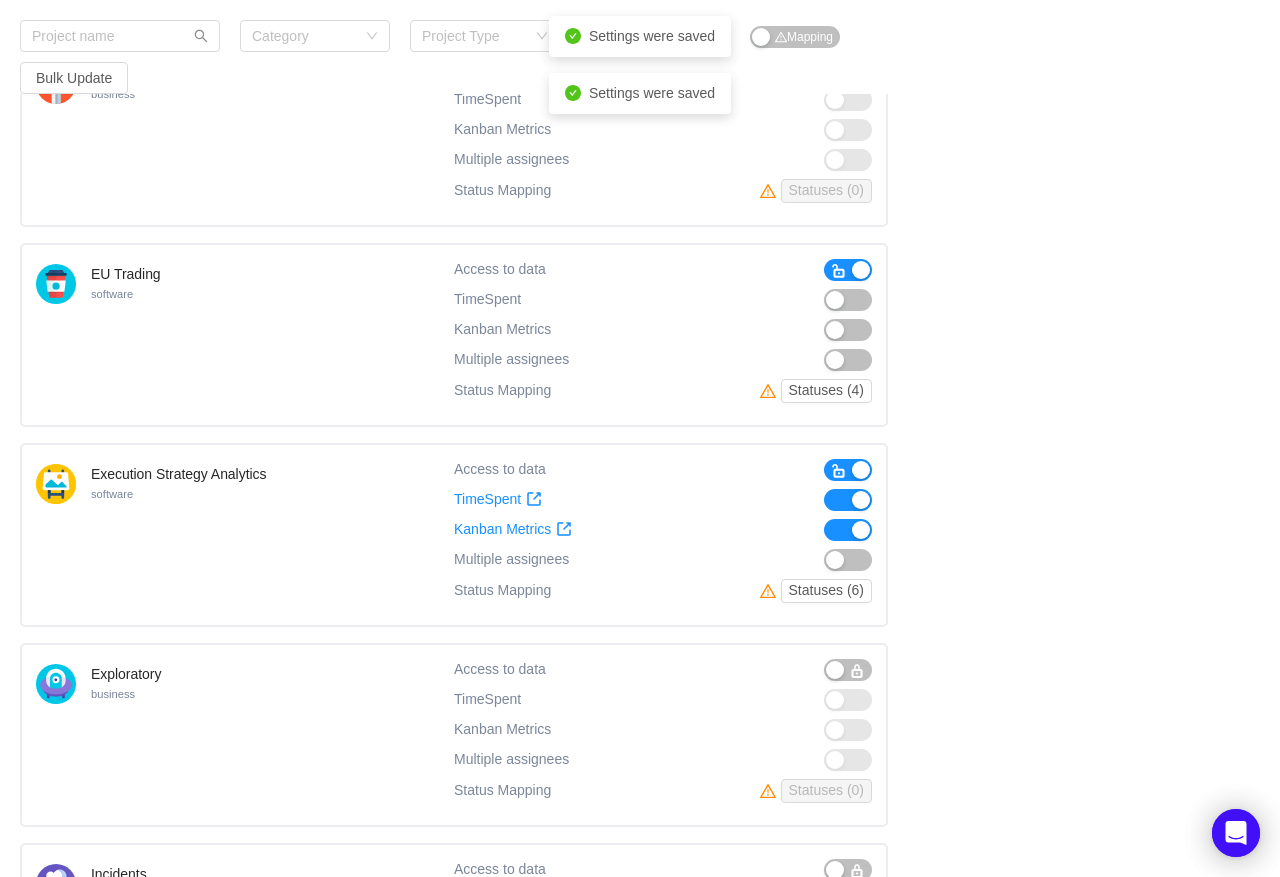 click at bounding box center [839, 271] 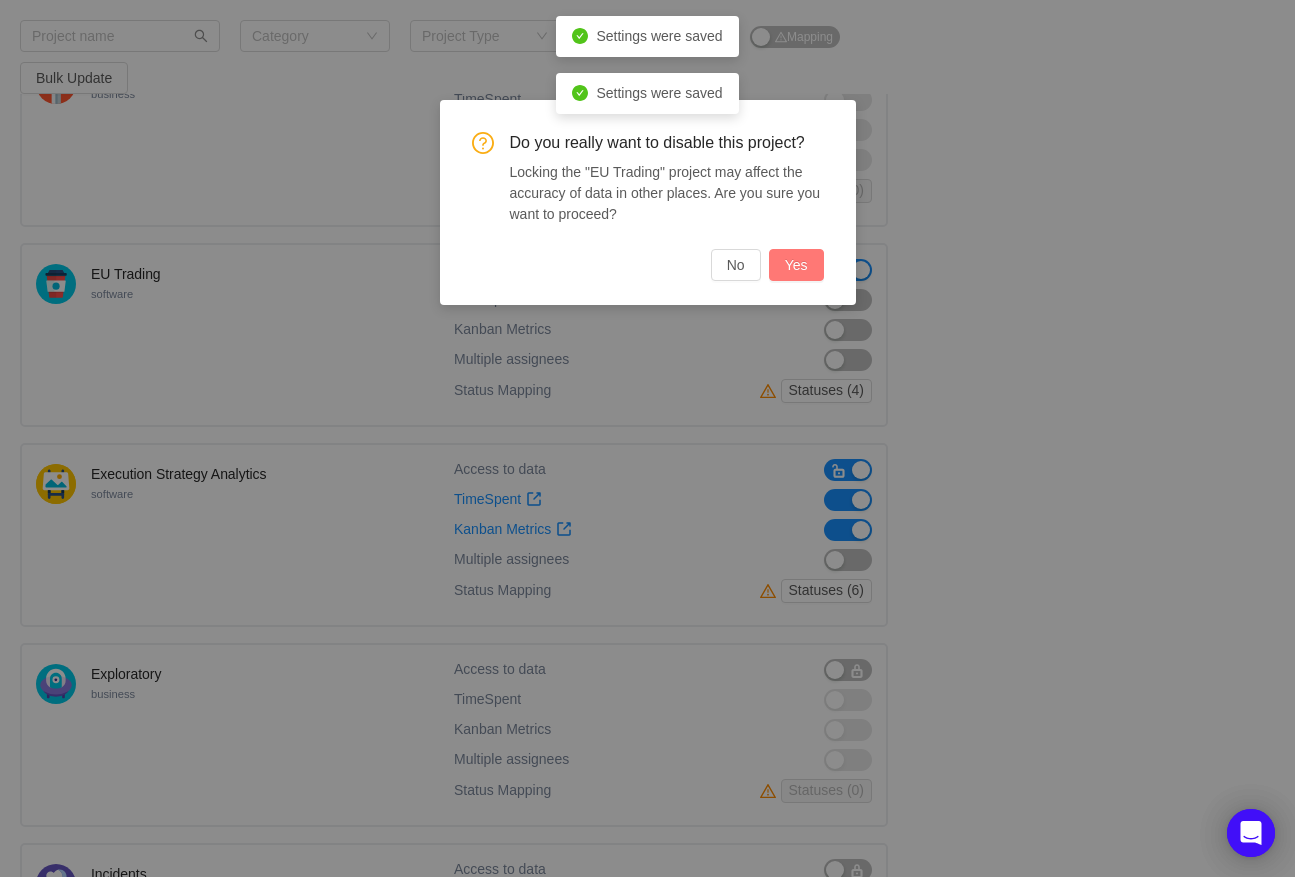 click on "Yes" at bounding box center (796, 265) 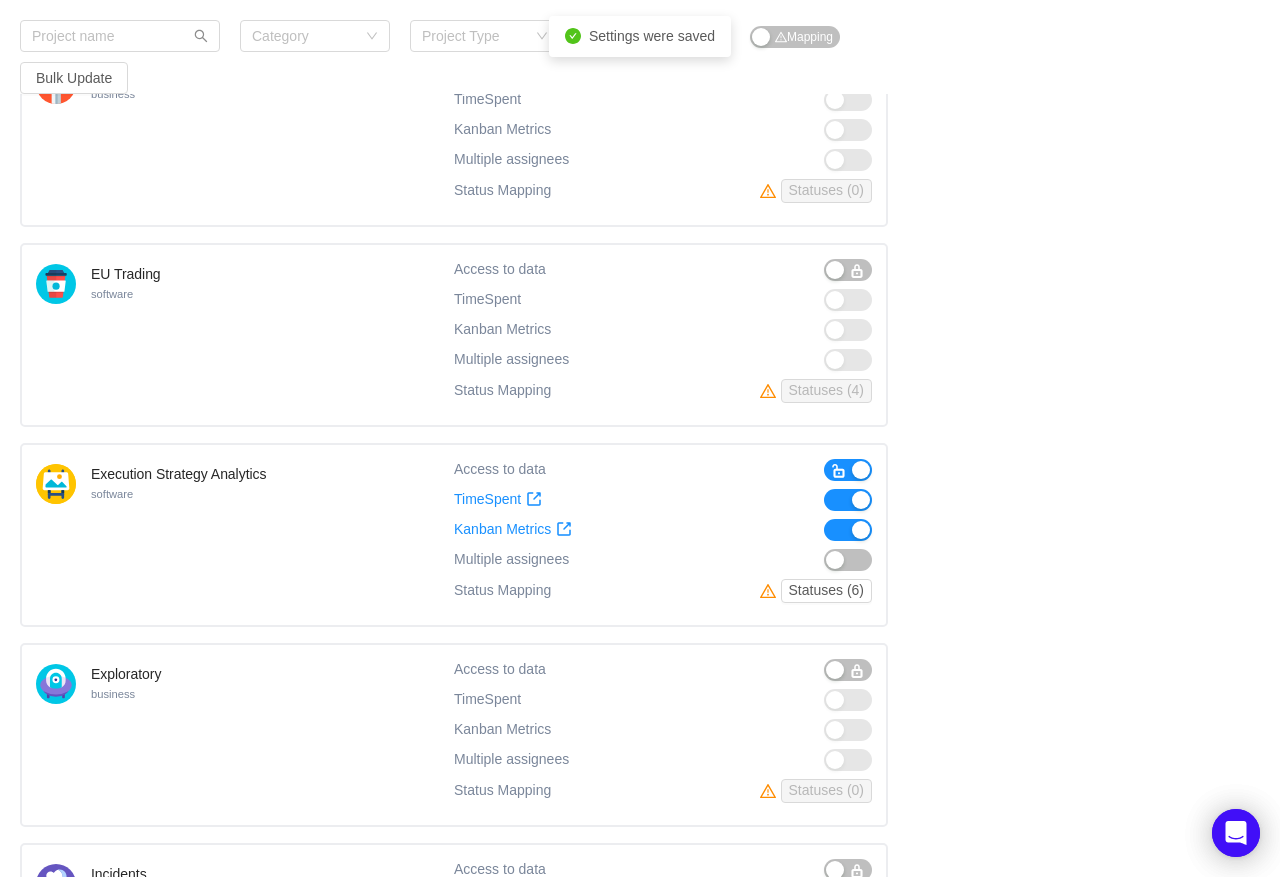 click at bounding box center [848, 530] 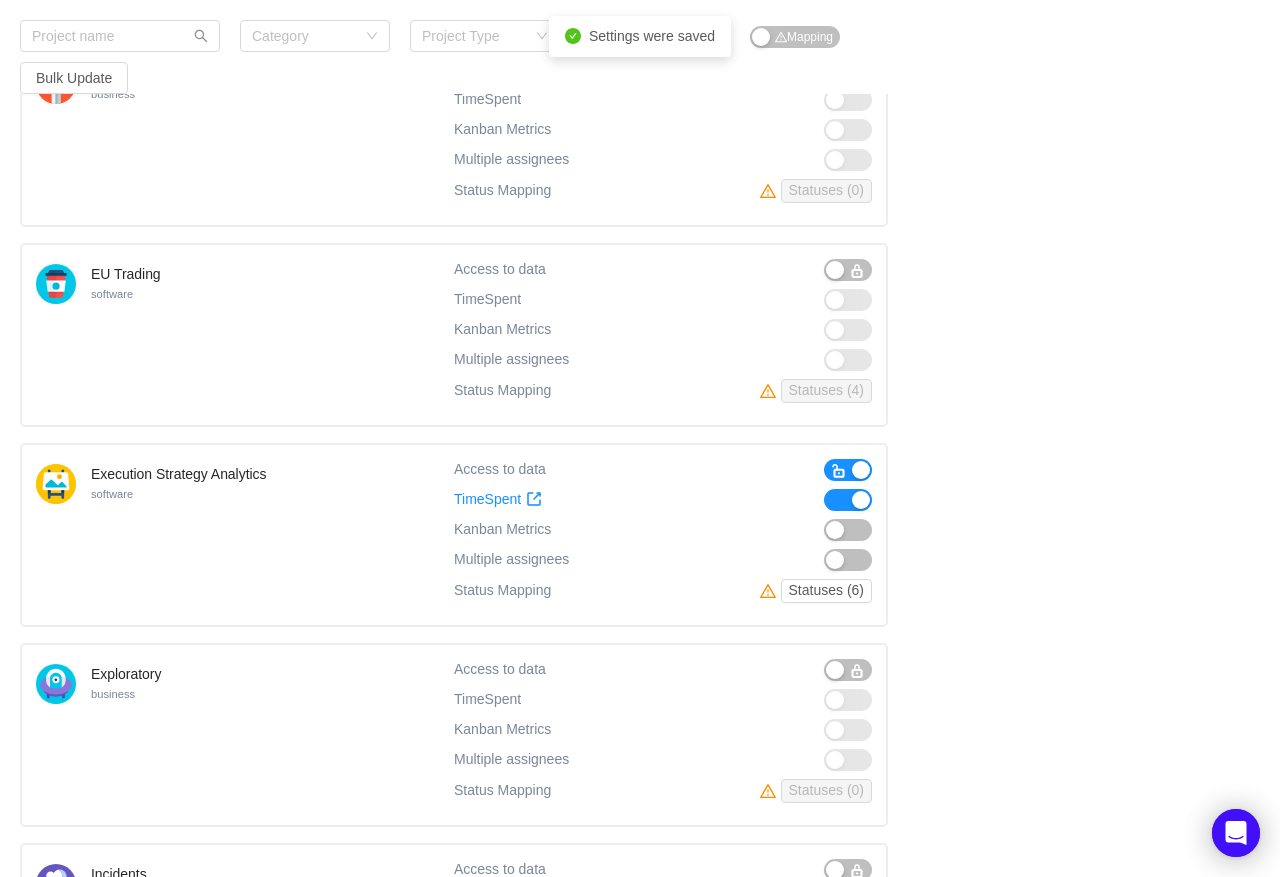 click at bounding box center (848, 500) 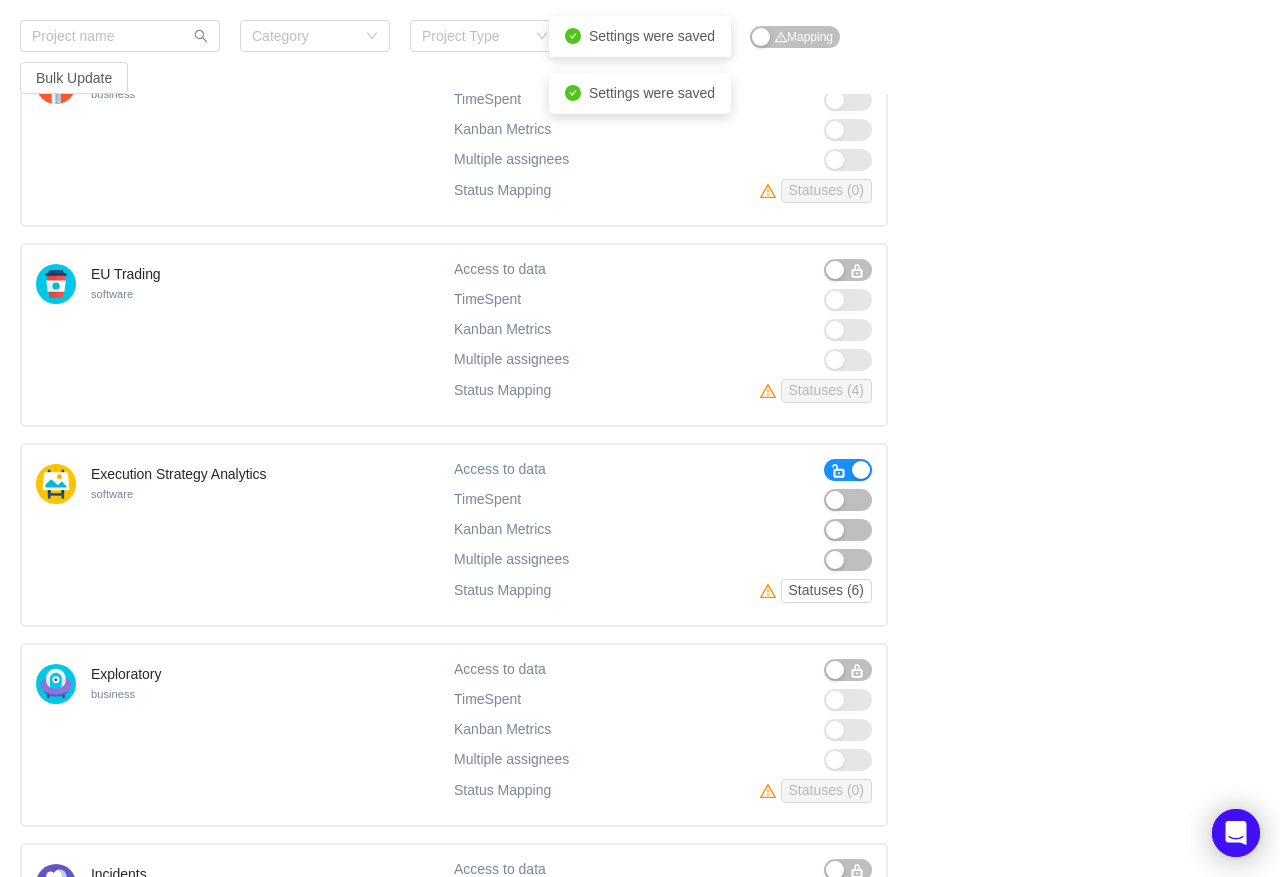 click on "Execution Strategy Analytics software Access to data TimeSpent TimeSpent Kanban Metrics Kanban Metrics  Multiple assignees   Status Mapping  Statuses (6)" at bounding box center [454, 535] 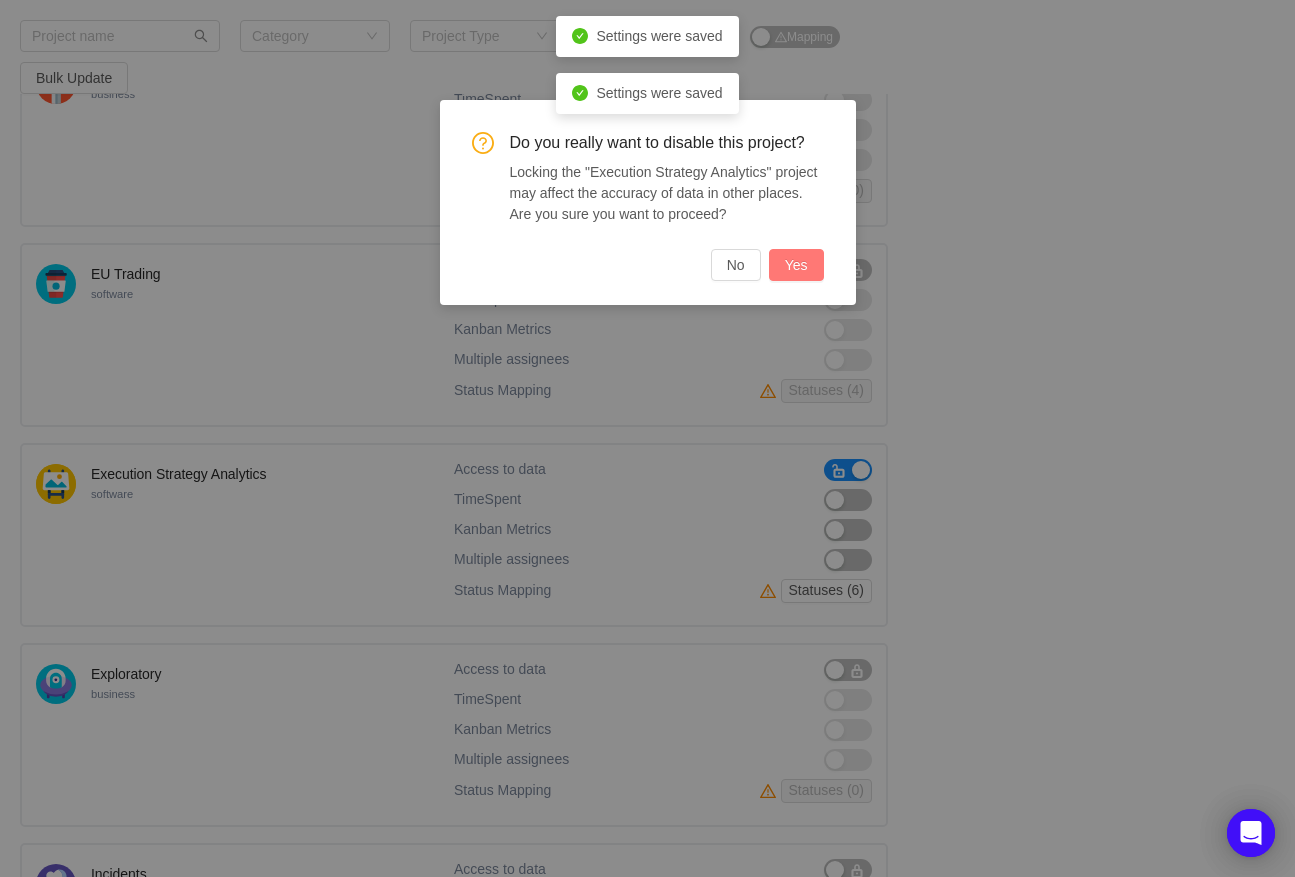 click on "Yes" at bounding box center (796, 265) 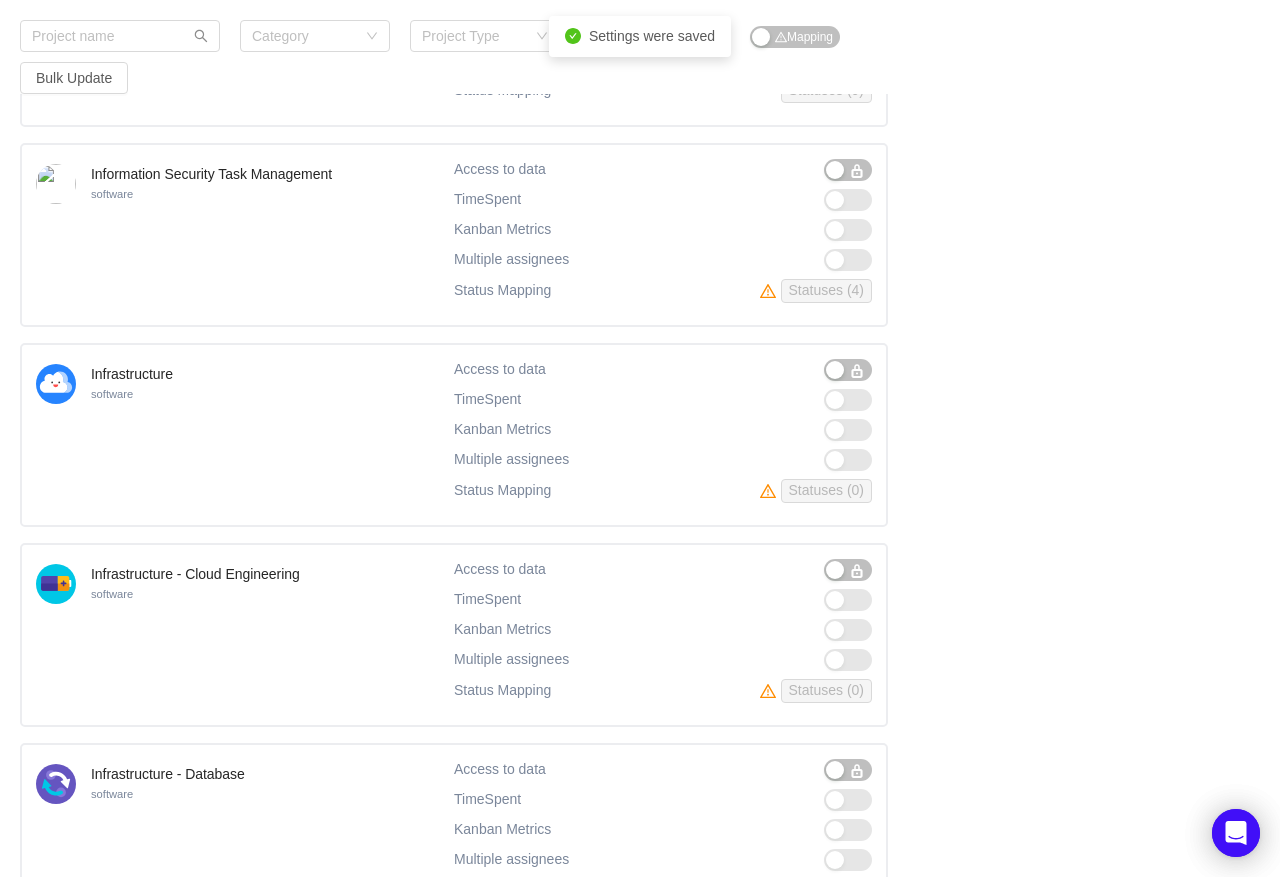 scroll, scrollTop: 9473, scrollLeft: 0, axis: vertical 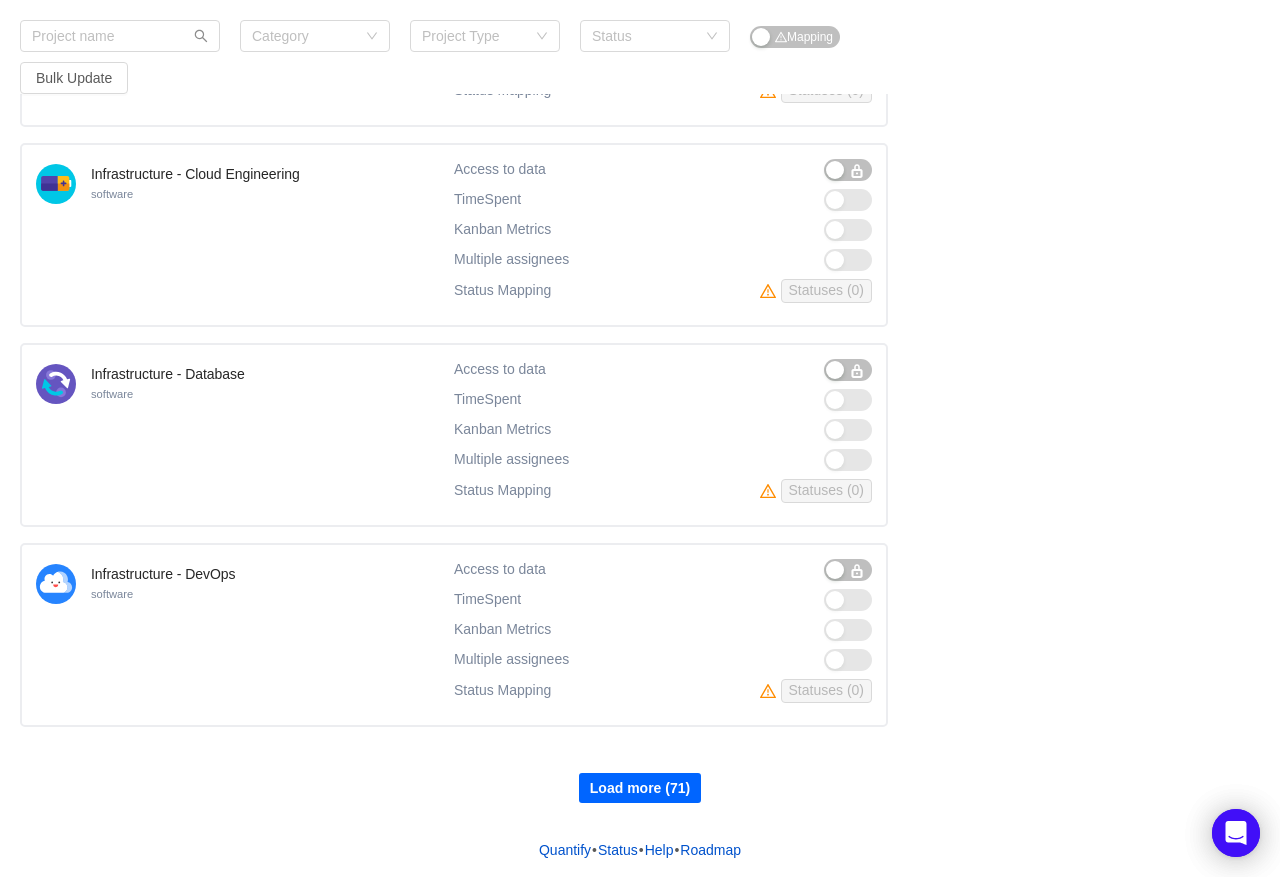 click on "Load more (71)" at bounding box center [640, 788] 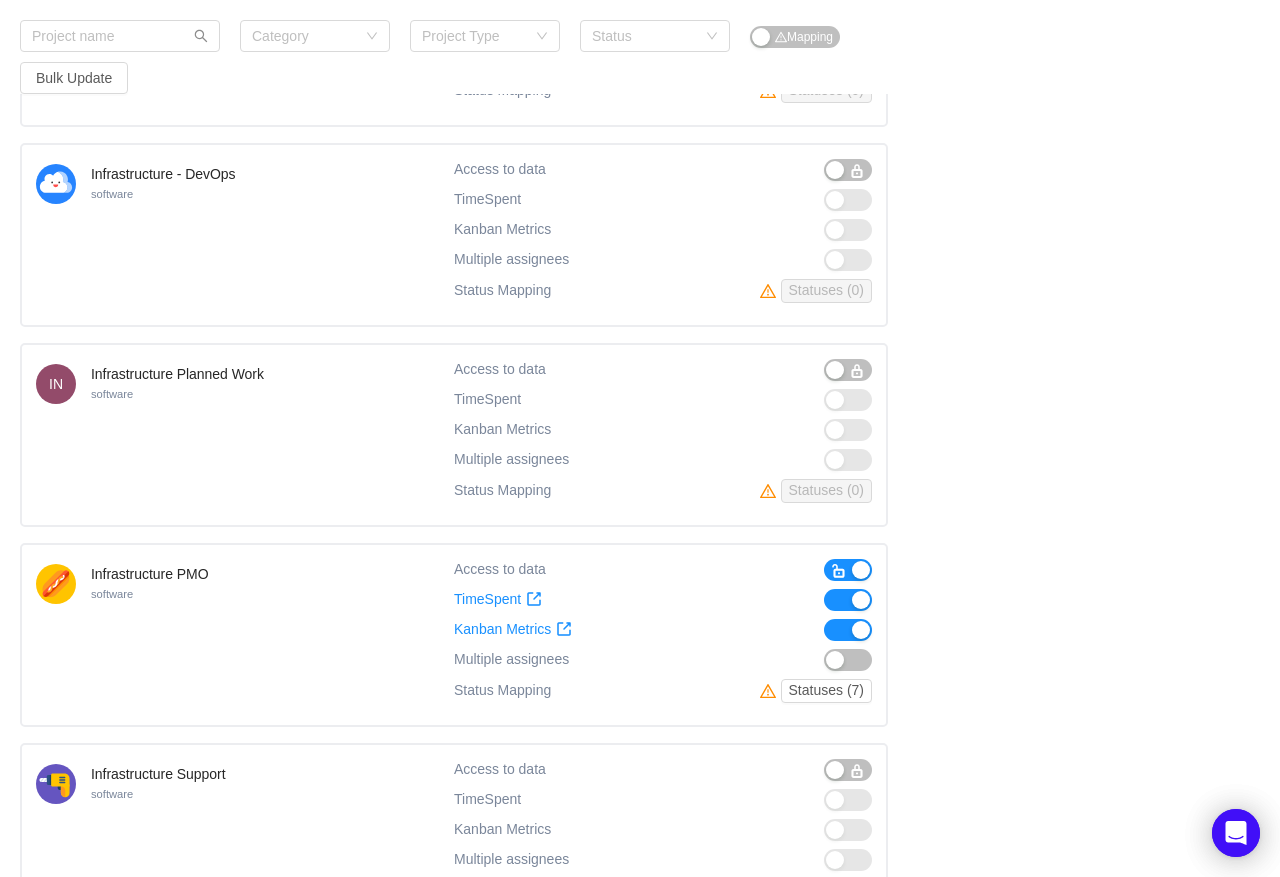 scroll, scrollTop: 10073, scrollLeft: 0, axis: vertical 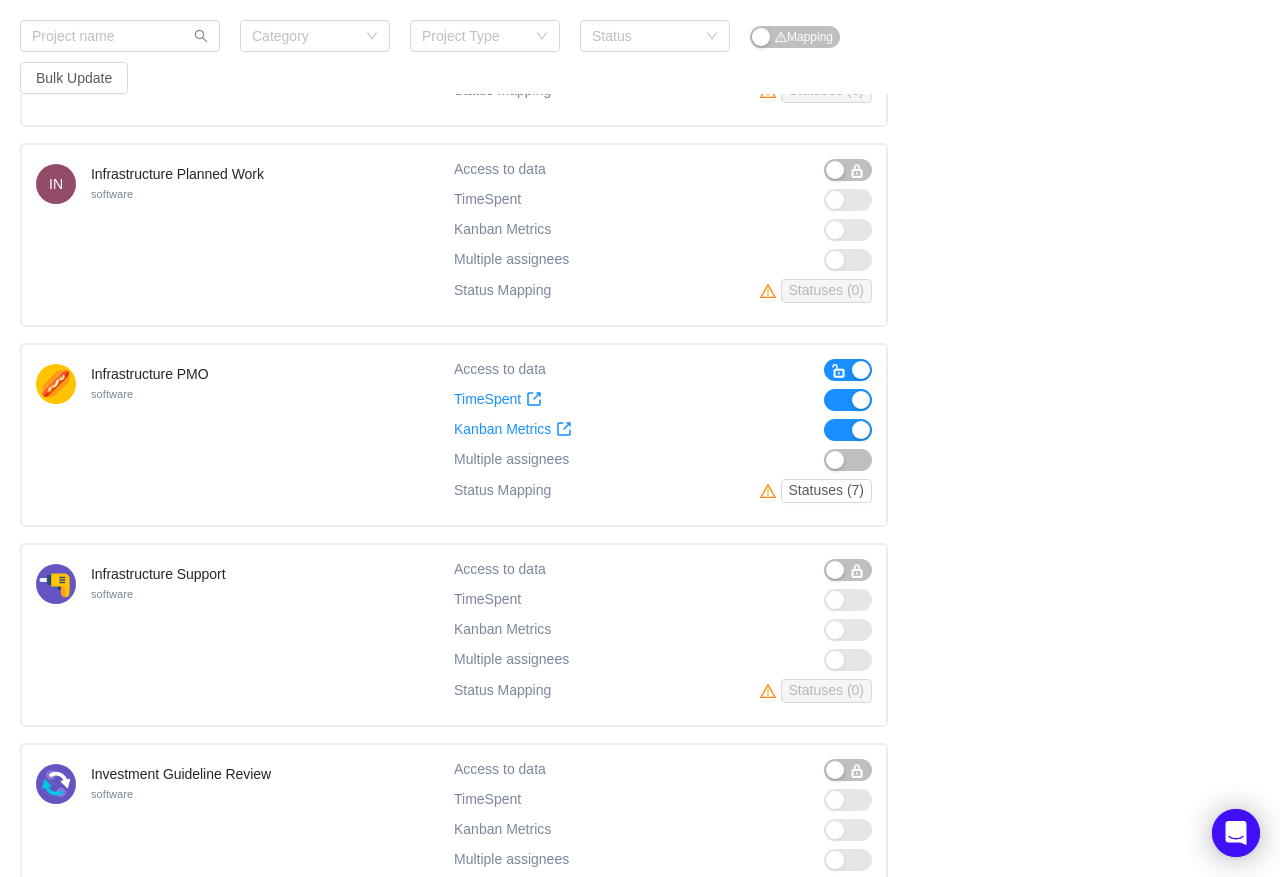 click at bounding box center (848, 430) 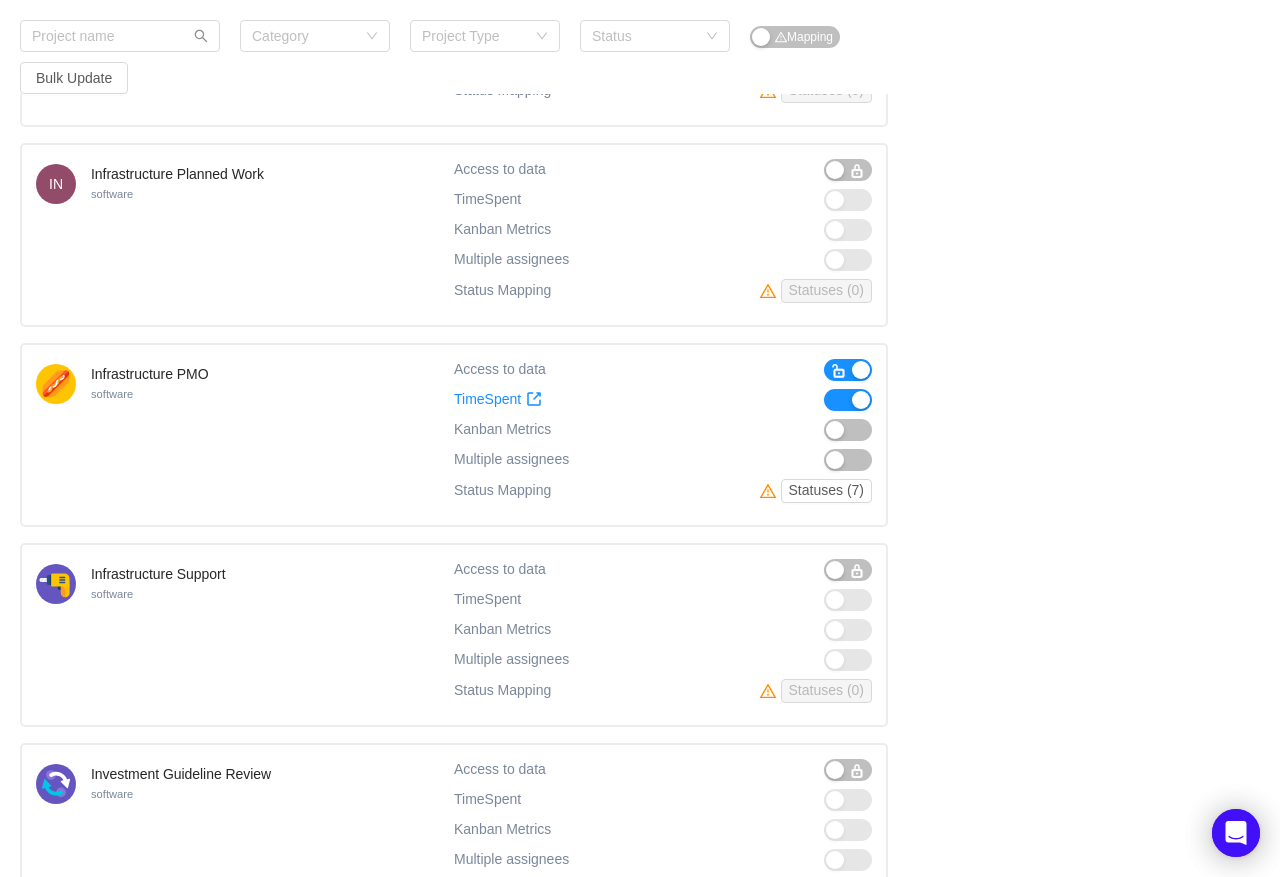 click at bounding box center (848, 400) 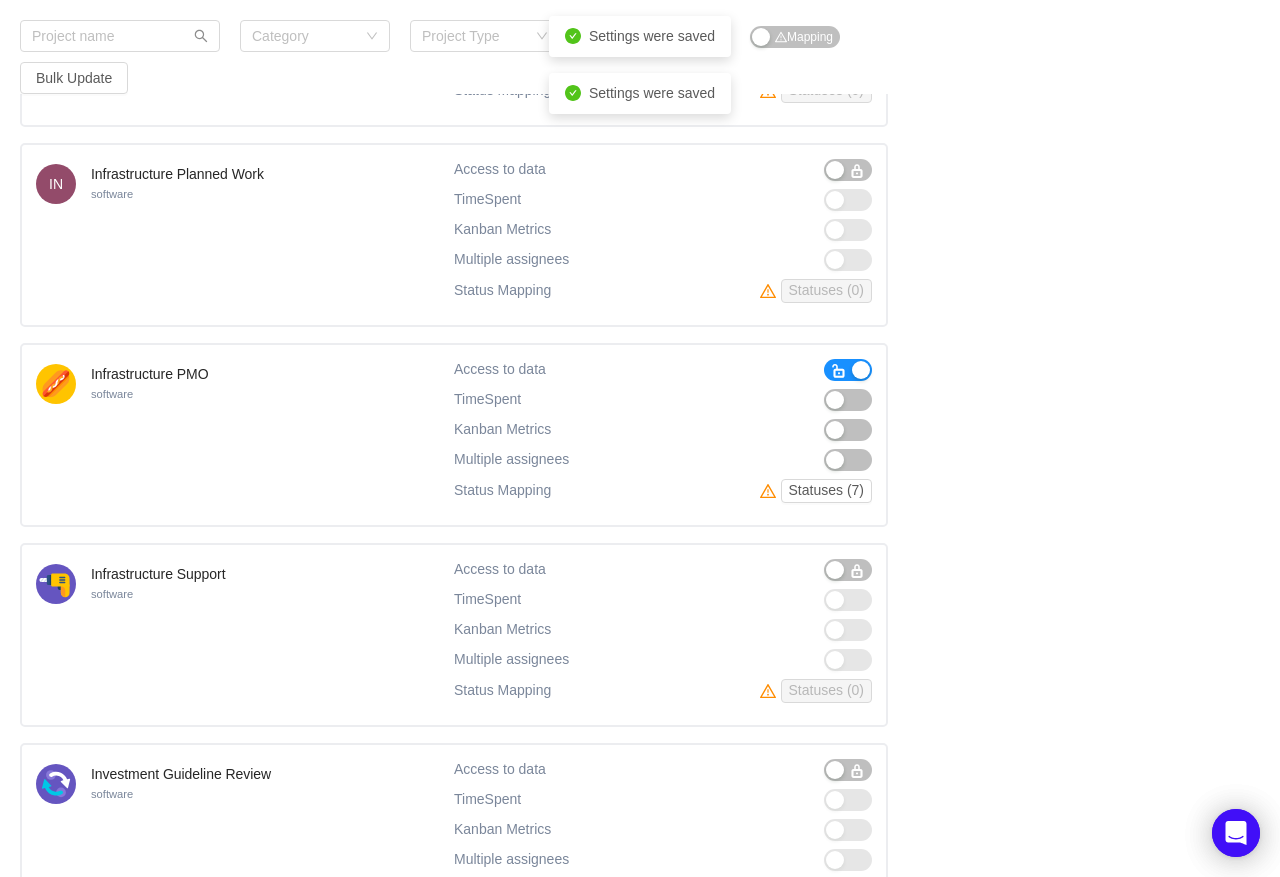 click at bounding box center (839, 371) 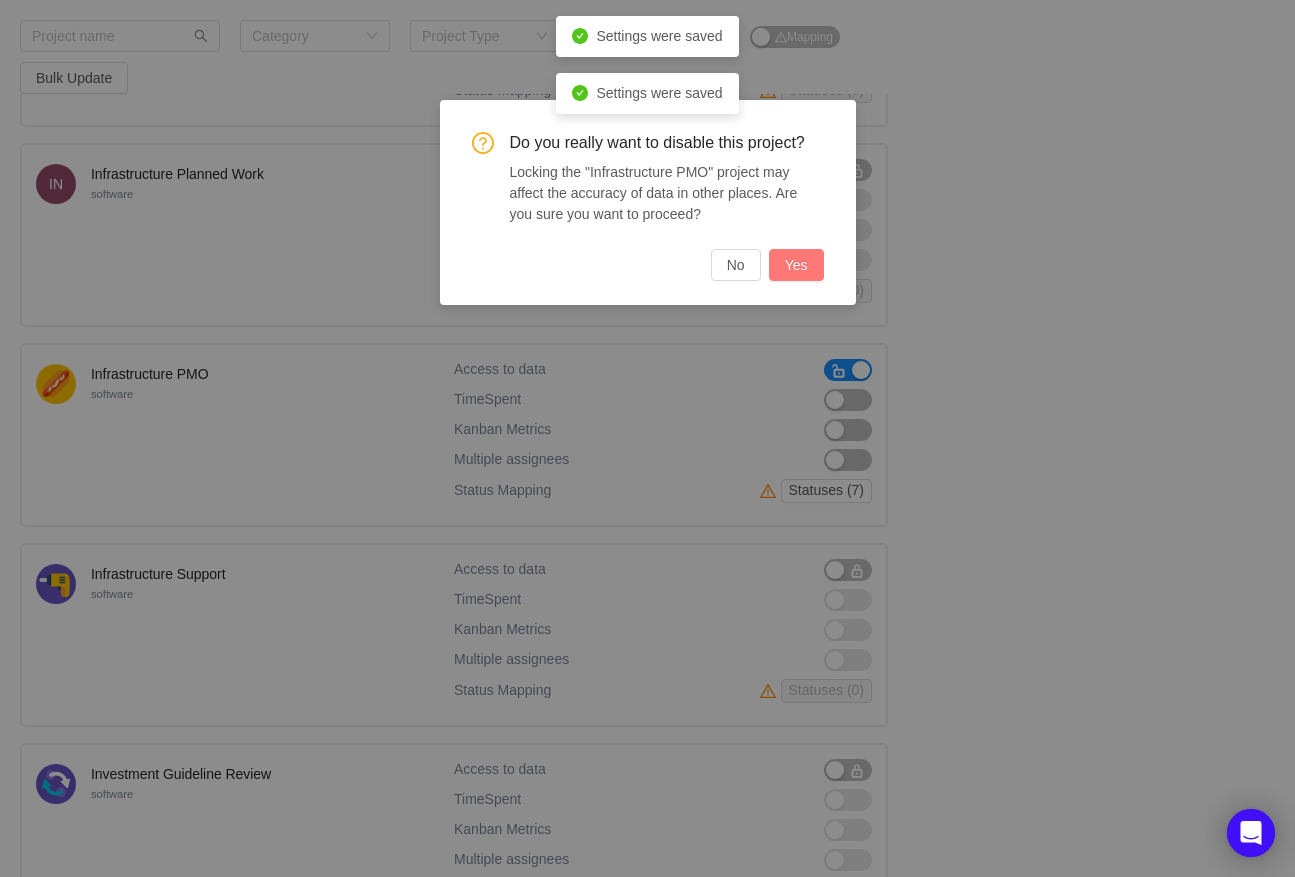 click on "Yes" at bounding box center [796, 265] 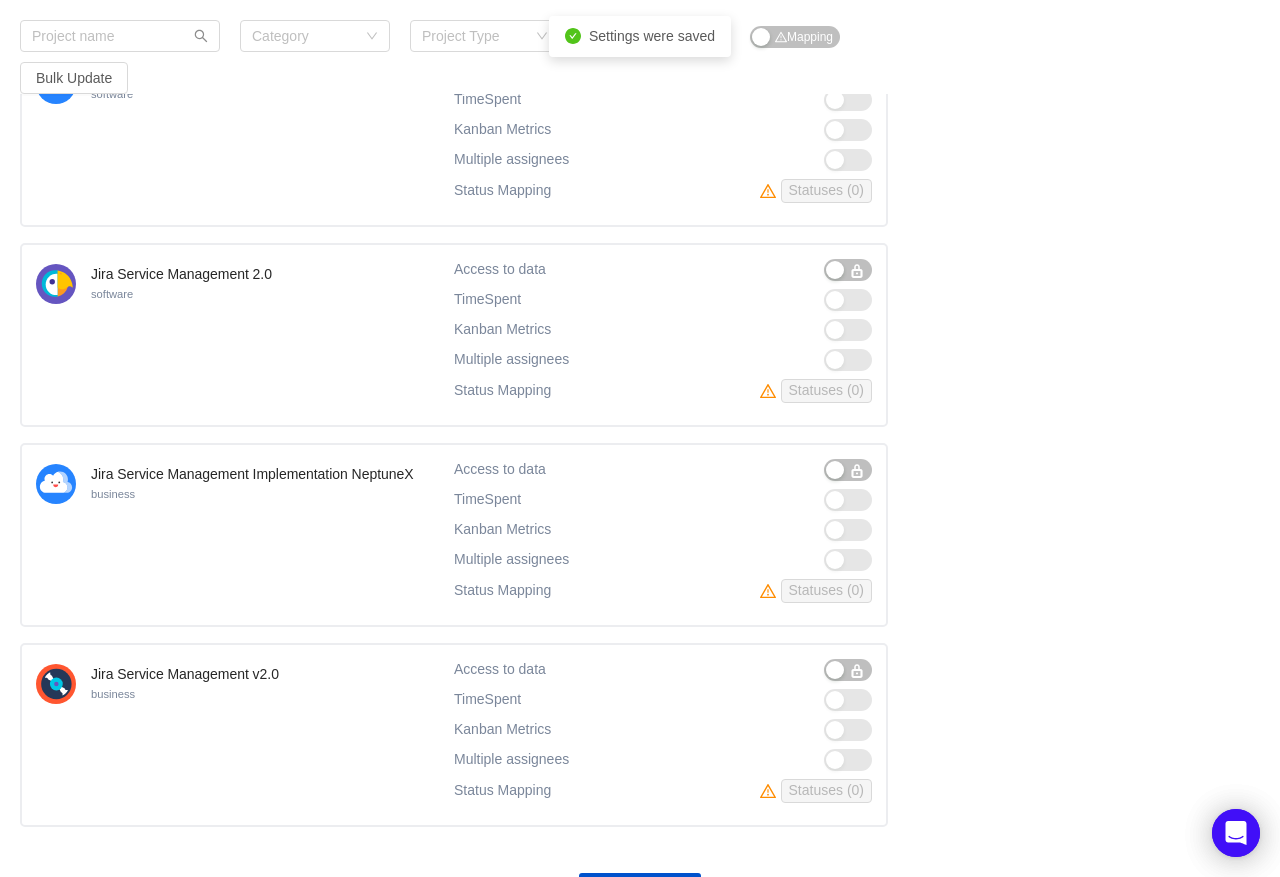 scroll, scrollTop: 11473, scrollLeft: 0, axis: vertical 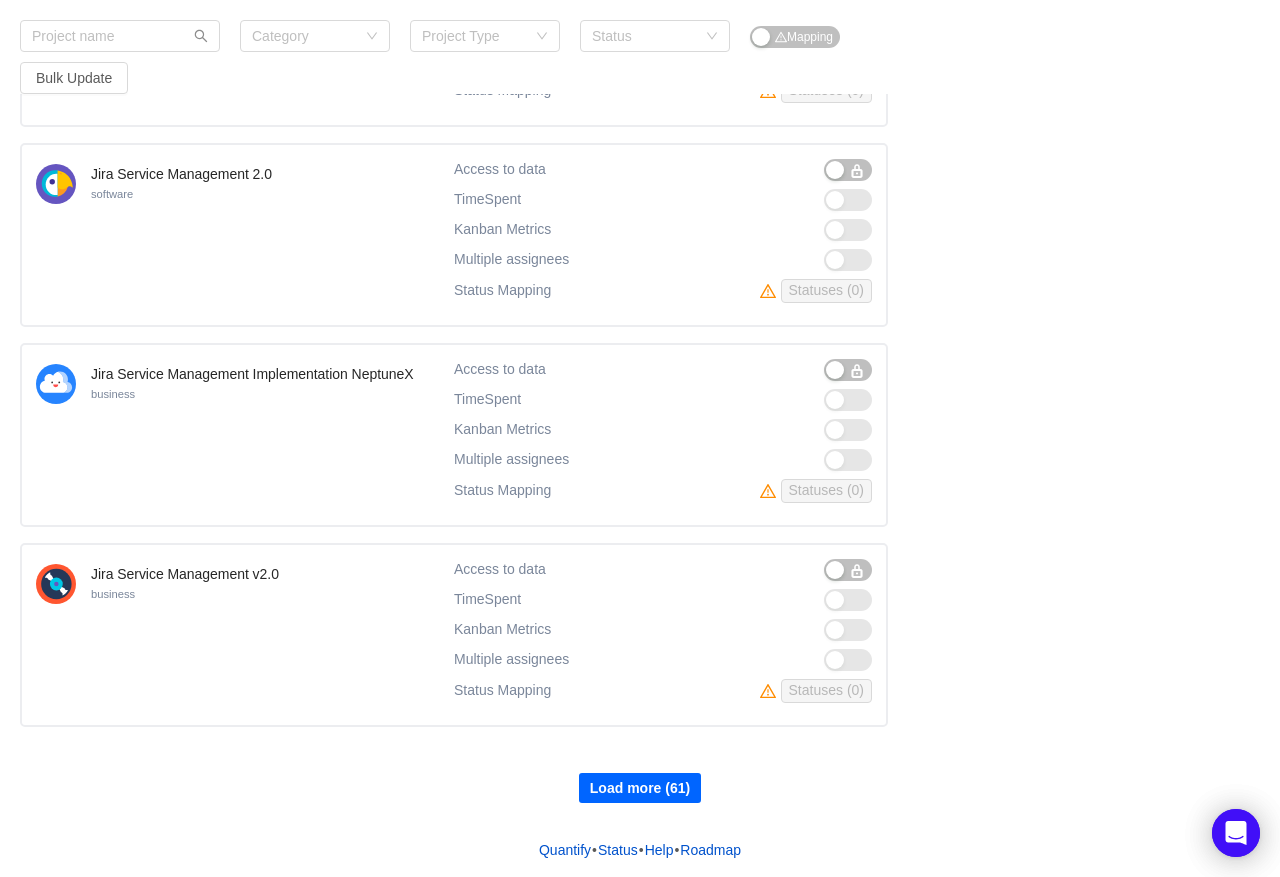 click on "Load more (61)" at bounding box center (640, 788) 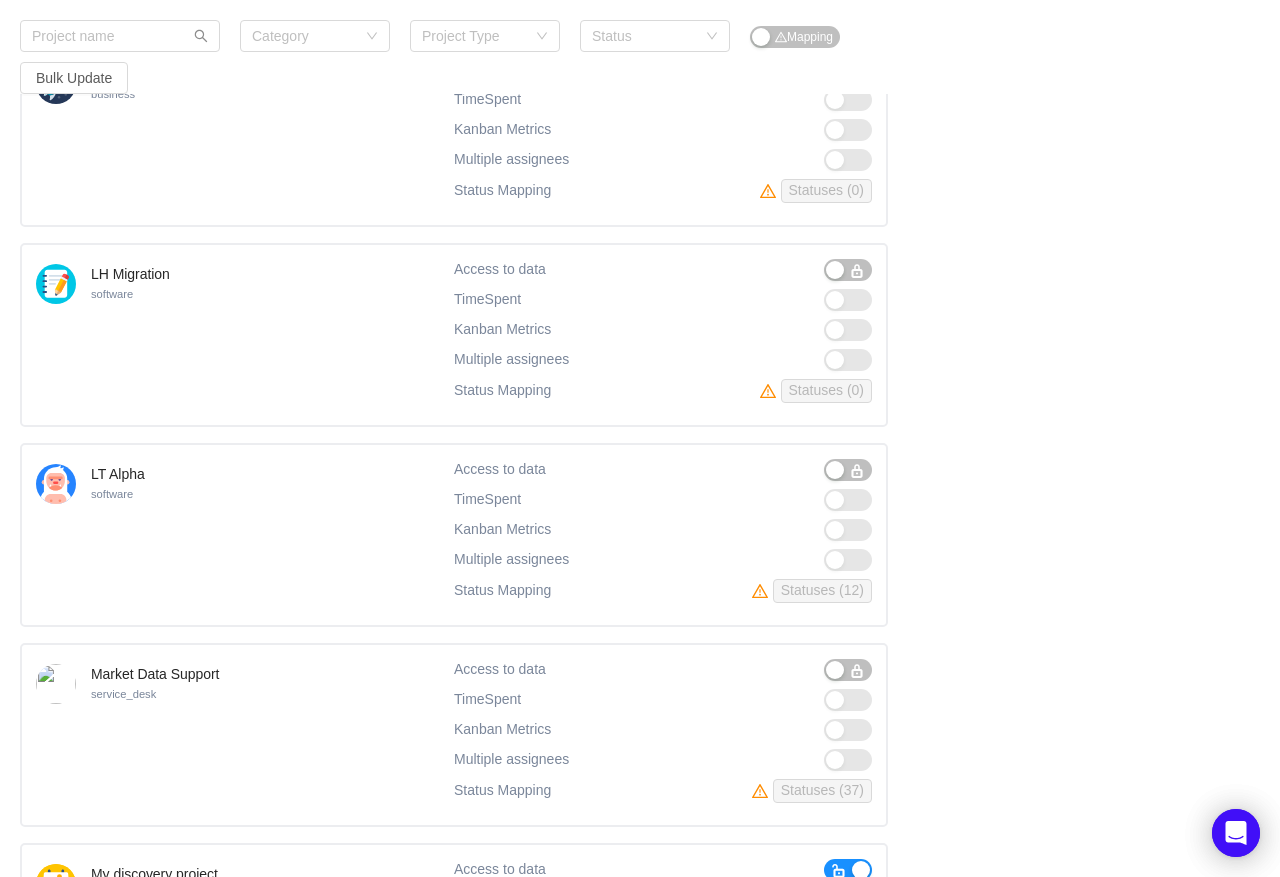 scroll, scrollTop: 12473, scrollLeft: 0, axis: vertical 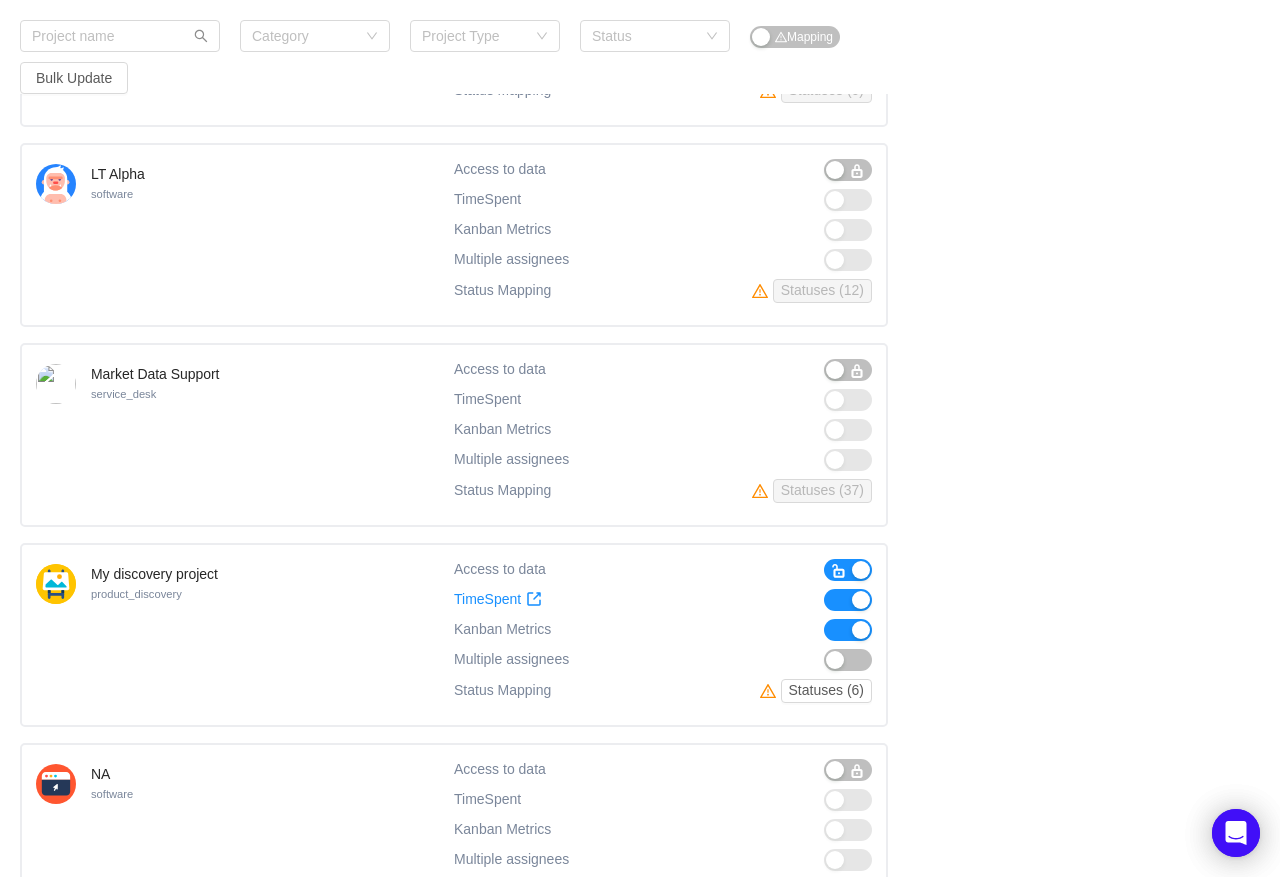 click at bounding box center [848, 630] 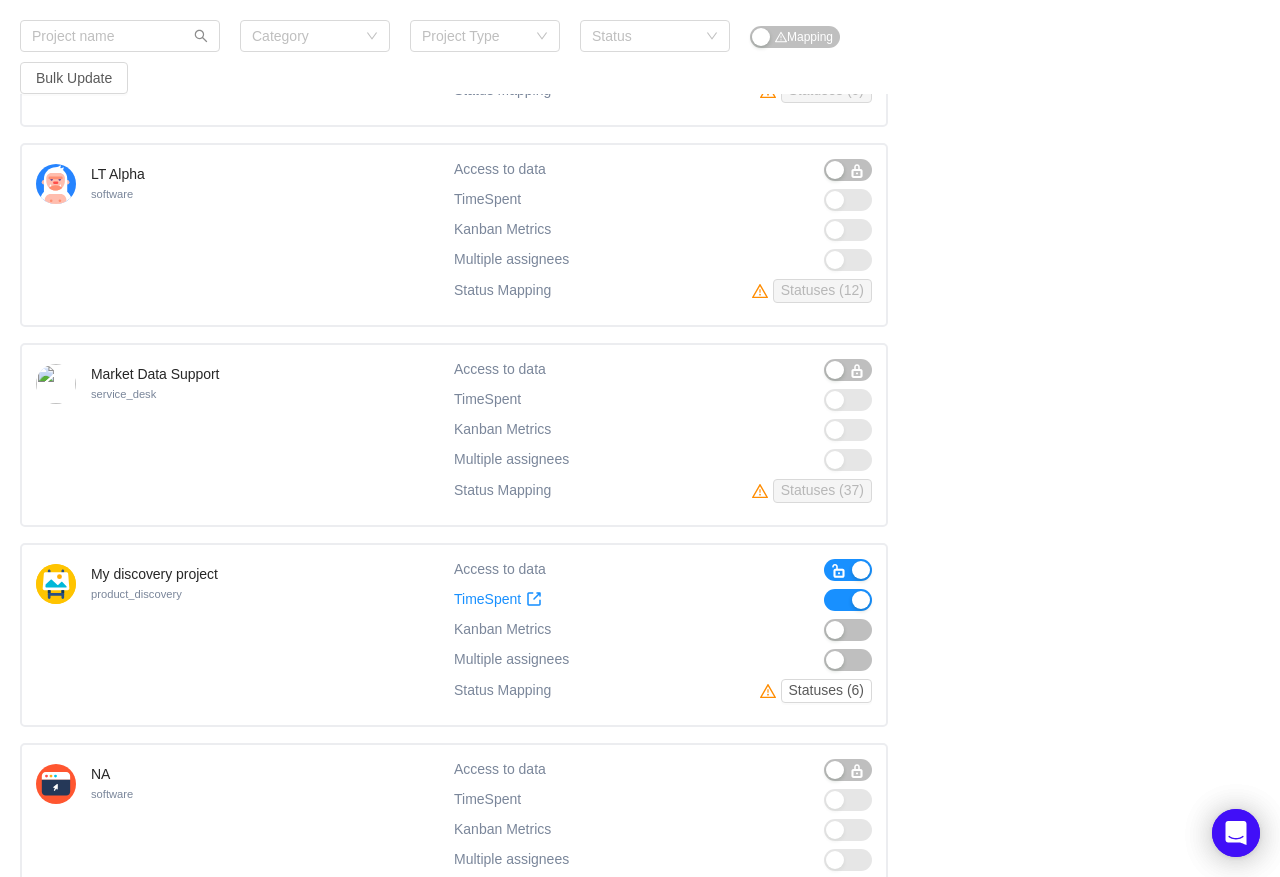 click at bounding box center (848, 600) 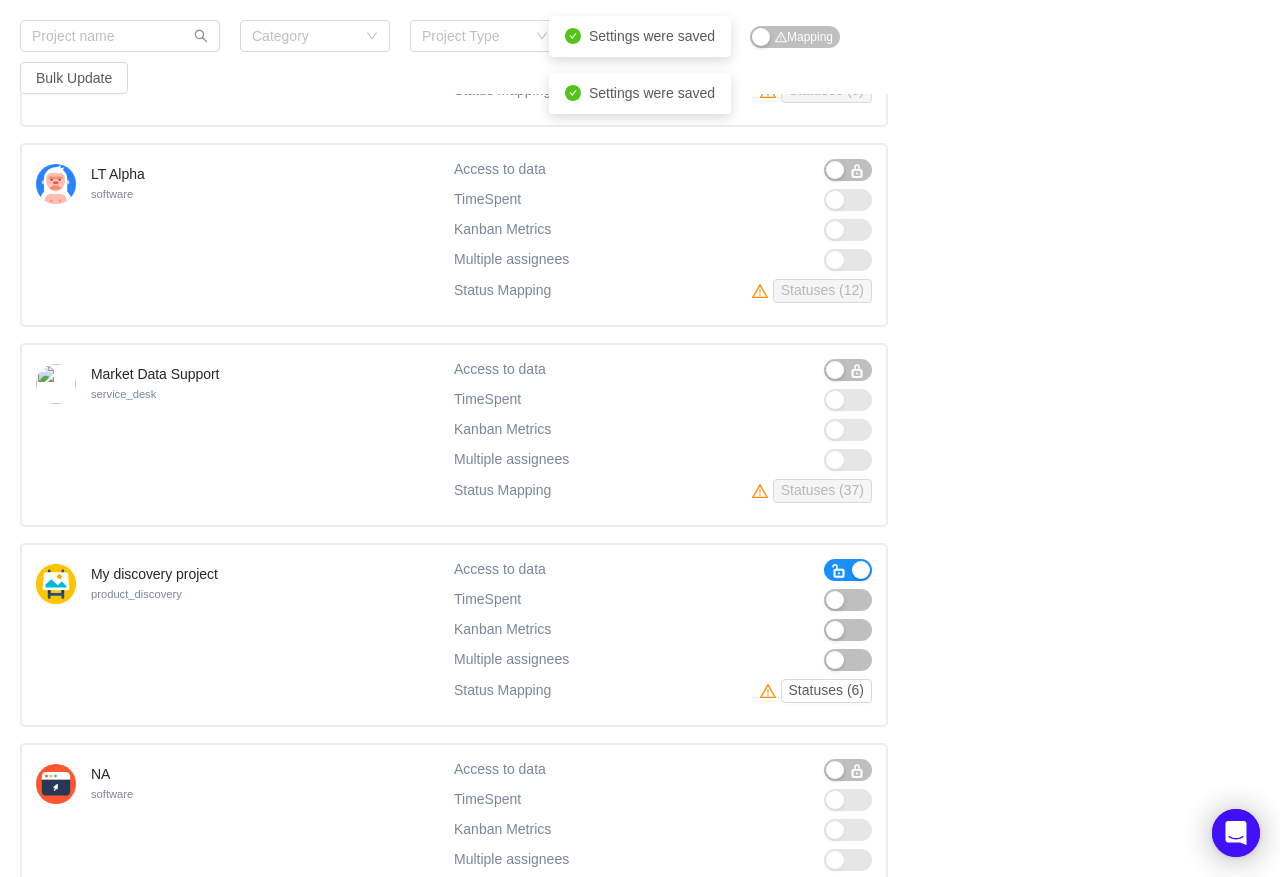 click at bounding box center [848, 570] 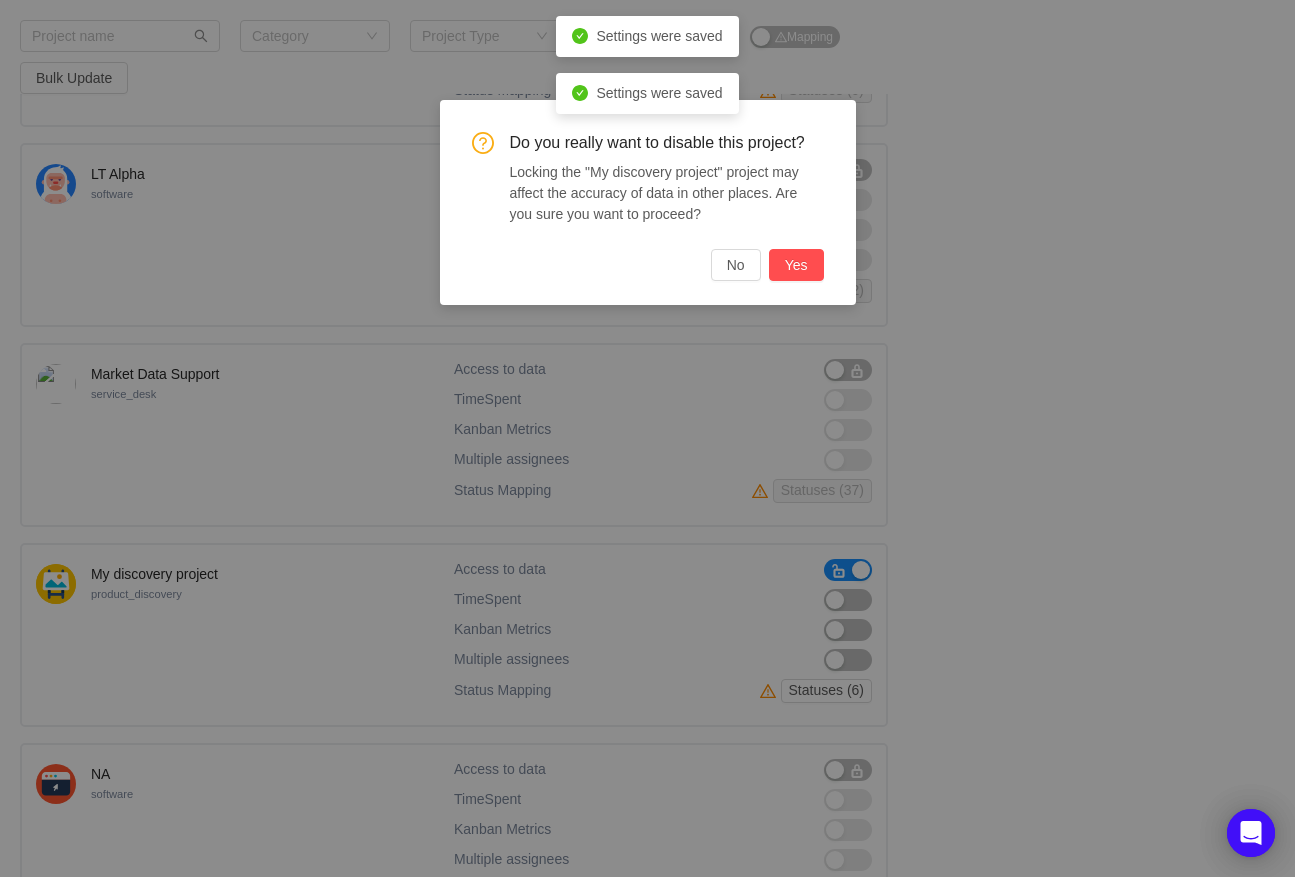 click on "Do you really want to disable this project? Locking the "My discovery project" project may affect the accuracy of data in other places. Are you sure you want to proceed? No Yes" at bounding box center (648, 206) 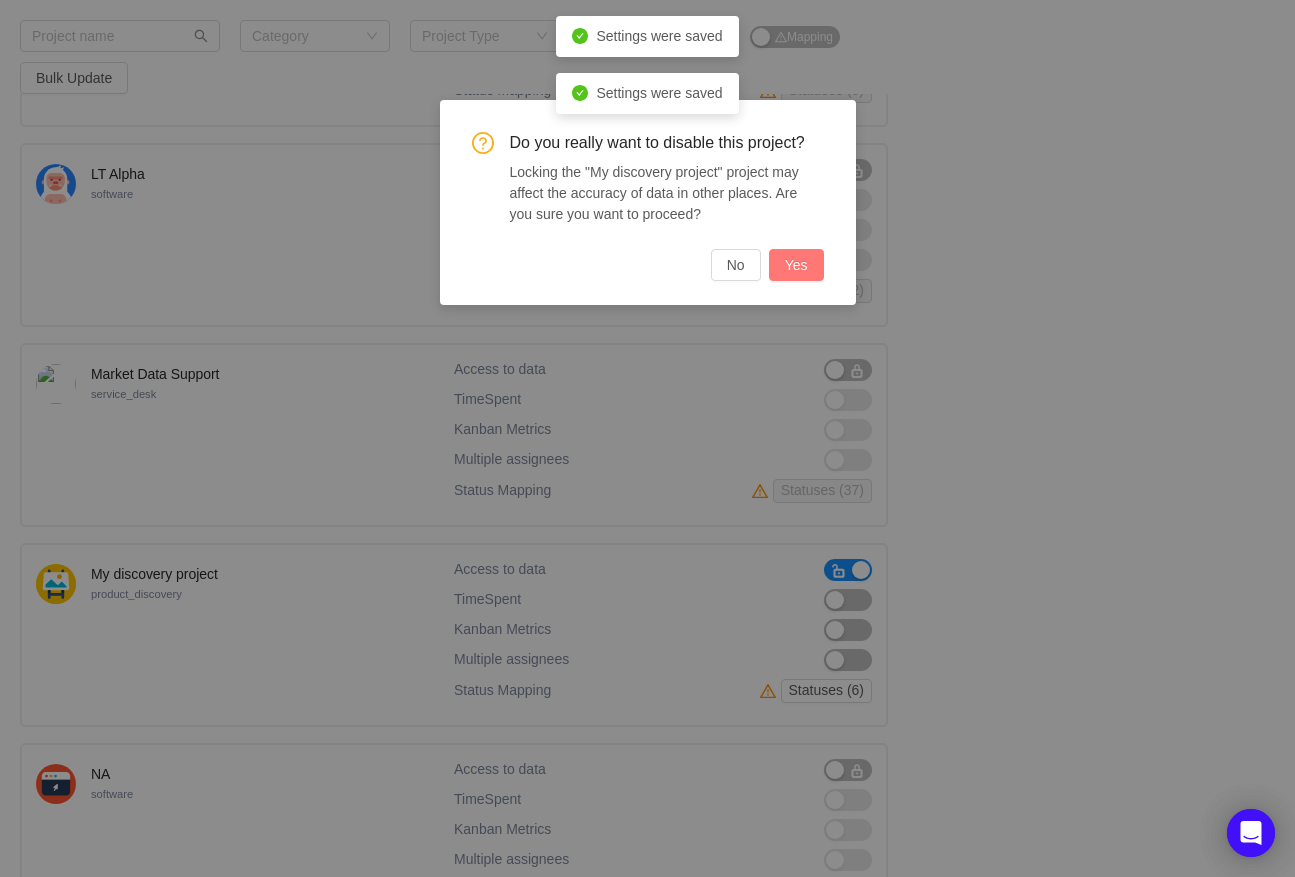 click on "Yes" at bounding box center (796, 265) 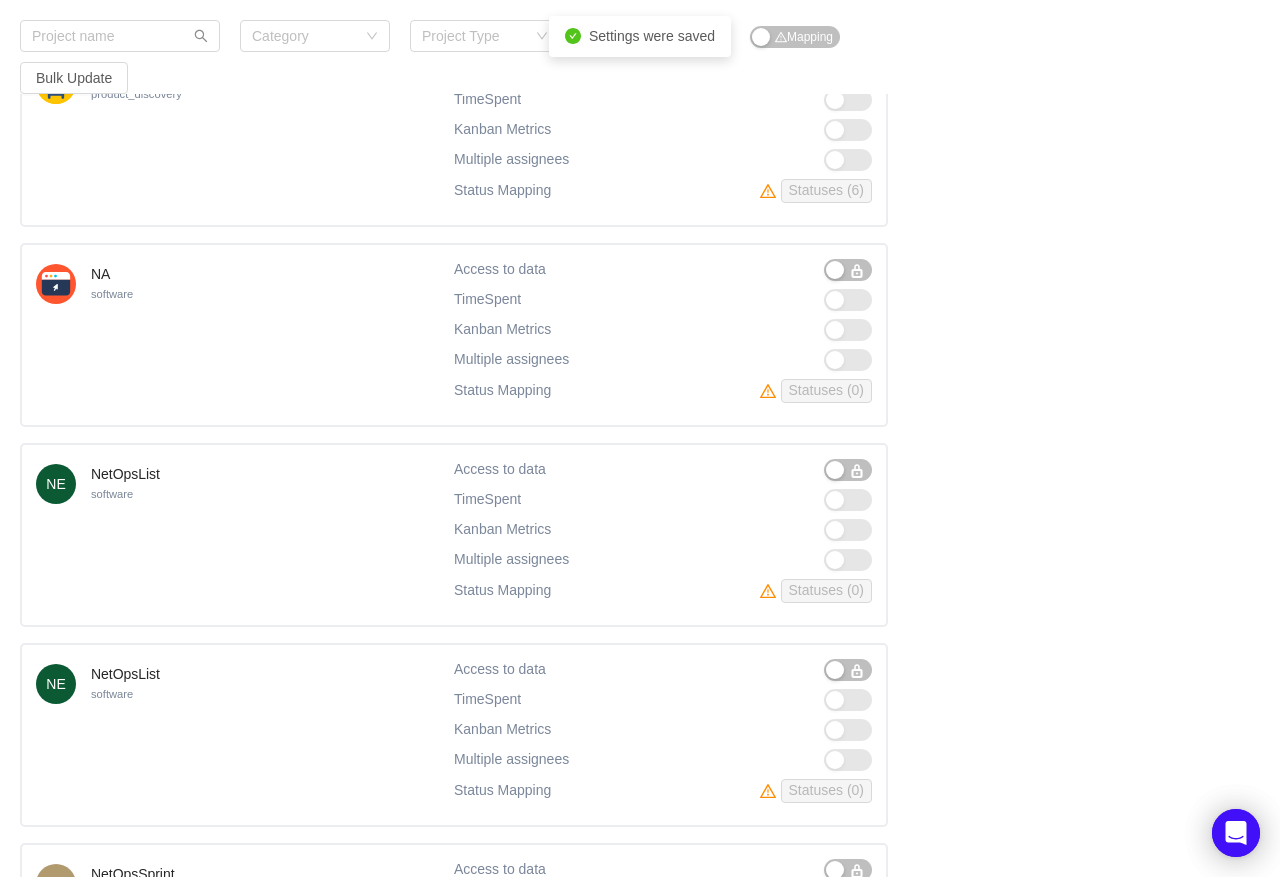 scroll, scrollTop: 13473, scrollLeft: 0, axis: vertical 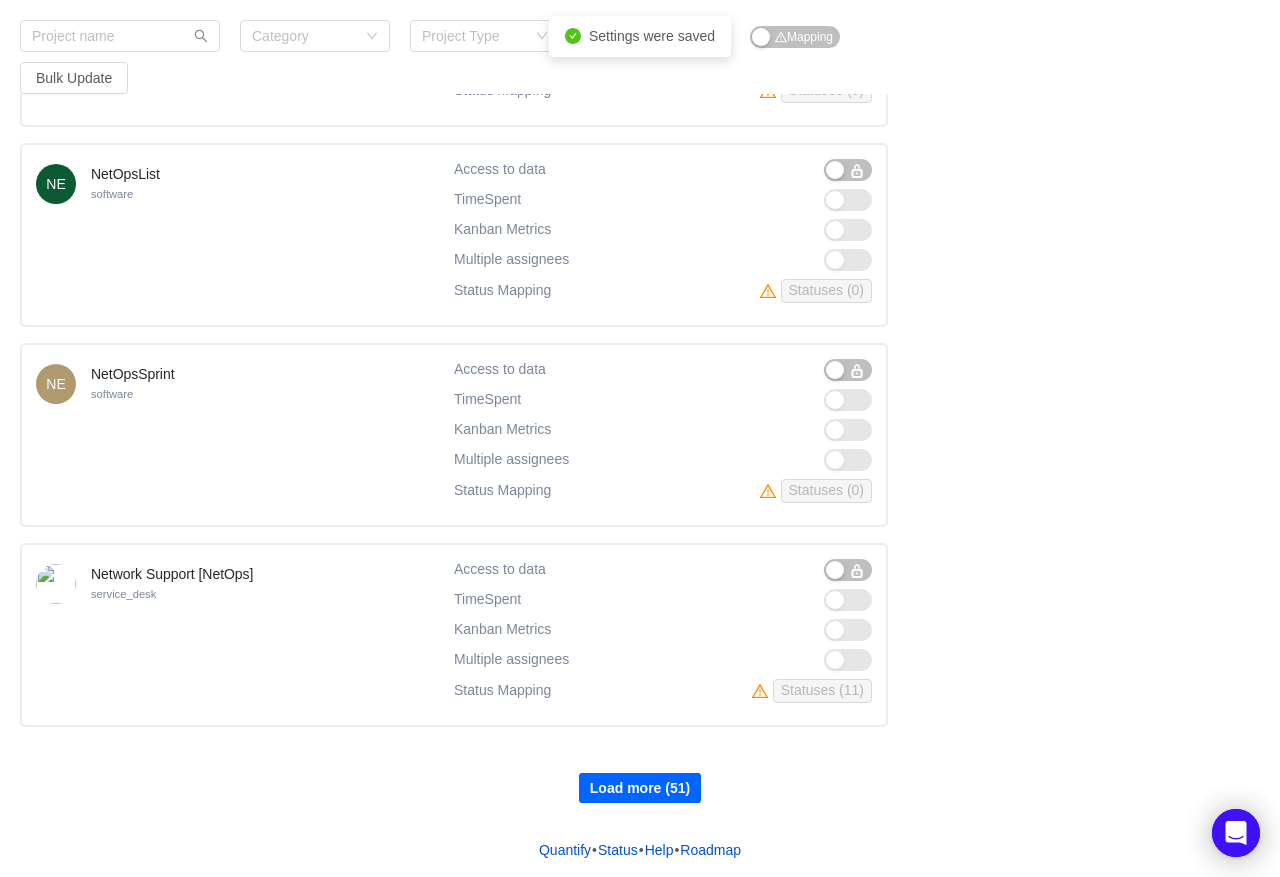 click on "Load more (51)" at bounding box center (640, 788) 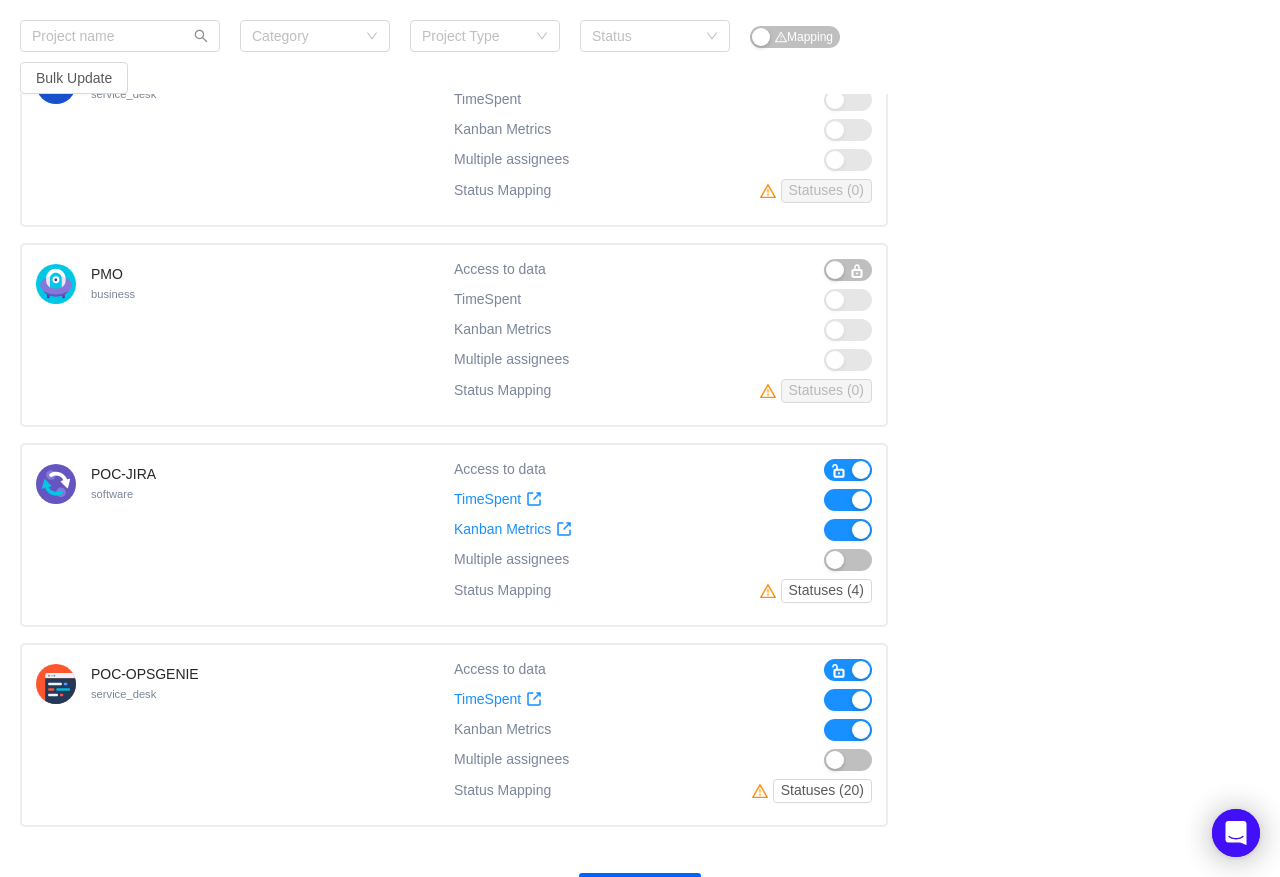 scroll, scrollTop: 15473, scrollLeft: 0, axis: vertical 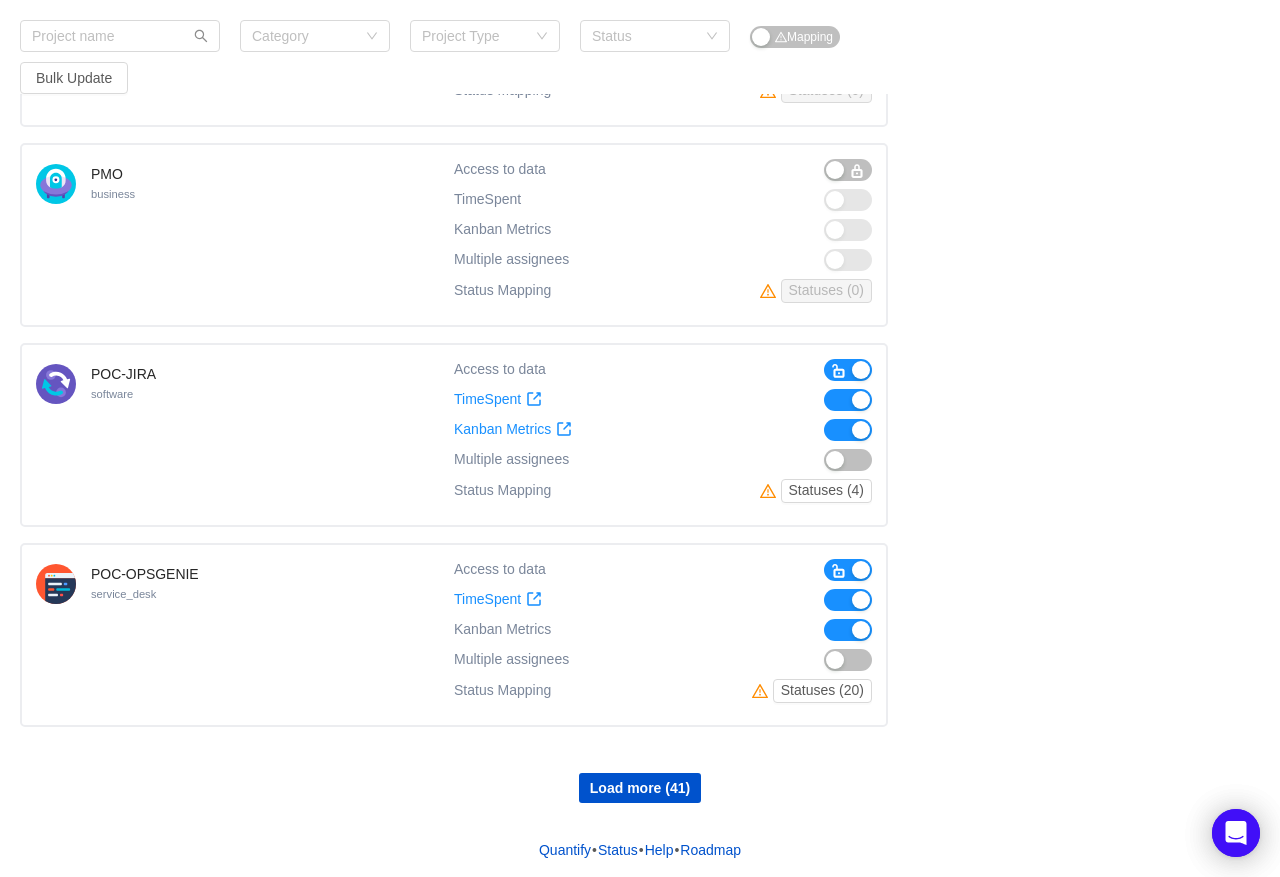 click at bounding box center [848, 430] 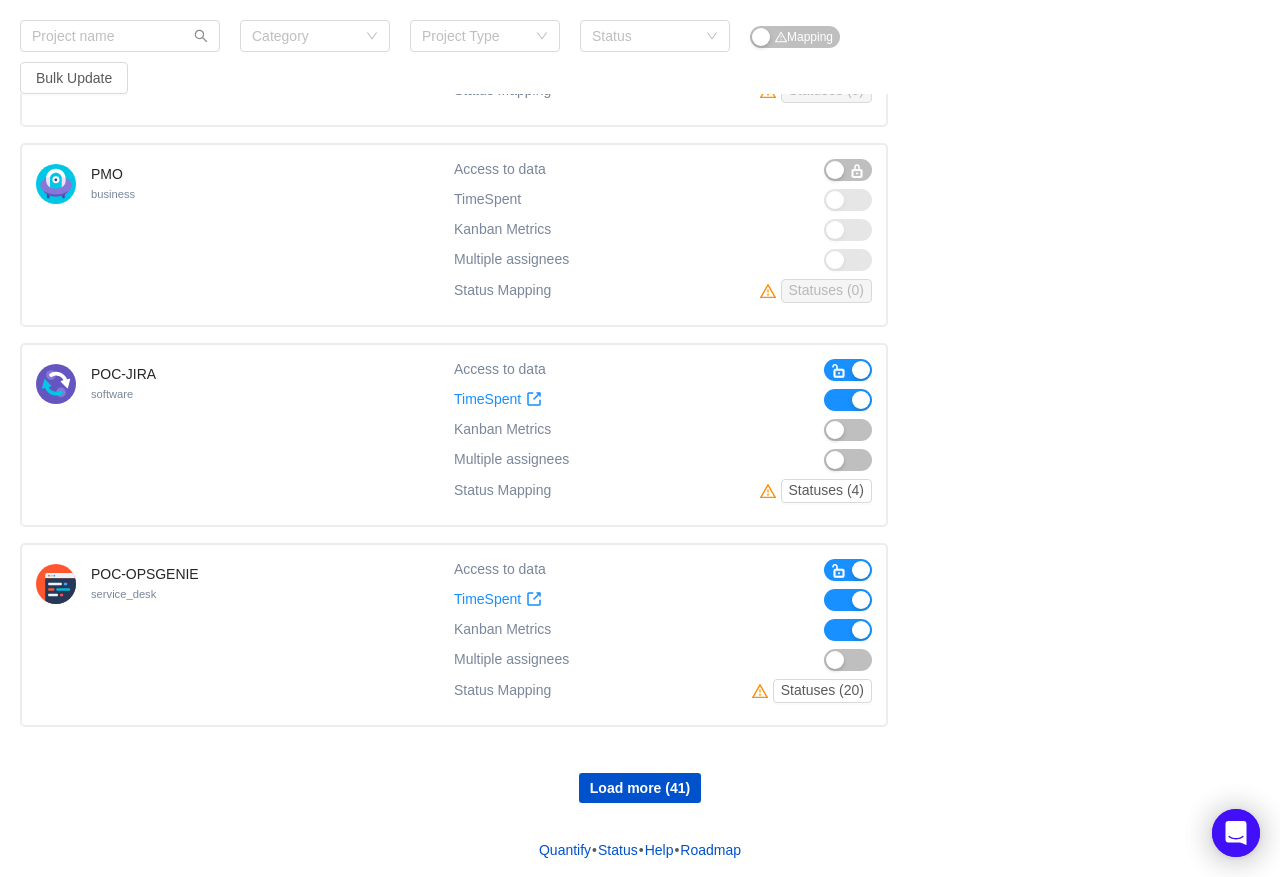 click at bounding box center [848, 400] 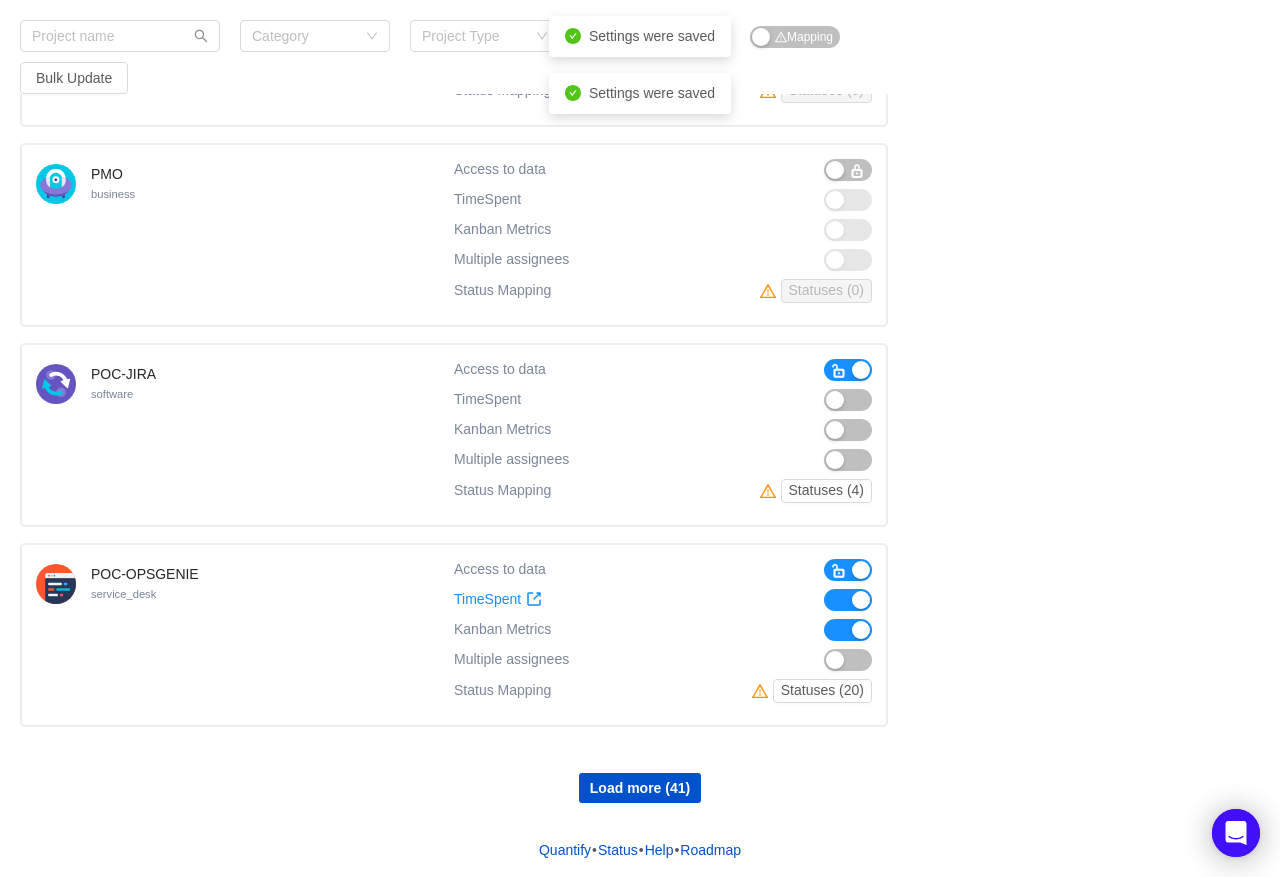 click at bounding box center (839, 371) 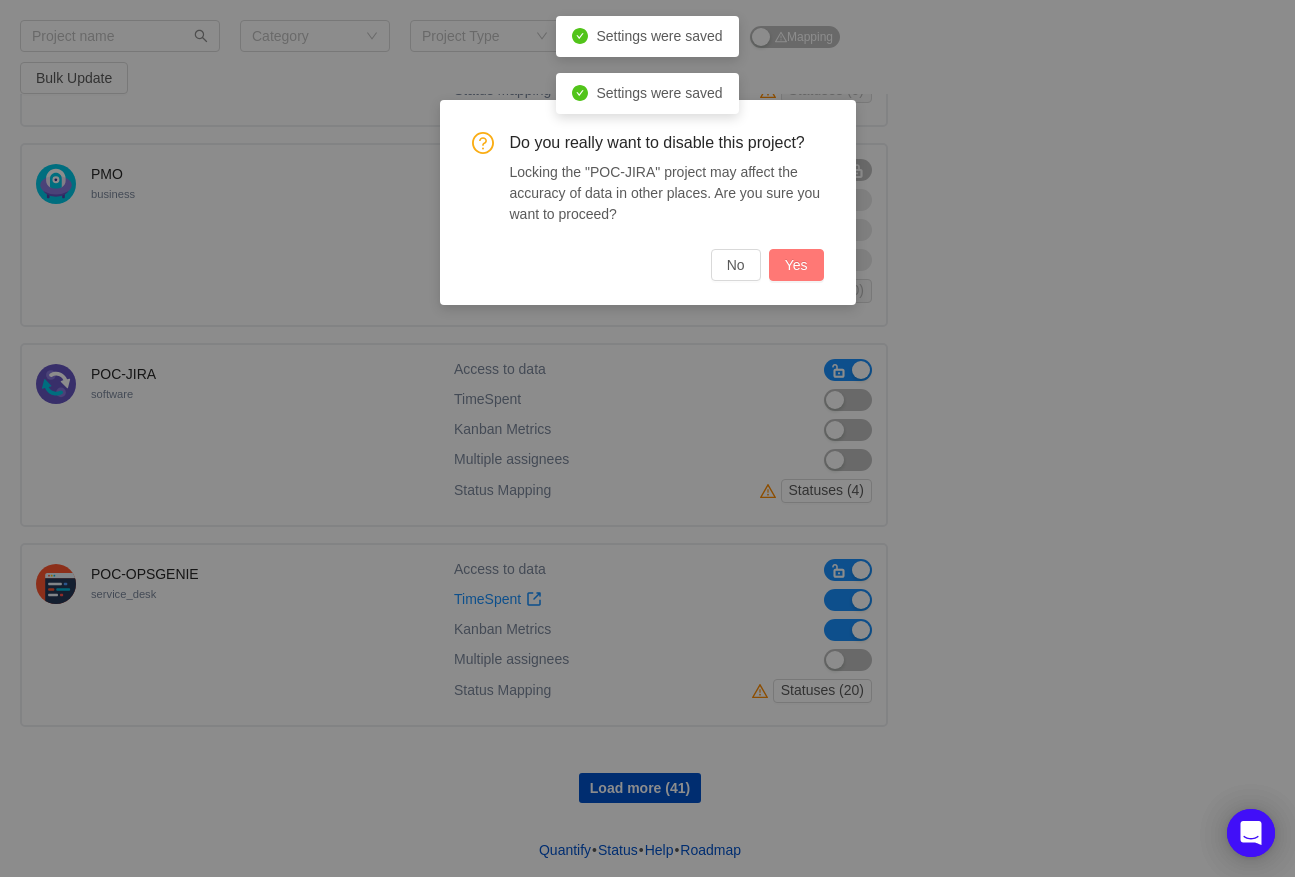 click on "Yes" at bounding box center [796, 265] 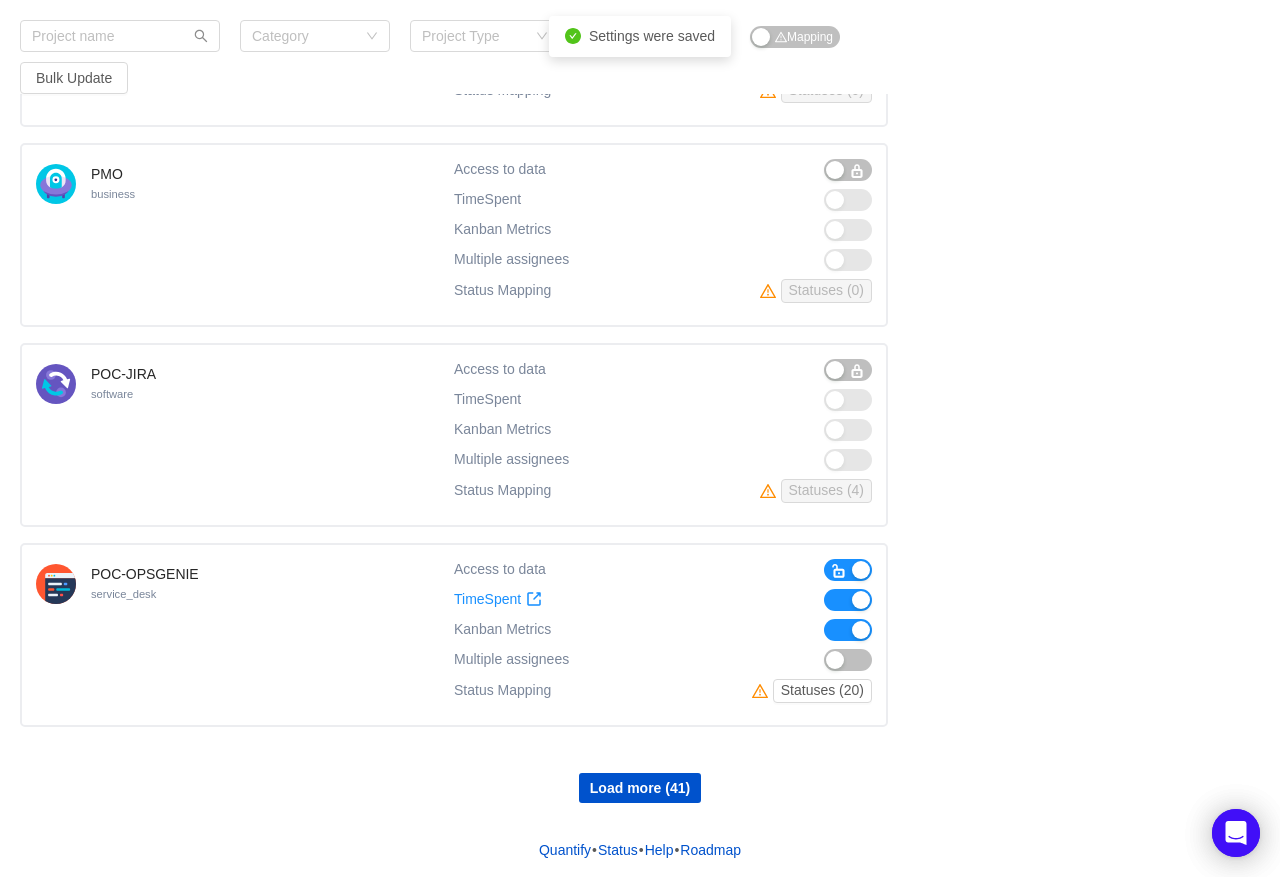 click at bounding box center (848, 630) 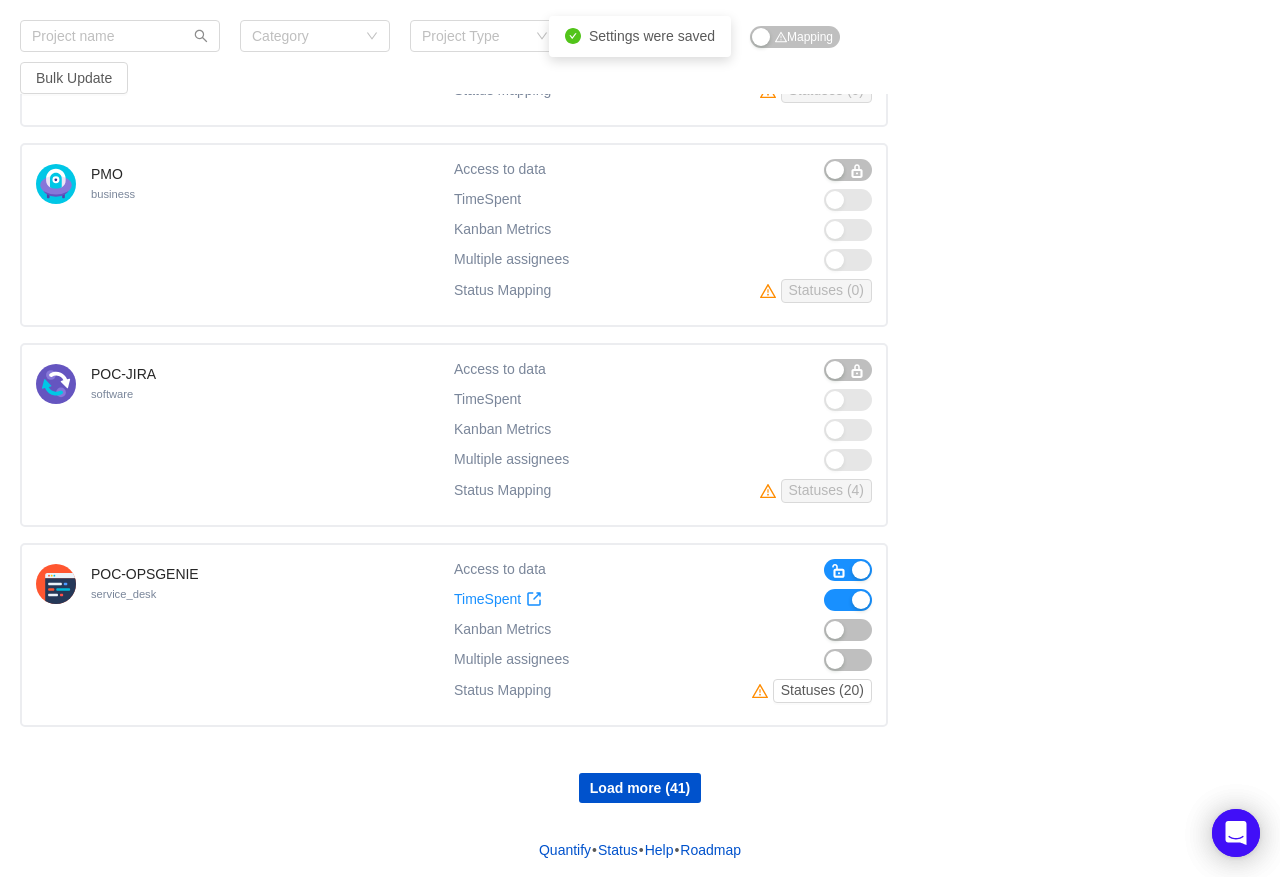 click at bounding box center (848, 600) 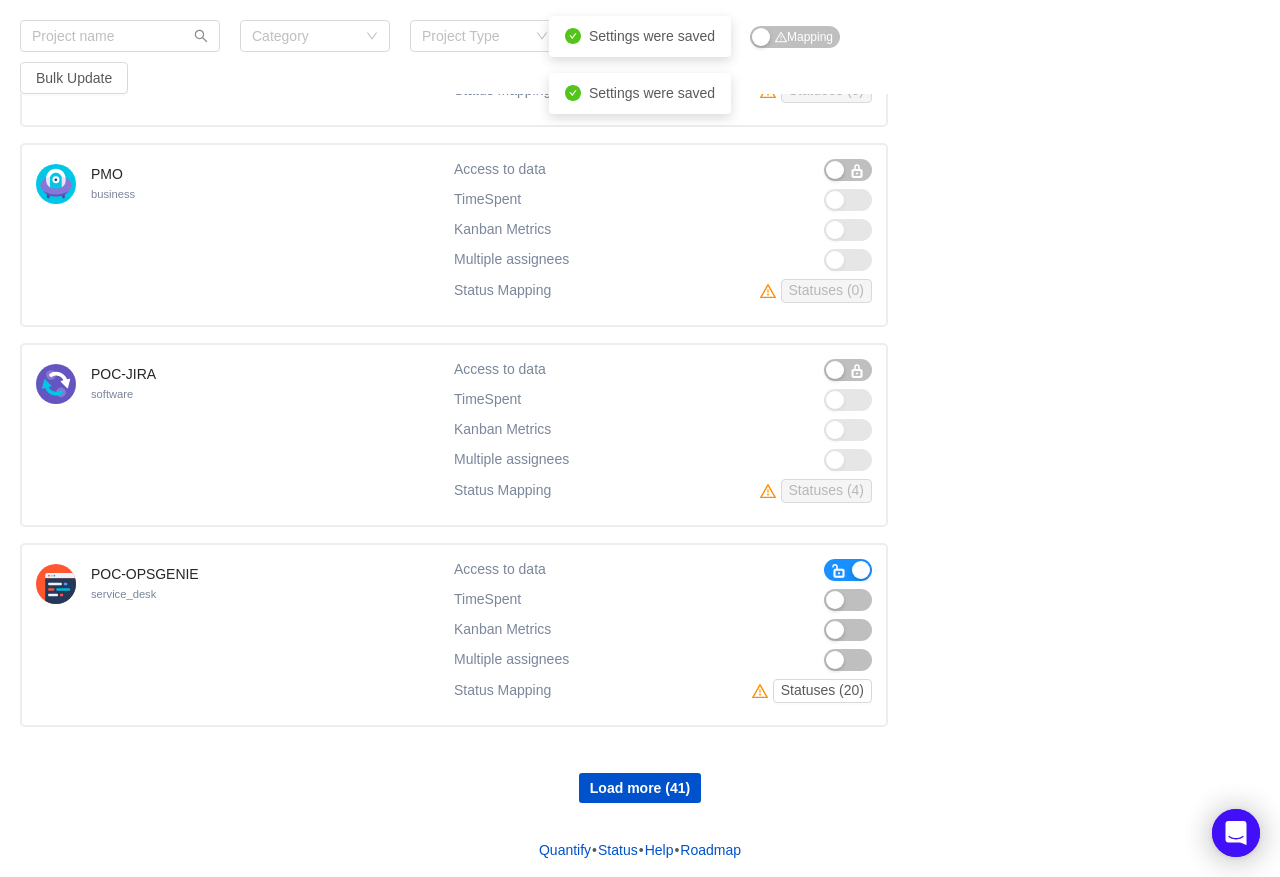 click at bounding box center (848, 570) 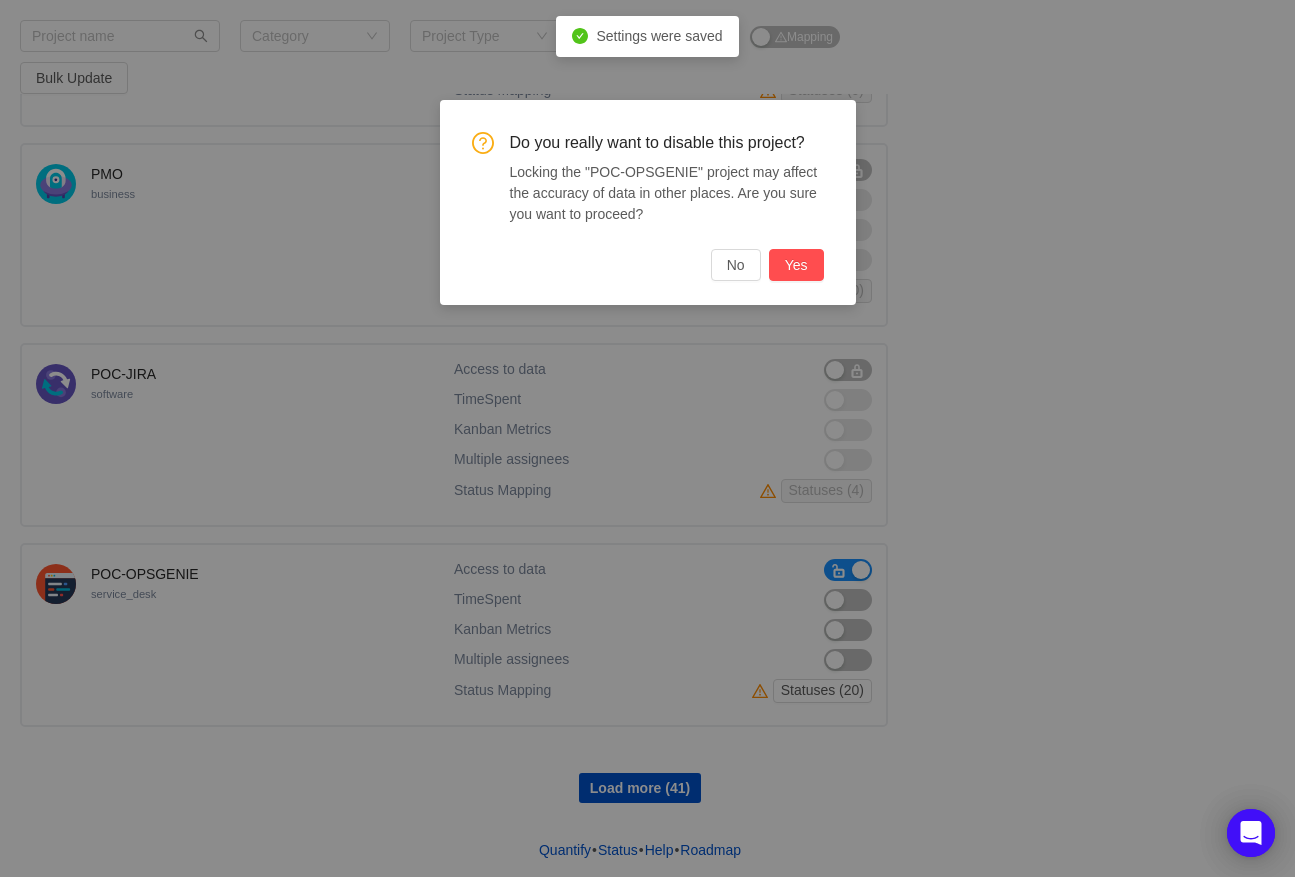drag, startPoint x: 787, startPoint y: 262, endPoint x: 1023, endPoint y: 376, distance: 262.09158 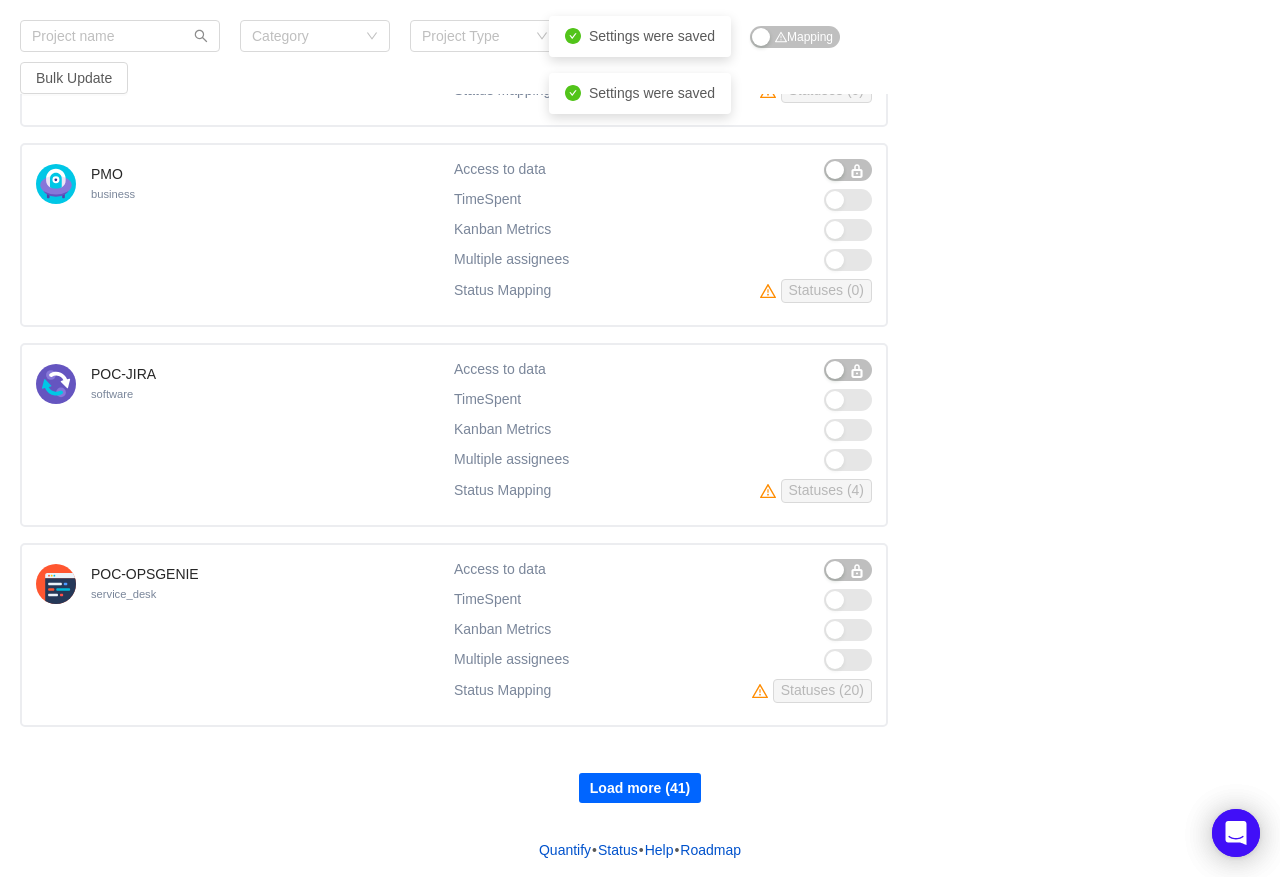 click on "Load more (41)" at bounding box center [640, 788] 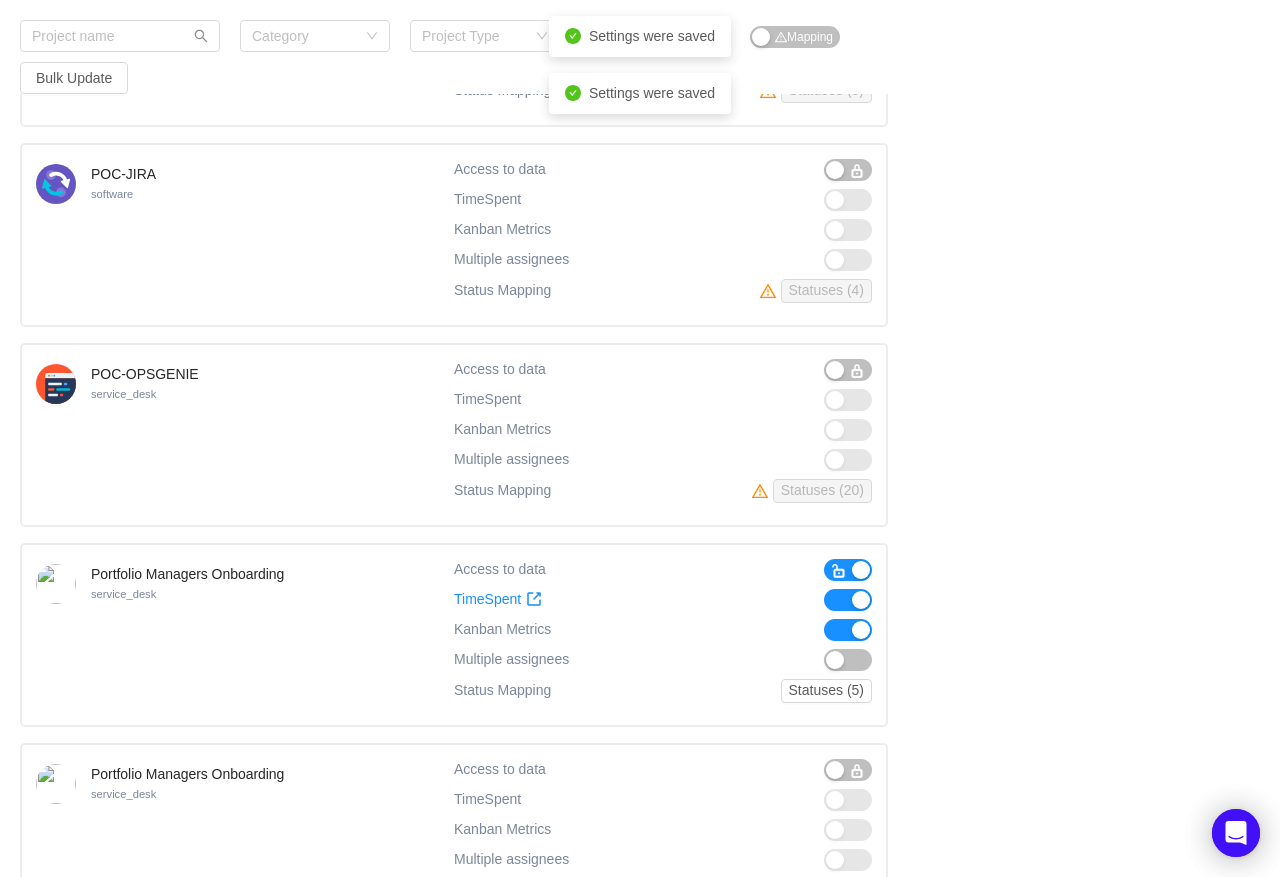 scroll, scrollTop: 16073, scrollLeft: 0, axis: vertical 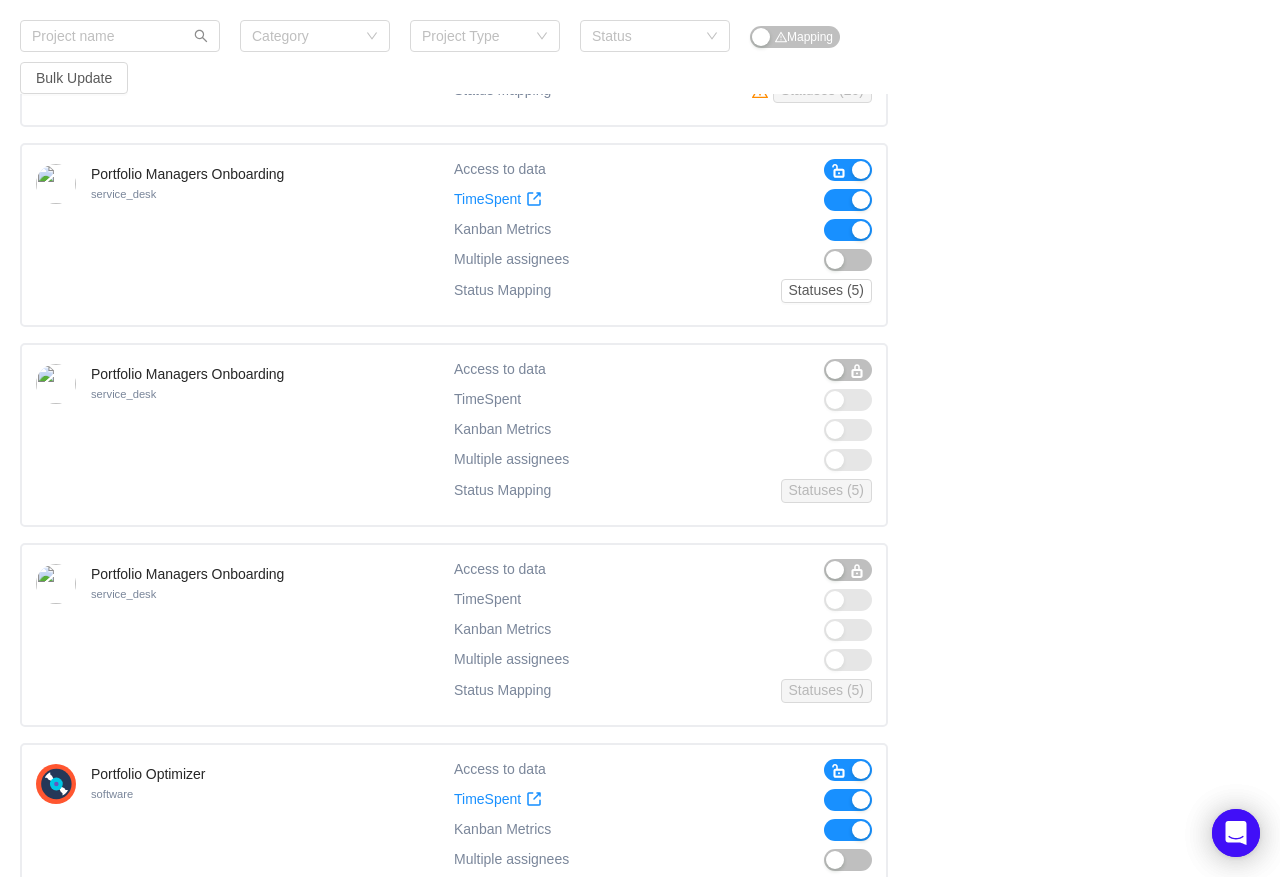 click at bounding box center [848, 230] 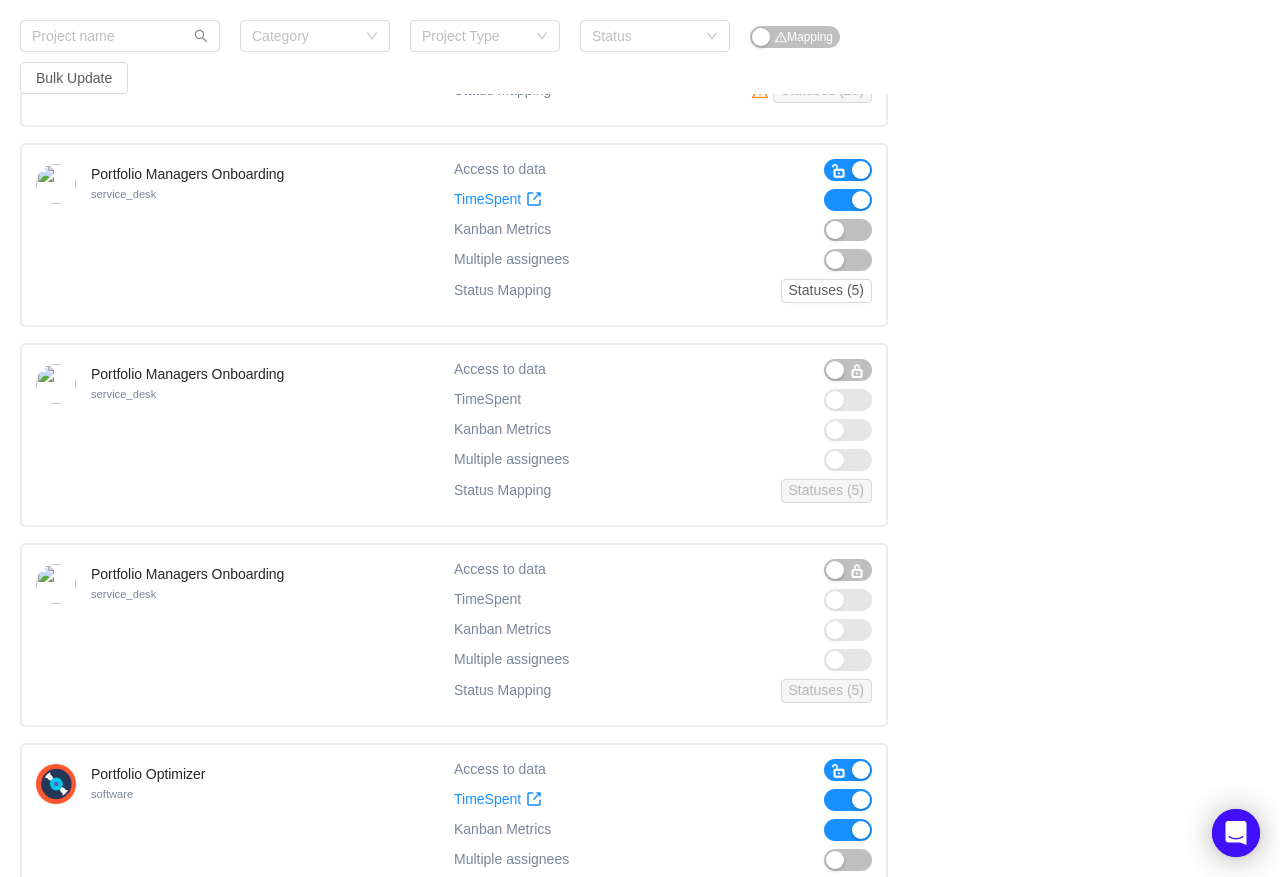 click at bounding box center (848, 200) 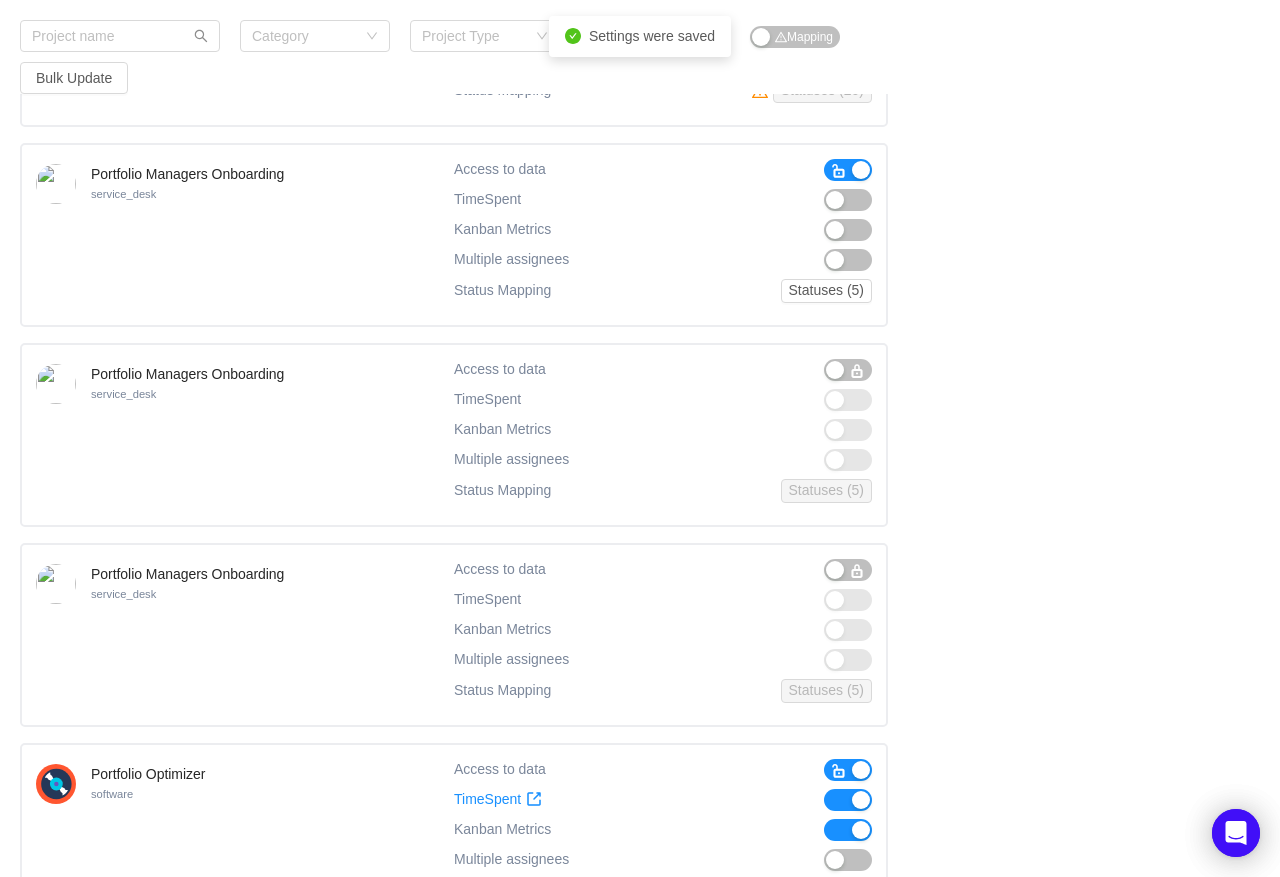 click at bounding box center (839, 171) 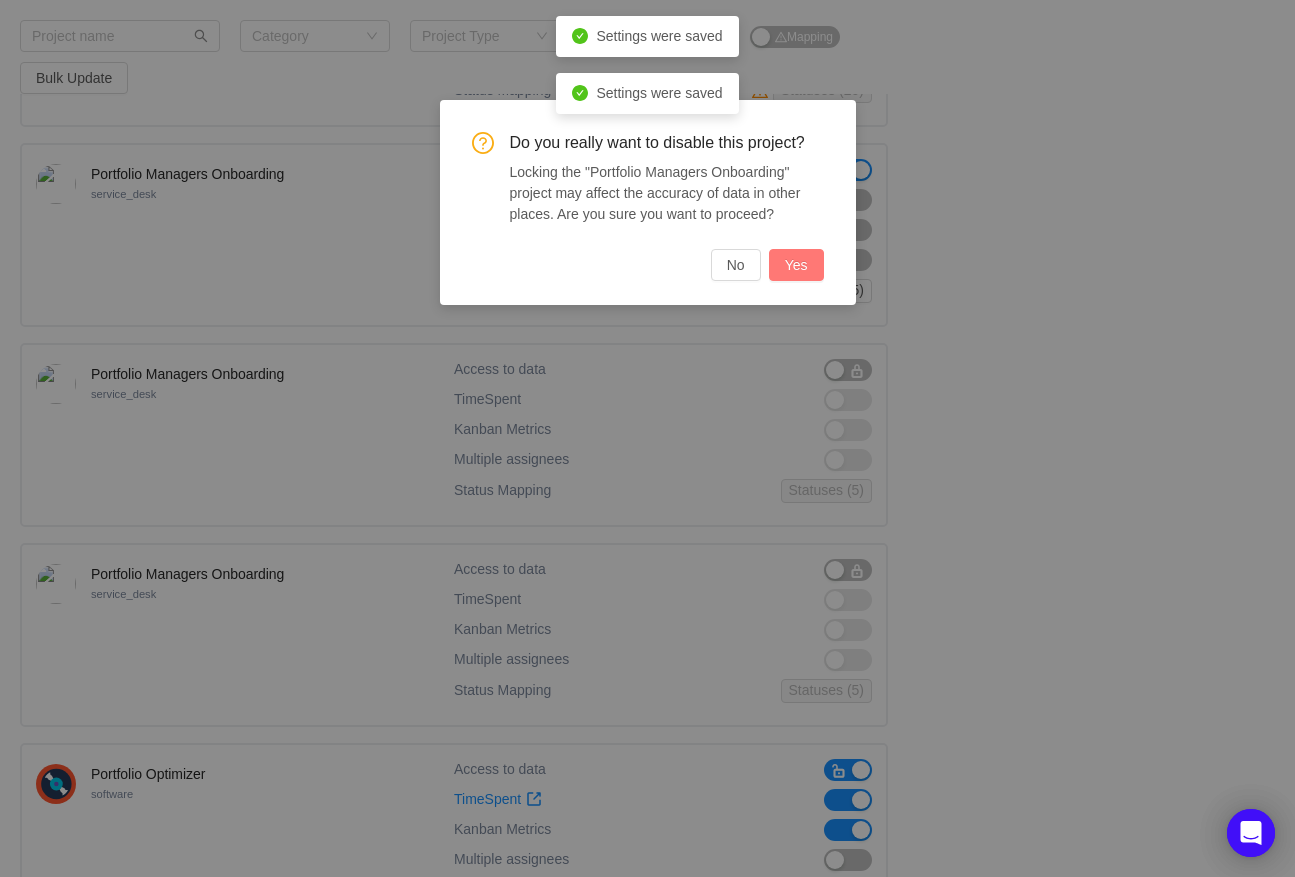 click on "Yes" at bounding box center [796, 265] 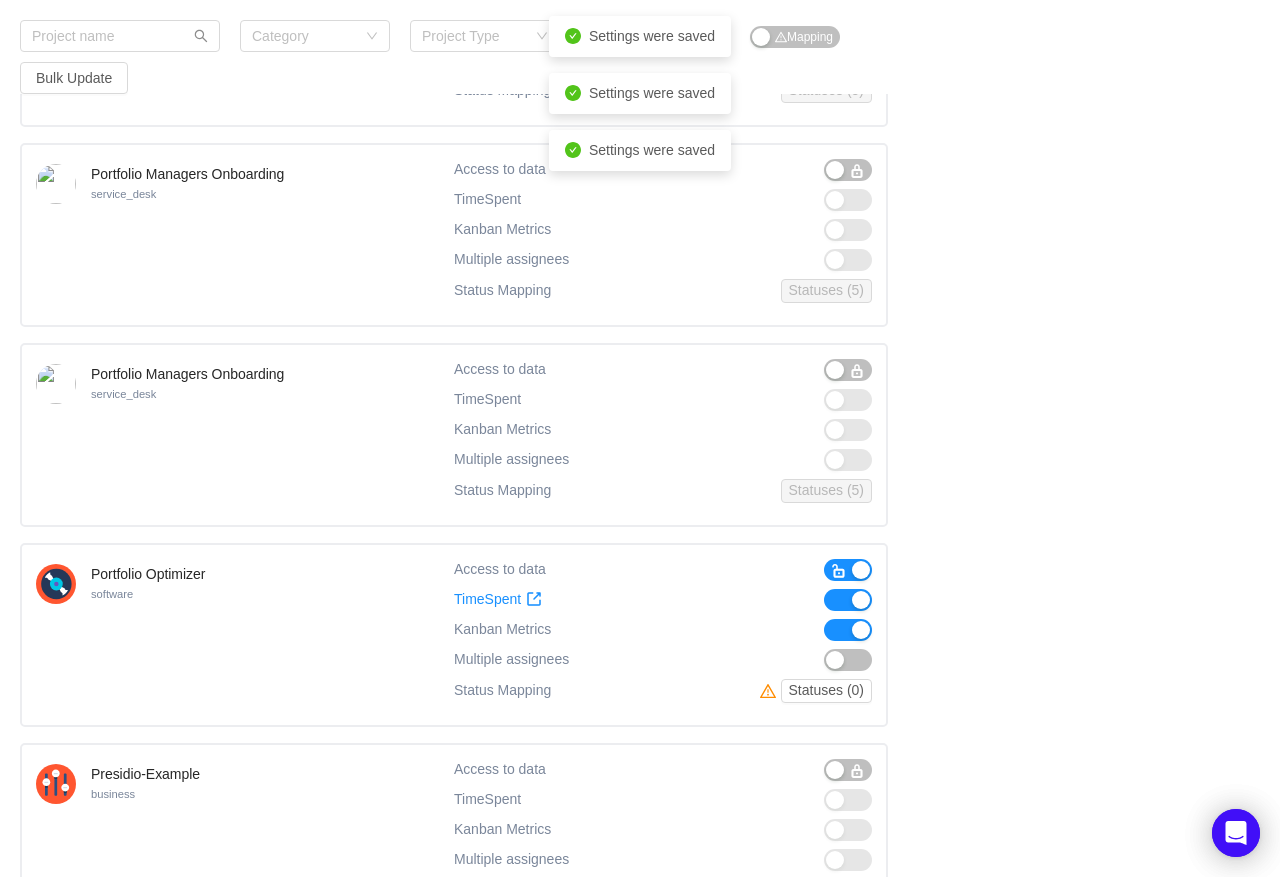 scroll, scrollTop: 16373, scrollLeft: 0, axis: vertical 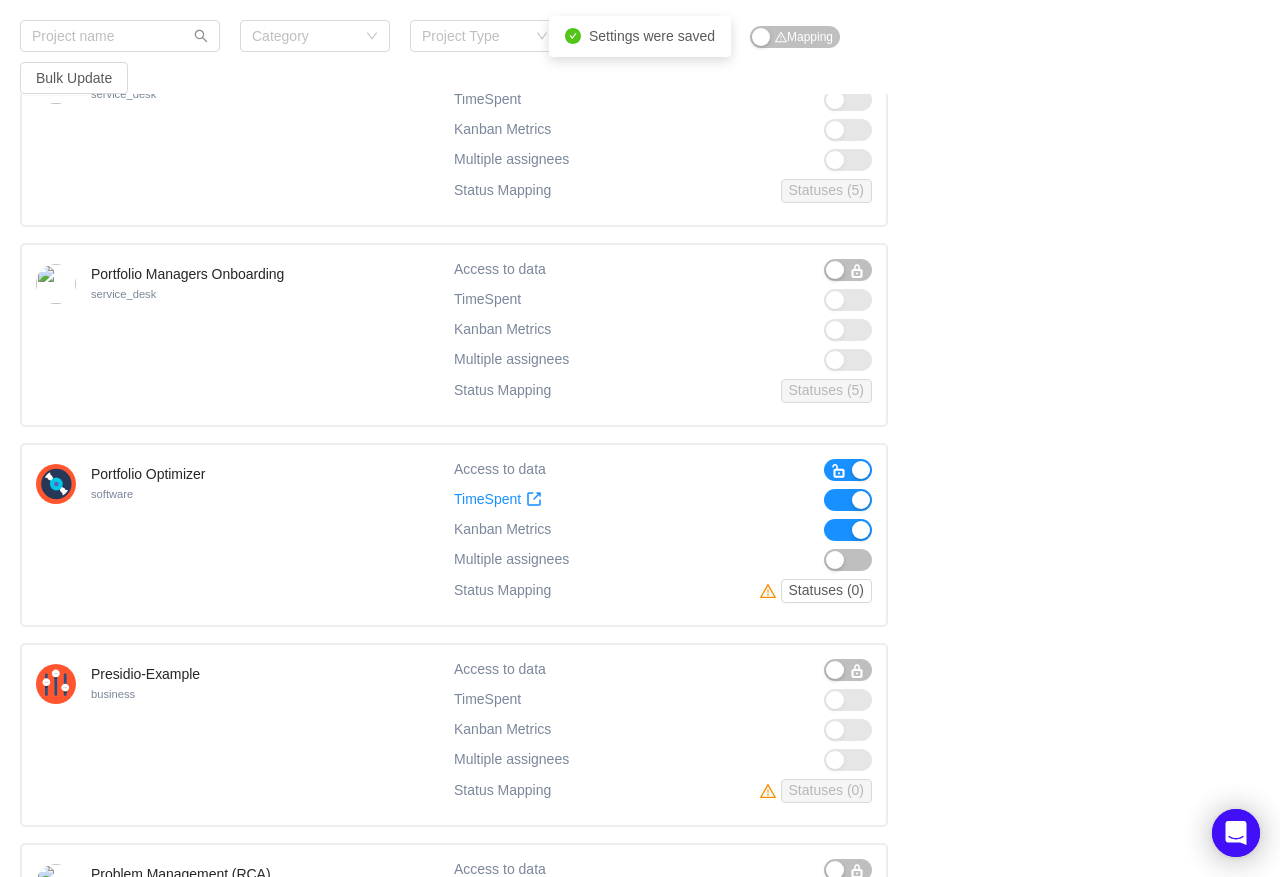 click at bounding box center (848, 530) 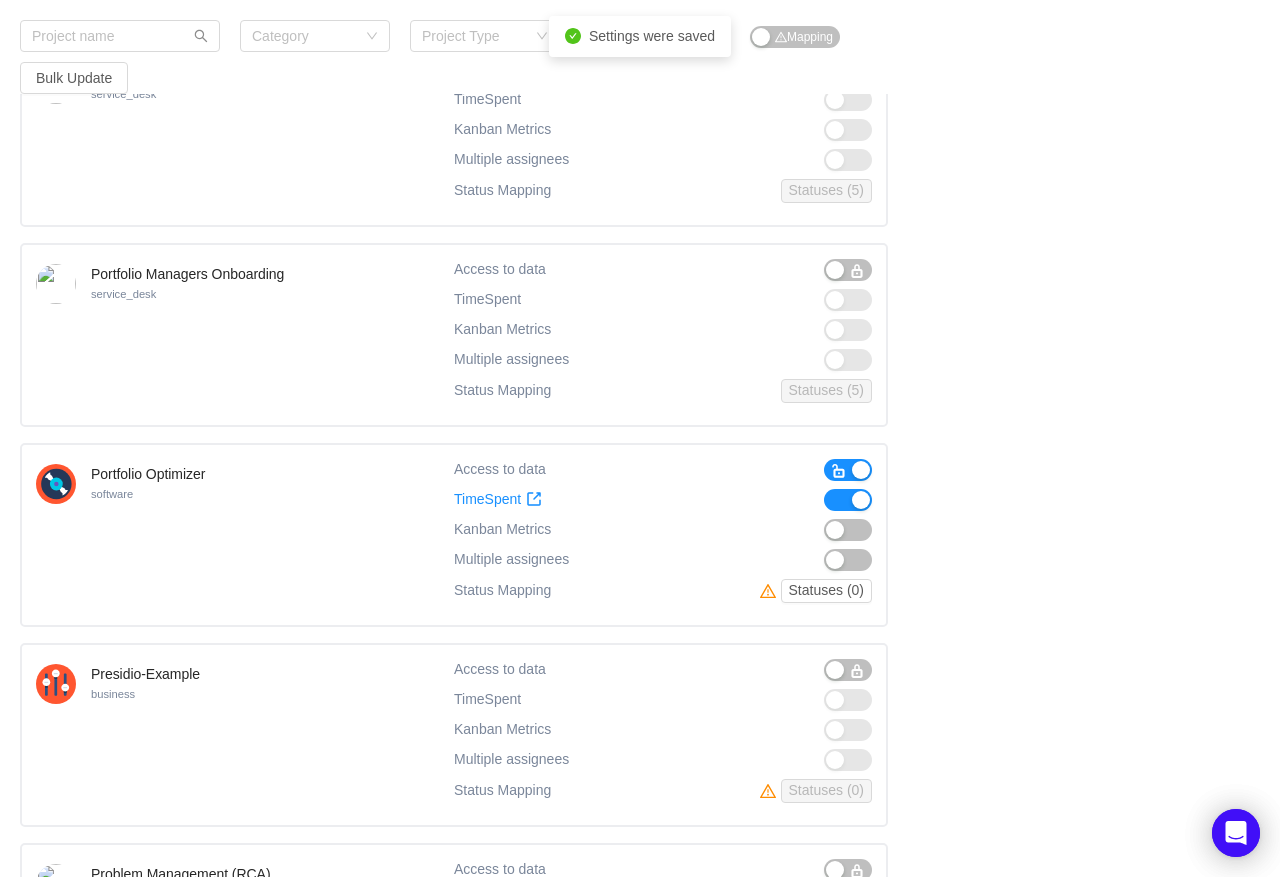click at bounding box center [848, 500] 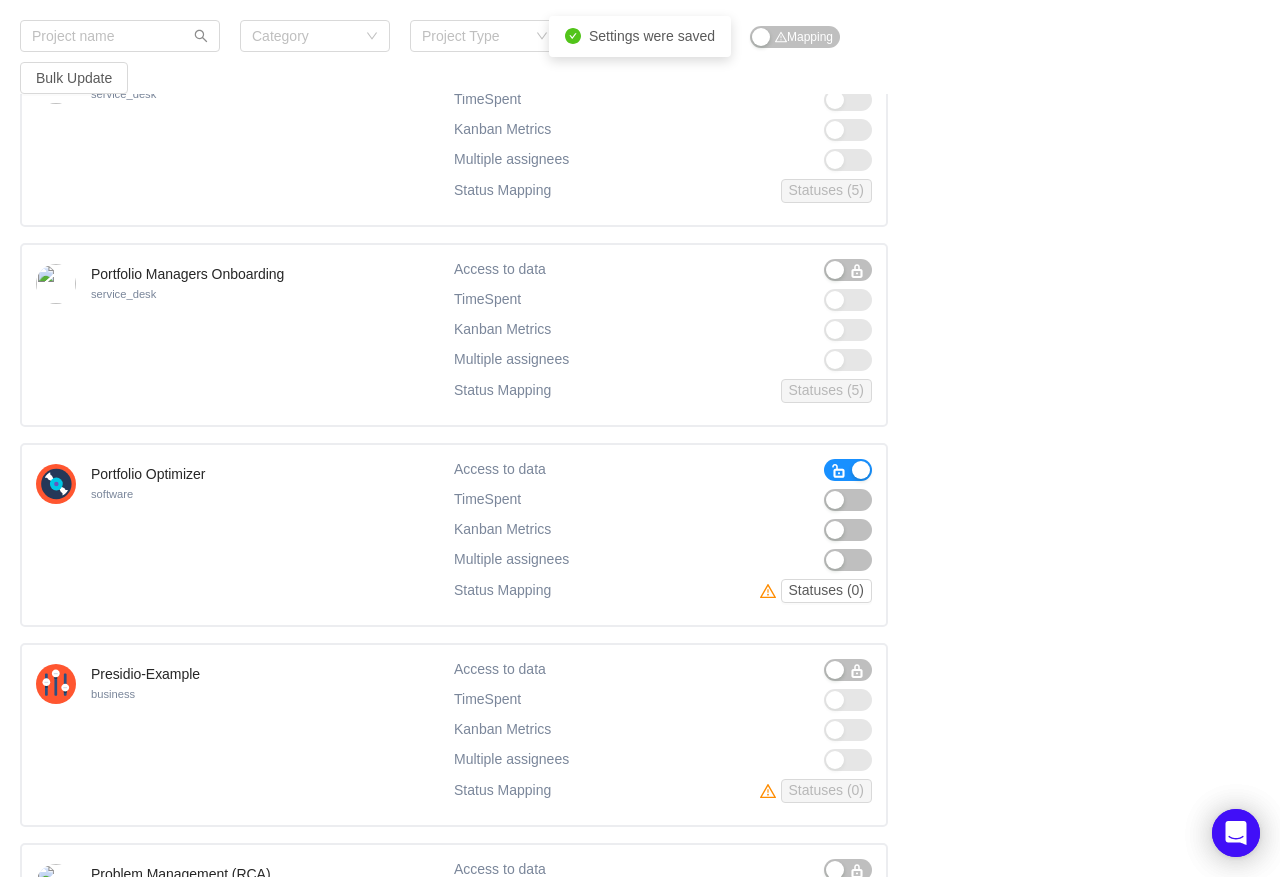 click at bounding box center (839, 471) 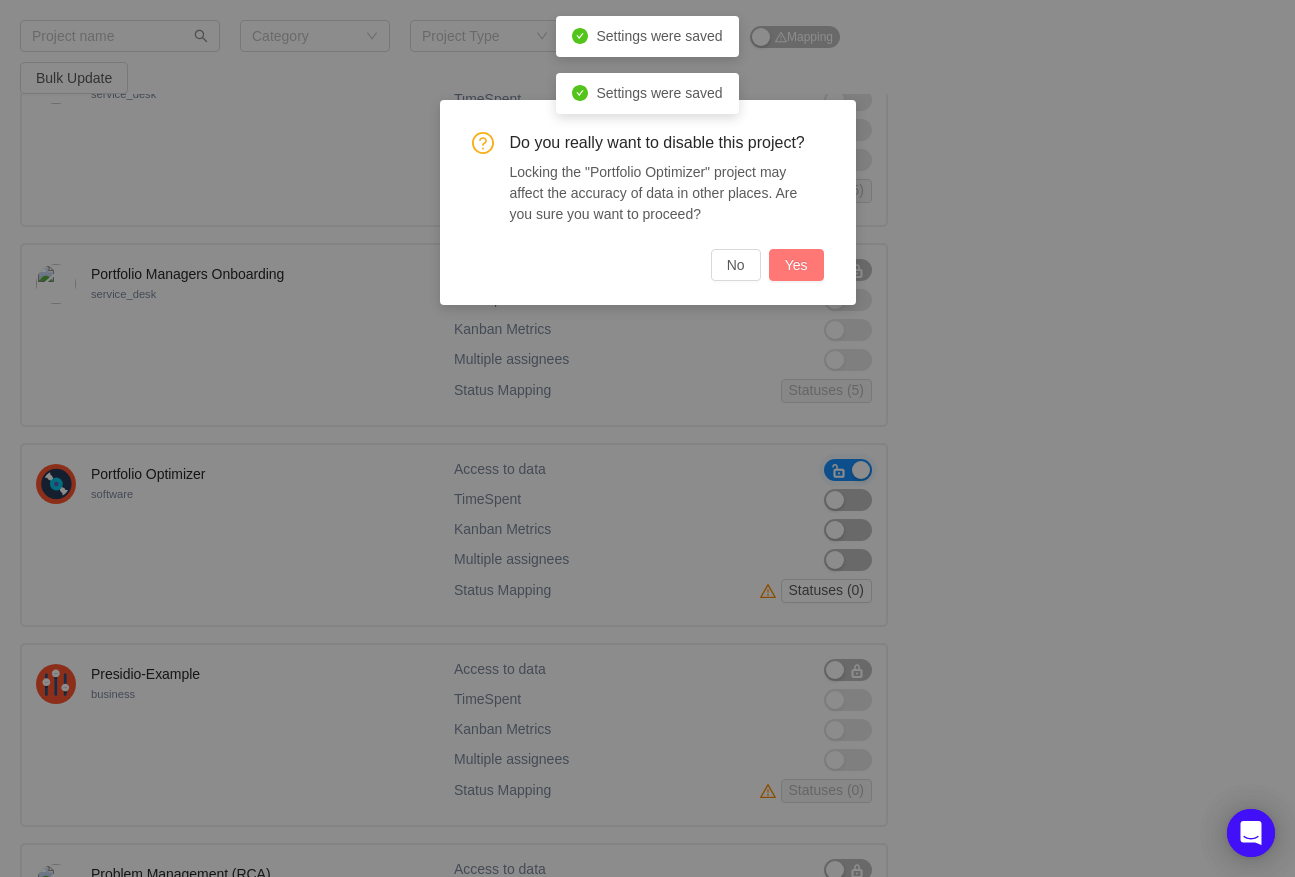 click on "Yes" at bounding box center [796, 265] 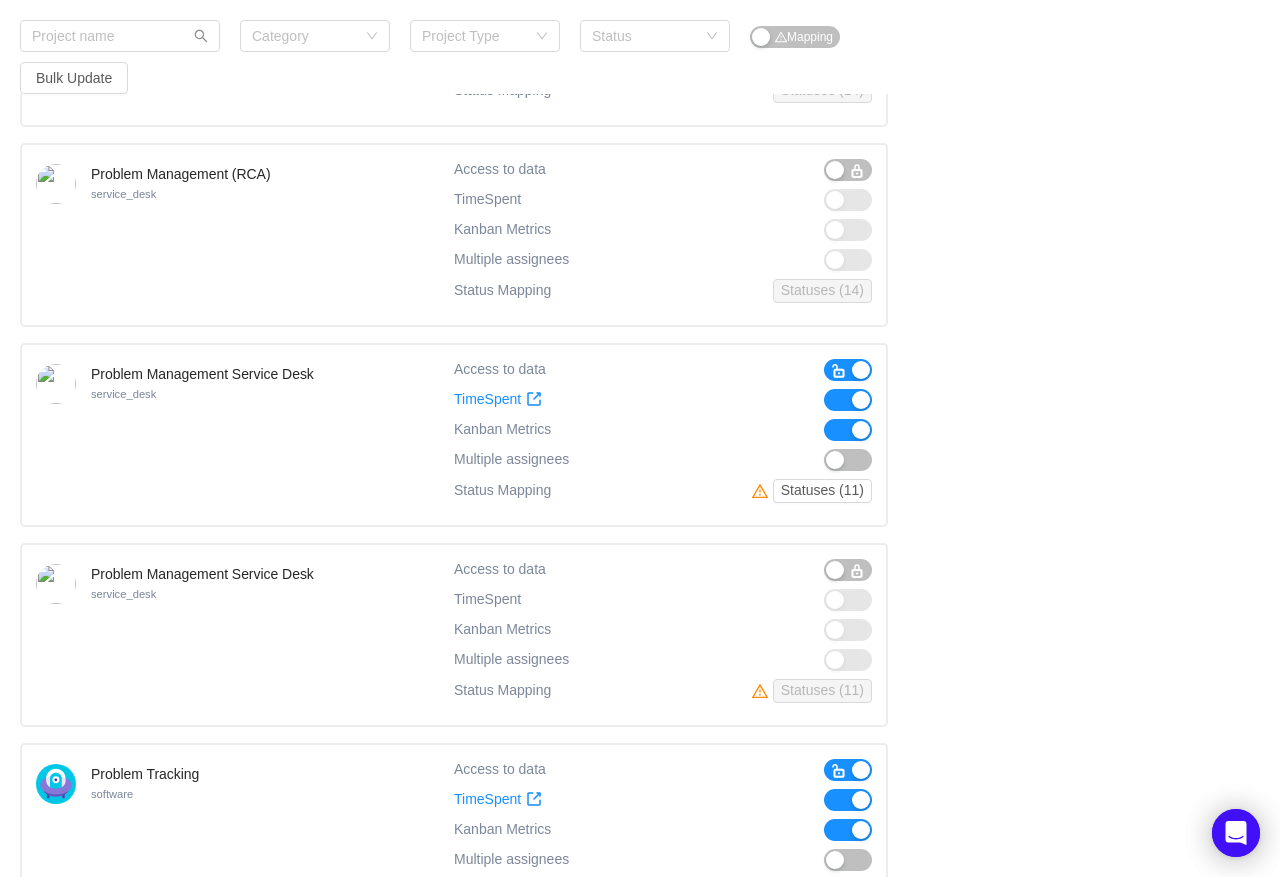scroll, scrollTop: 17473, scrollLeft: 0, axis: vertical 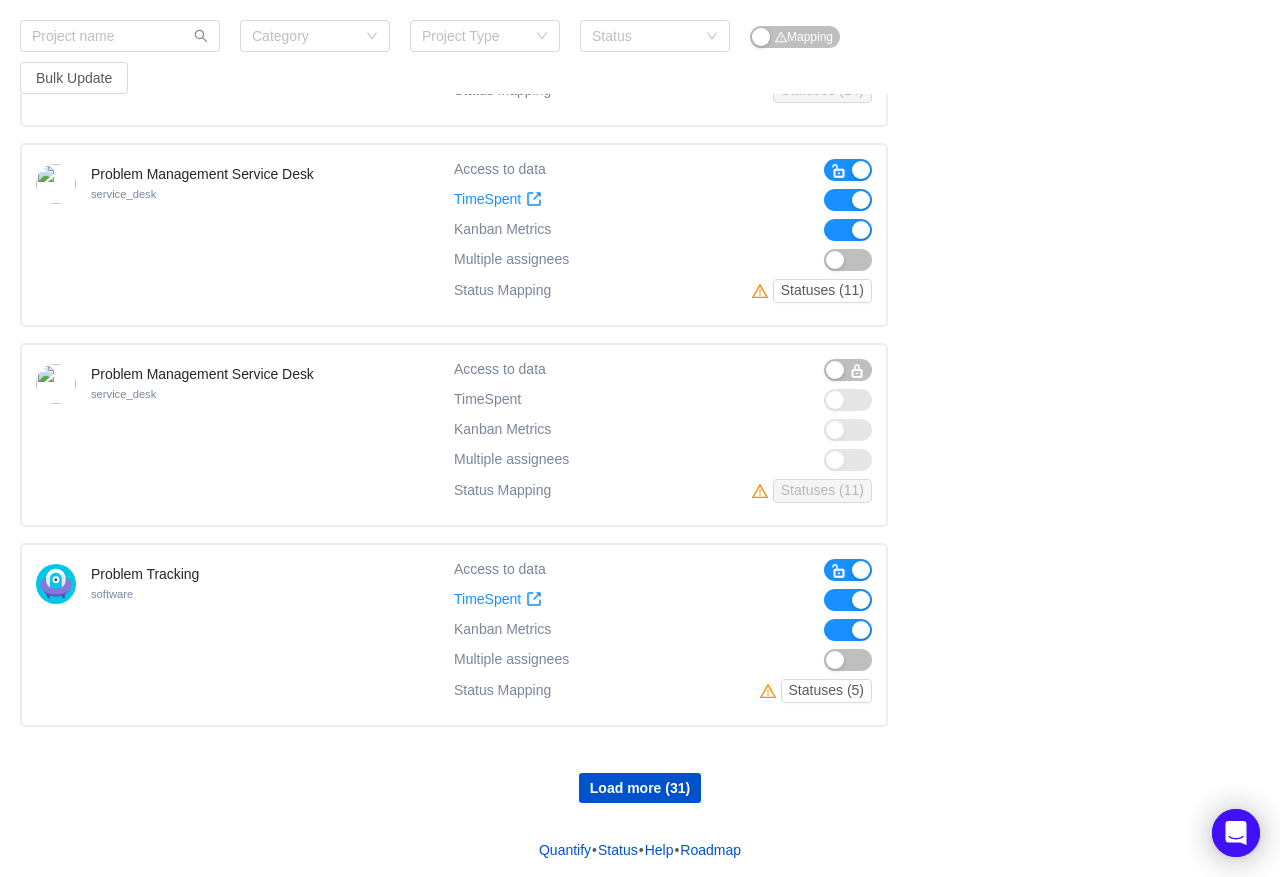 click at bounding box center [848, 630] 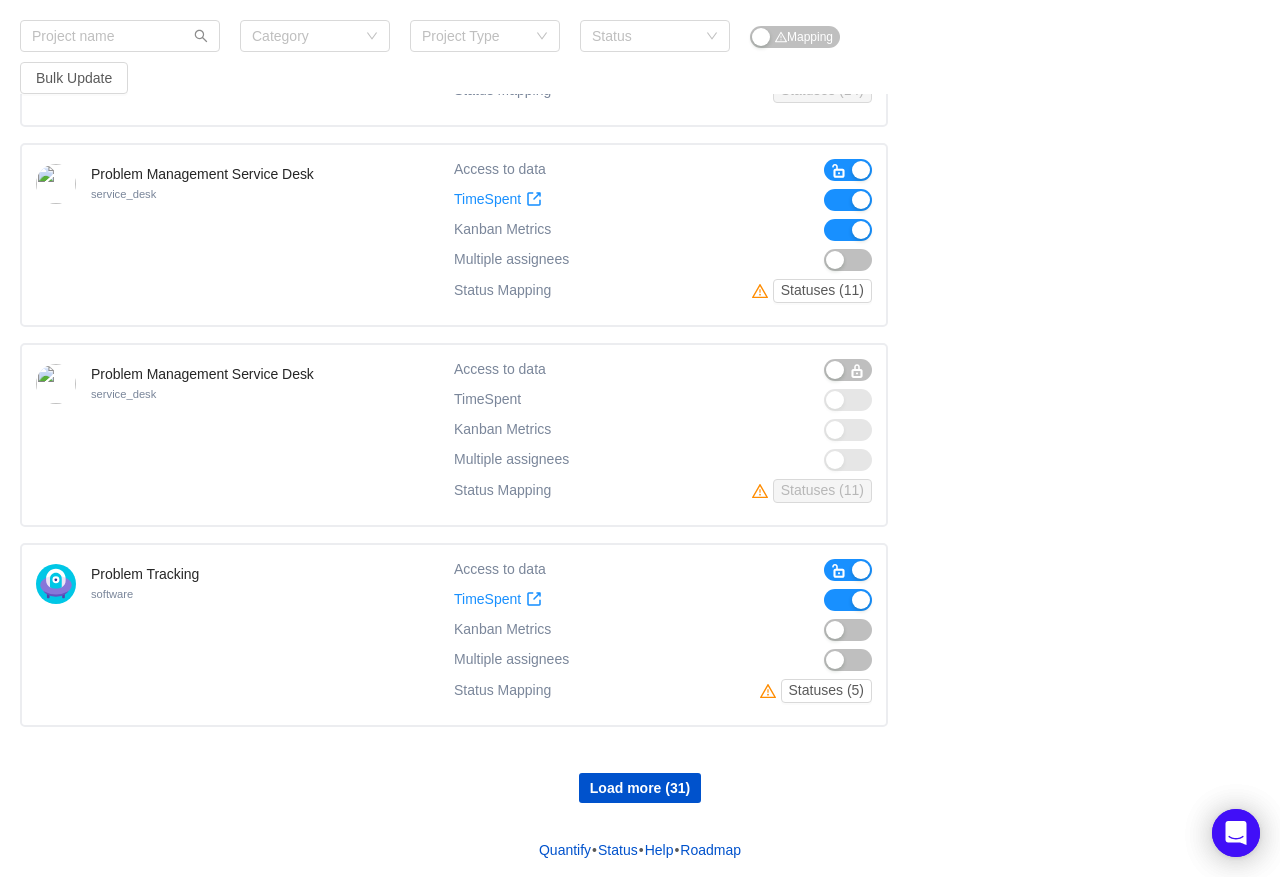 click at bounding box center (848, 600) 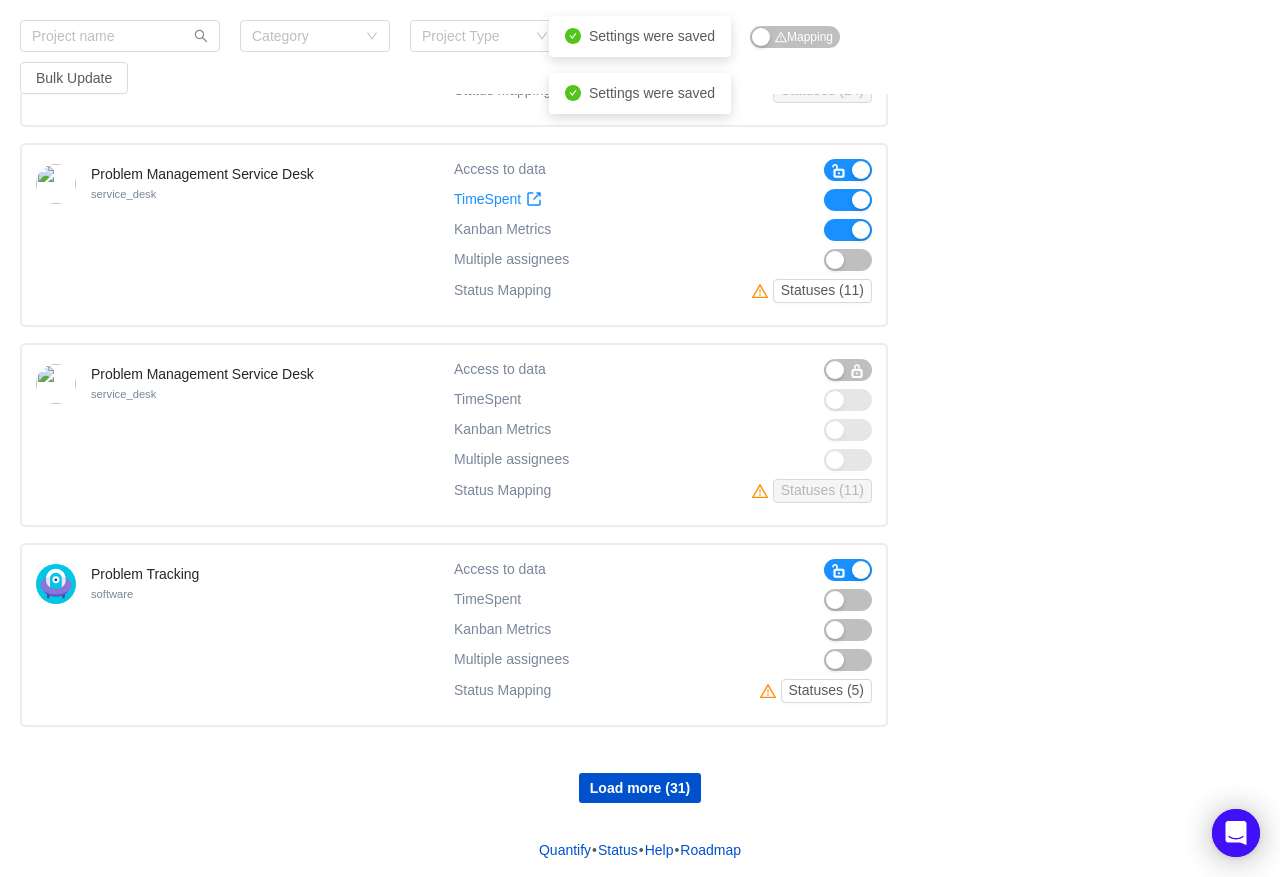 click at bounding box center [839, 571] 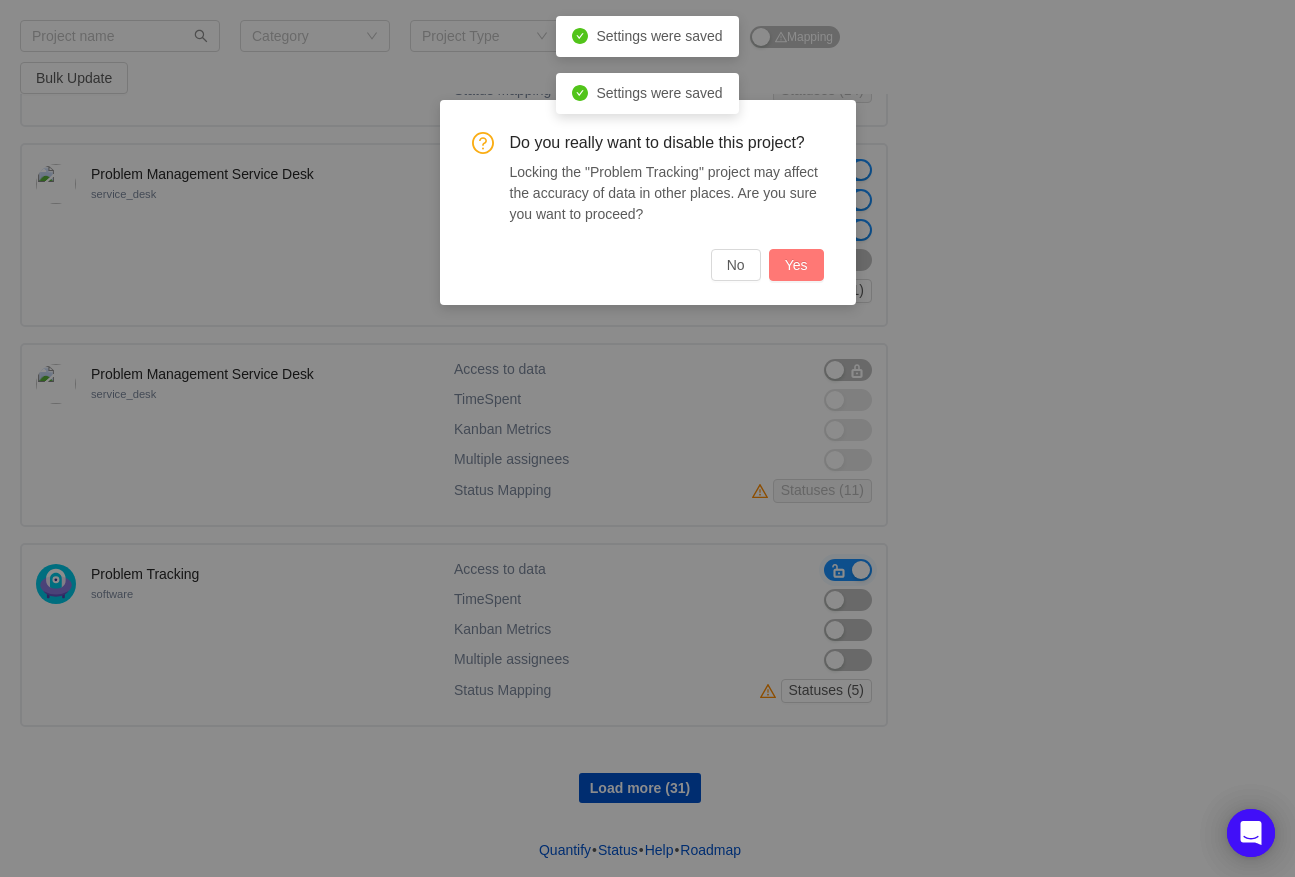 click on "Yes" at bounding box center (796, 265) 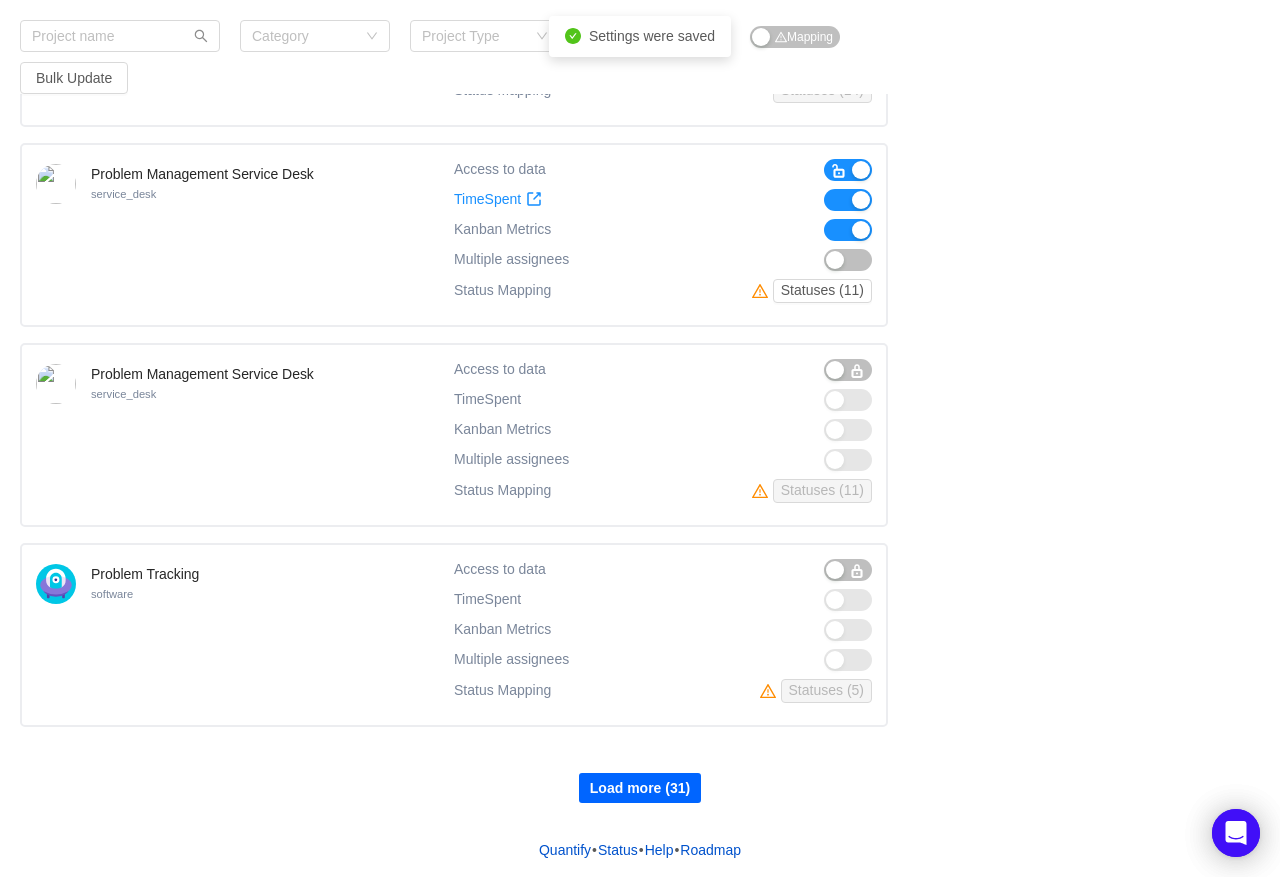 click on "Load more (31)" at bounding box center [640, 788] 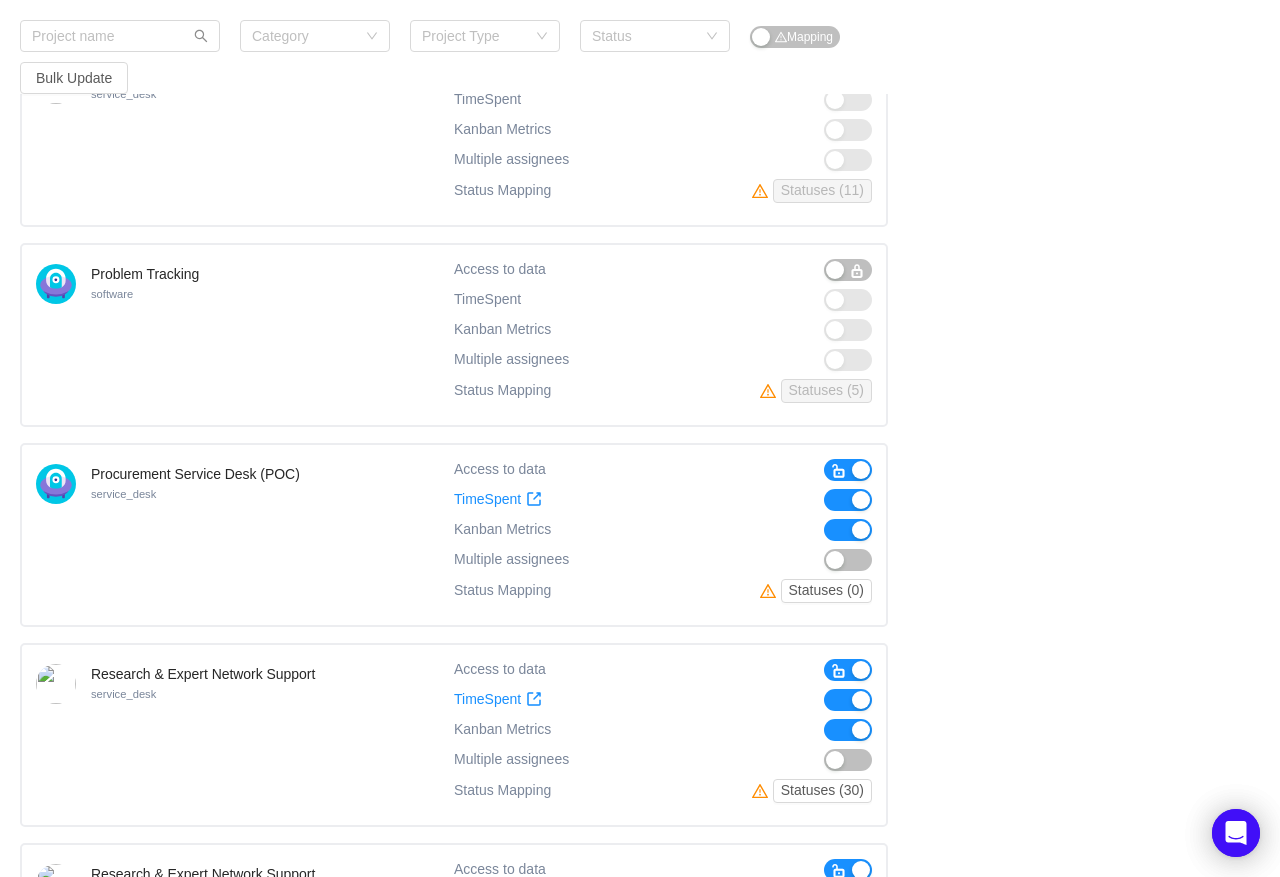 scroll, scrollTop: 17873, scrollLeft: 0, axis: vertical 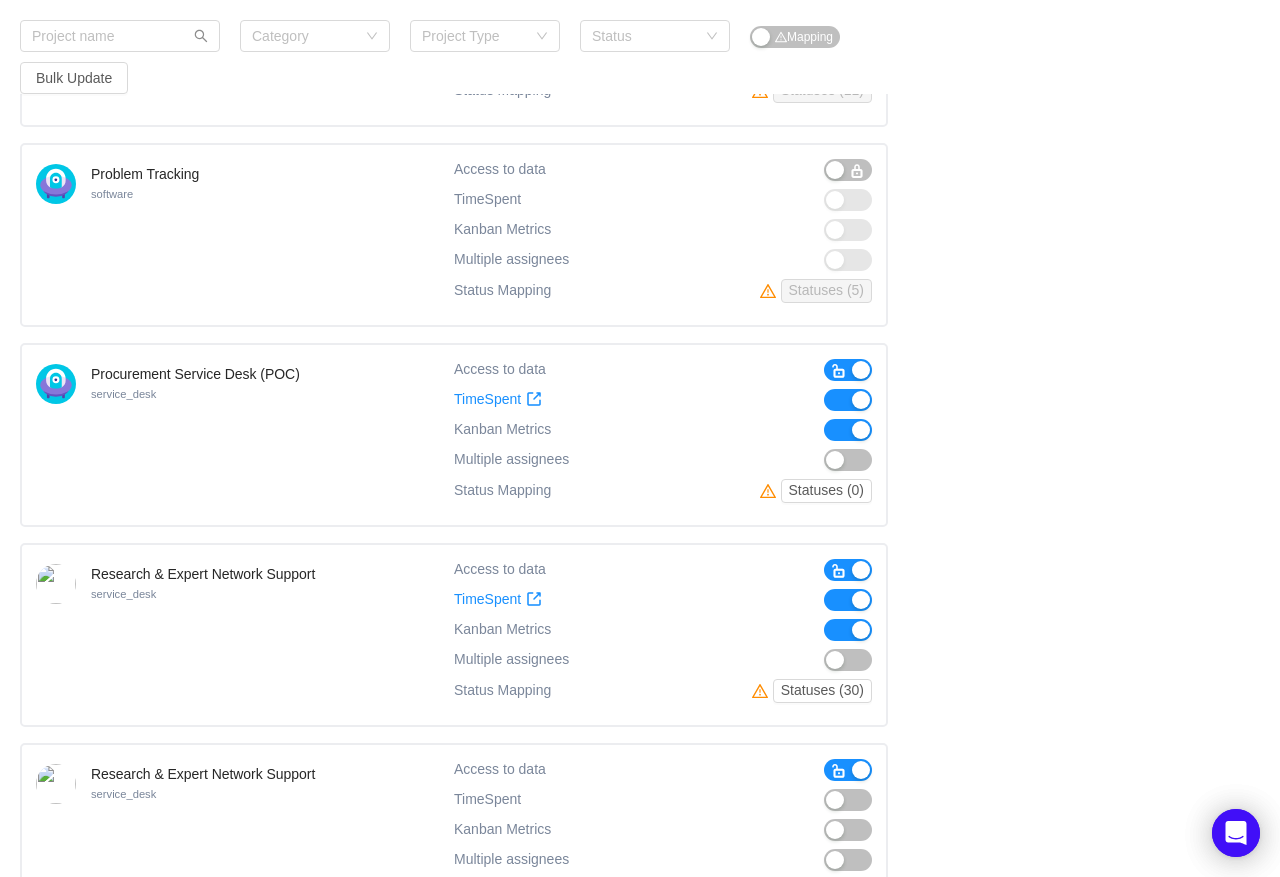 click at bounding box center (848, 430) 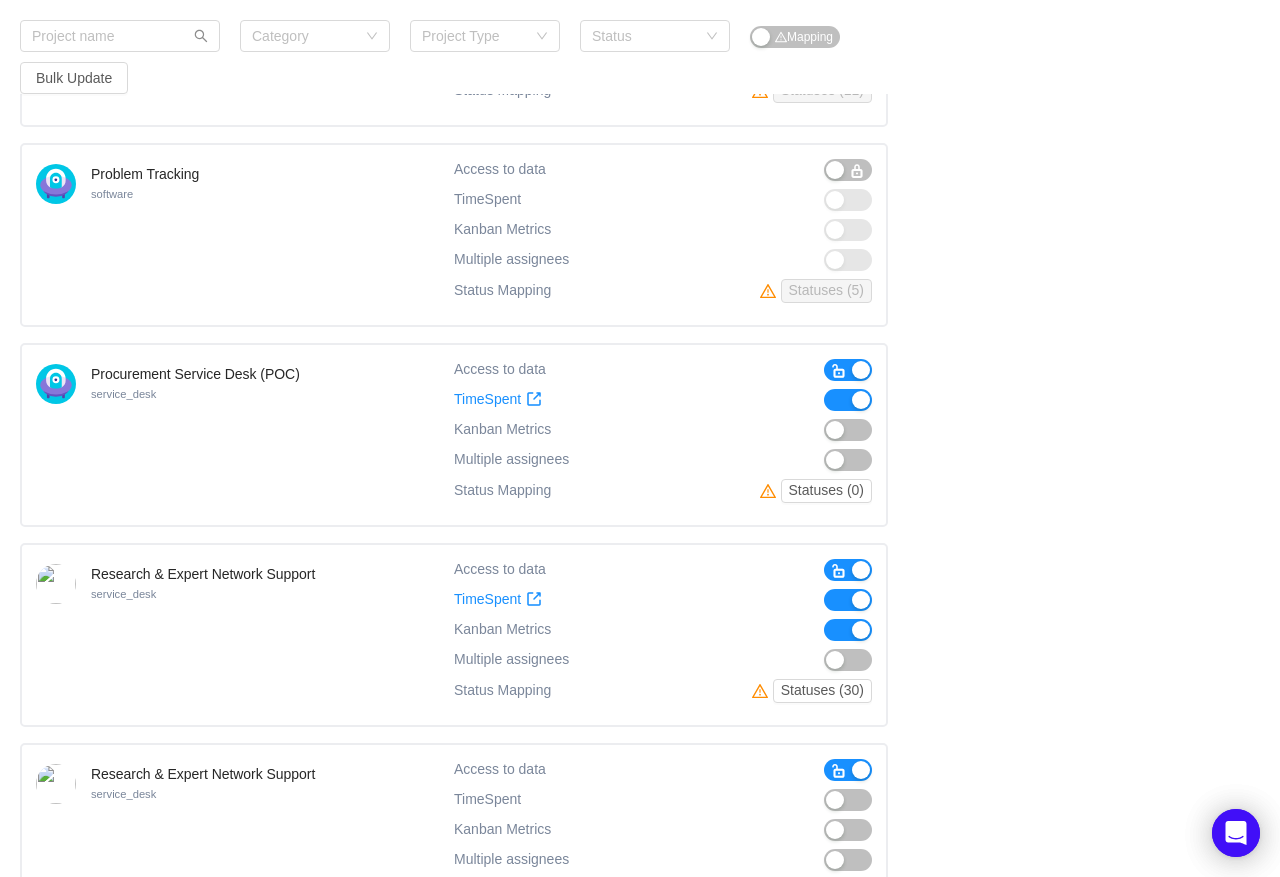 click at bounding box center [848, 400] 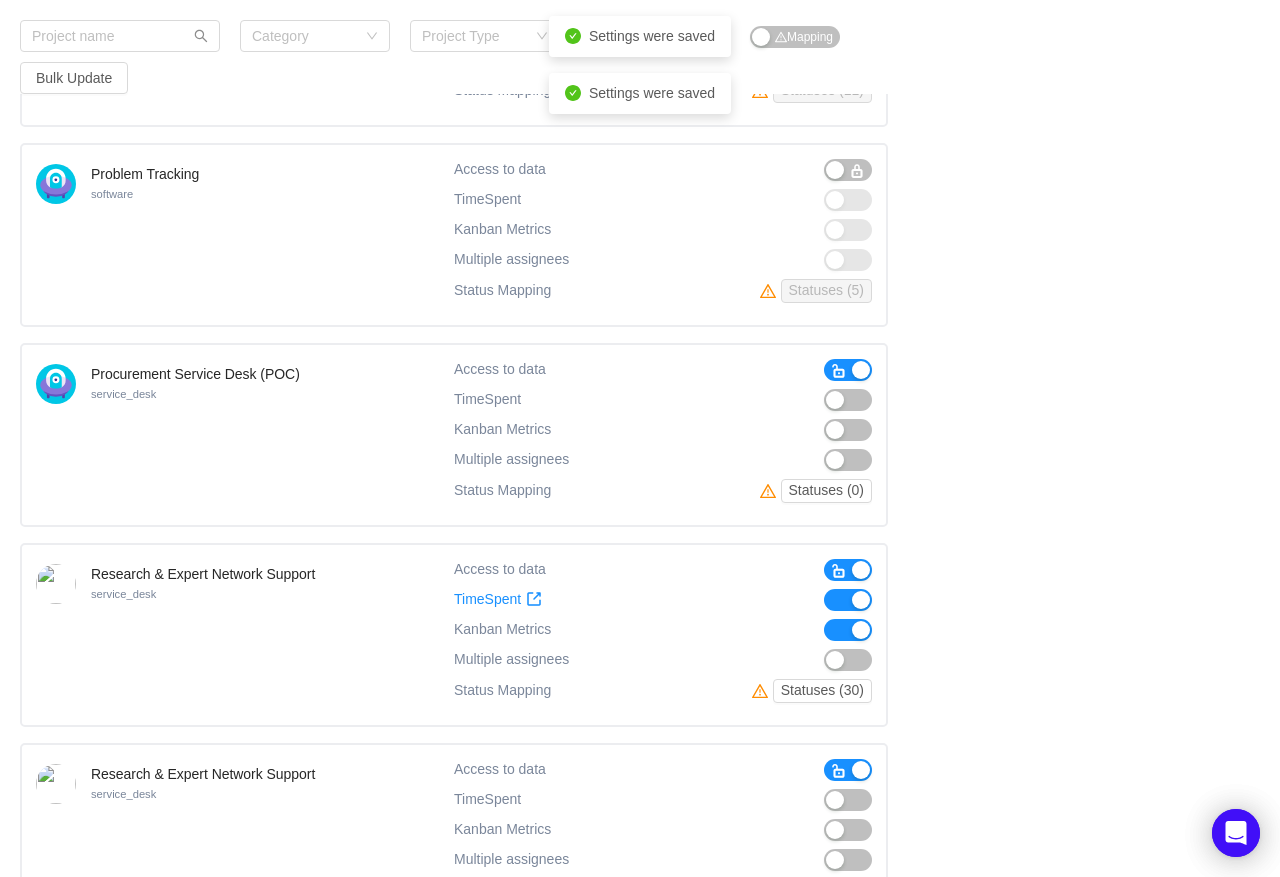 click at bounding box center [848, 370] 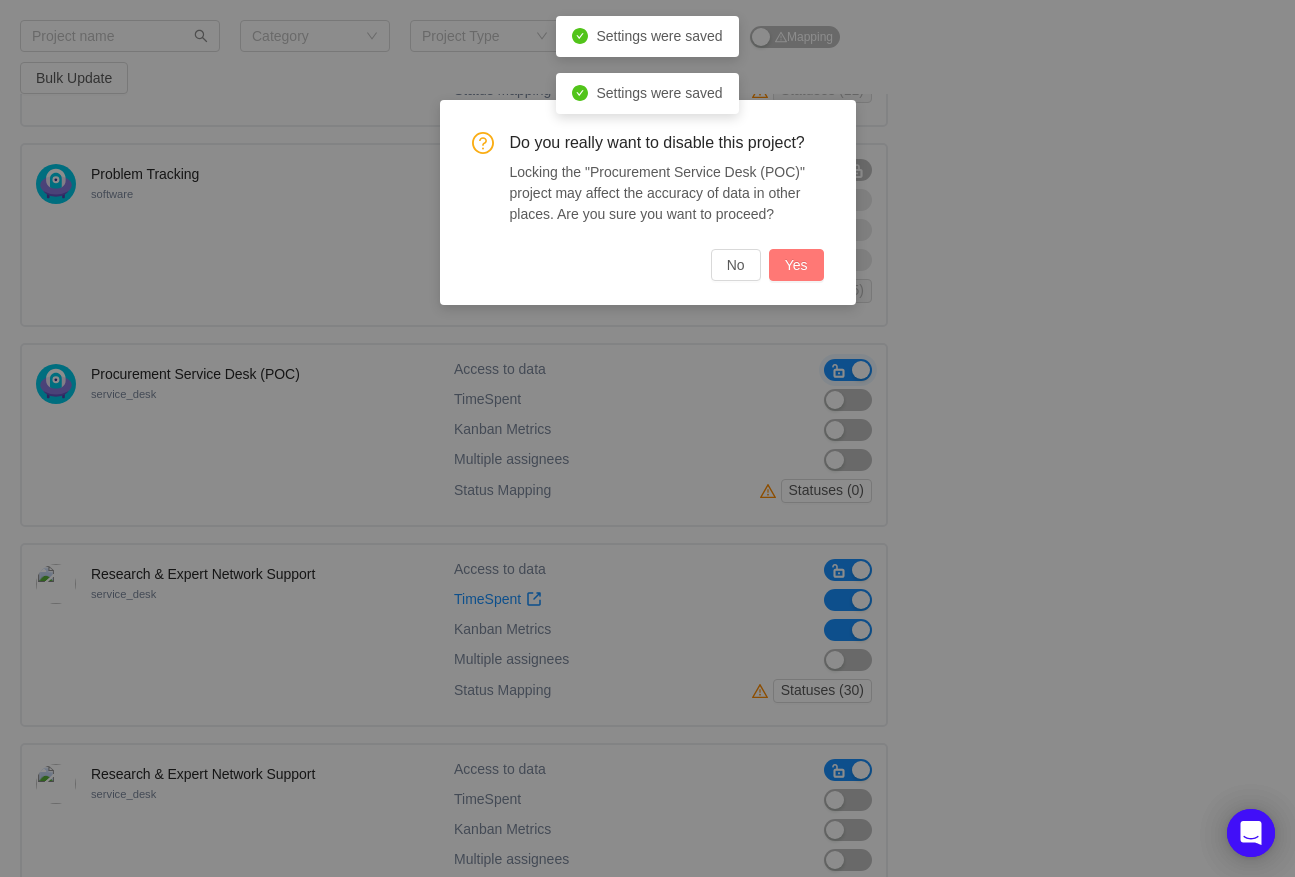 click on "Yes" at bounding box center (796, 265) 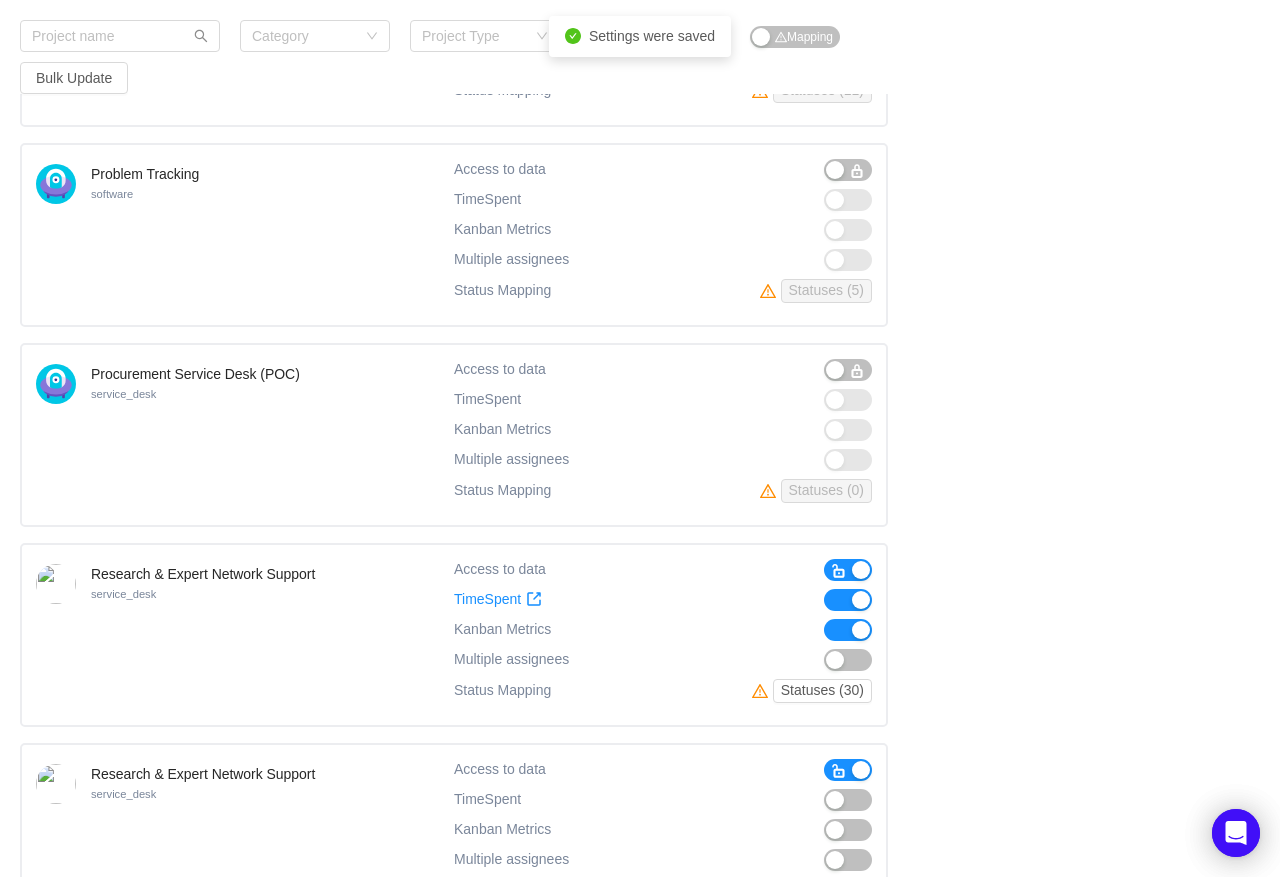 click at bounding box center (848, 630) 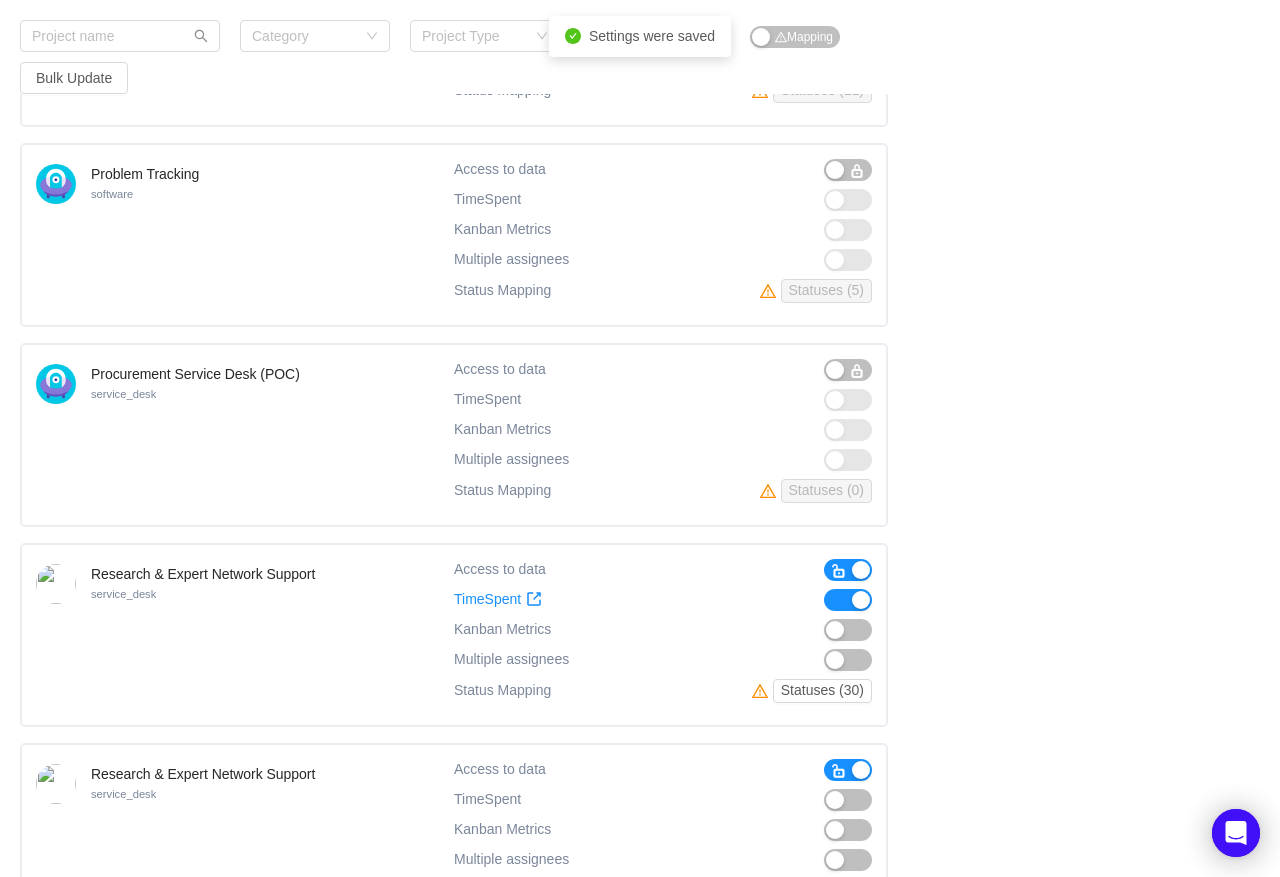 click at bounding box center [848, 600] 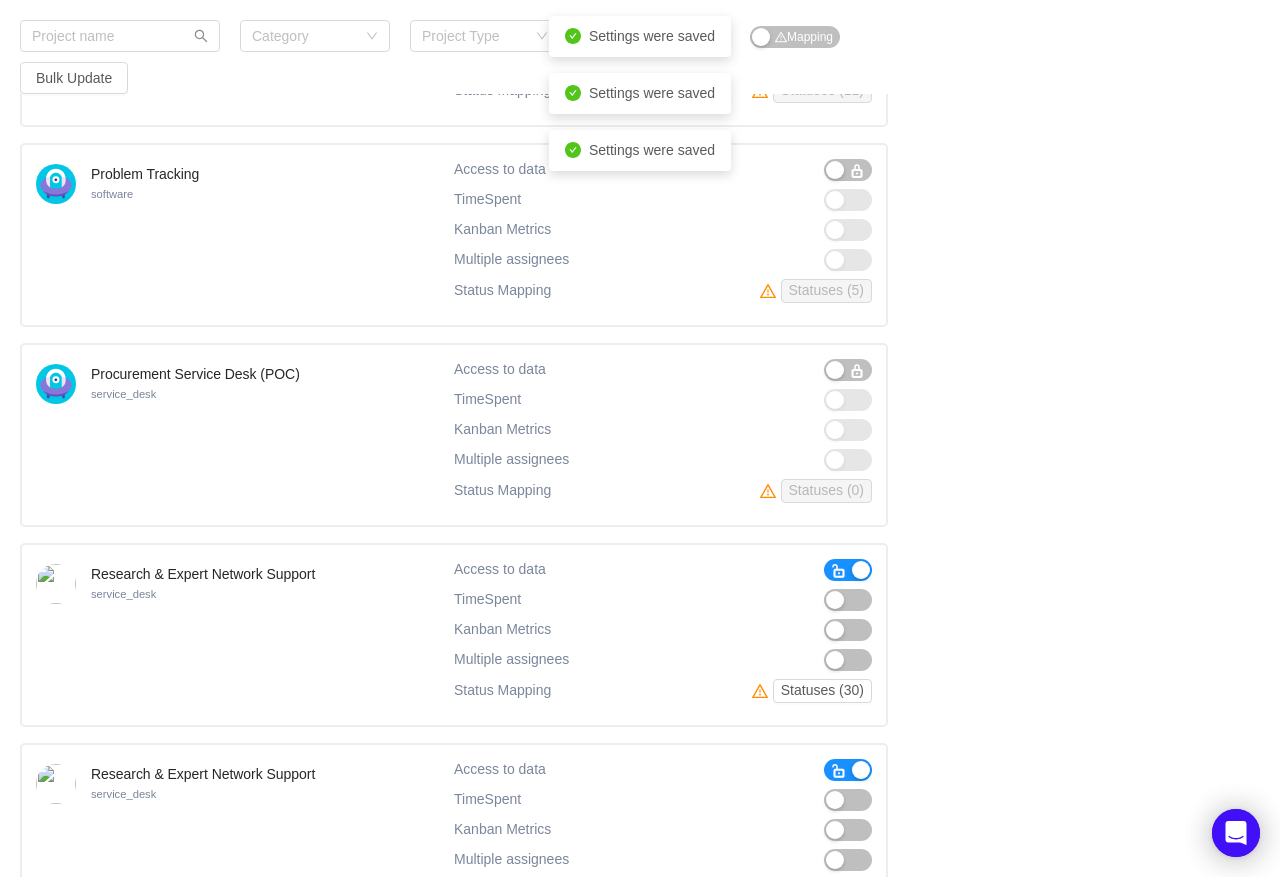 click at bounding box center [848, 570] 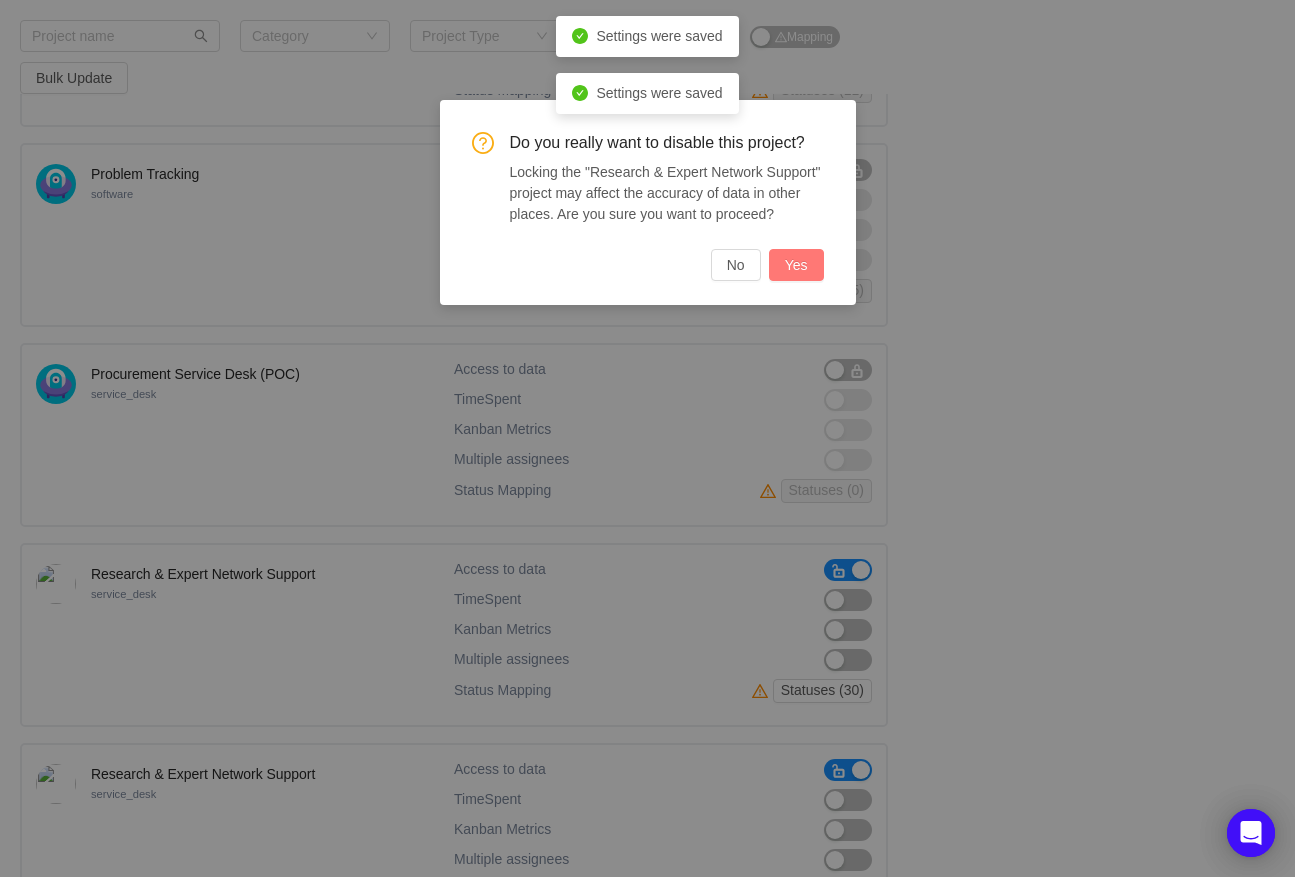 click on "Yes" at bounding box center (796, 265) 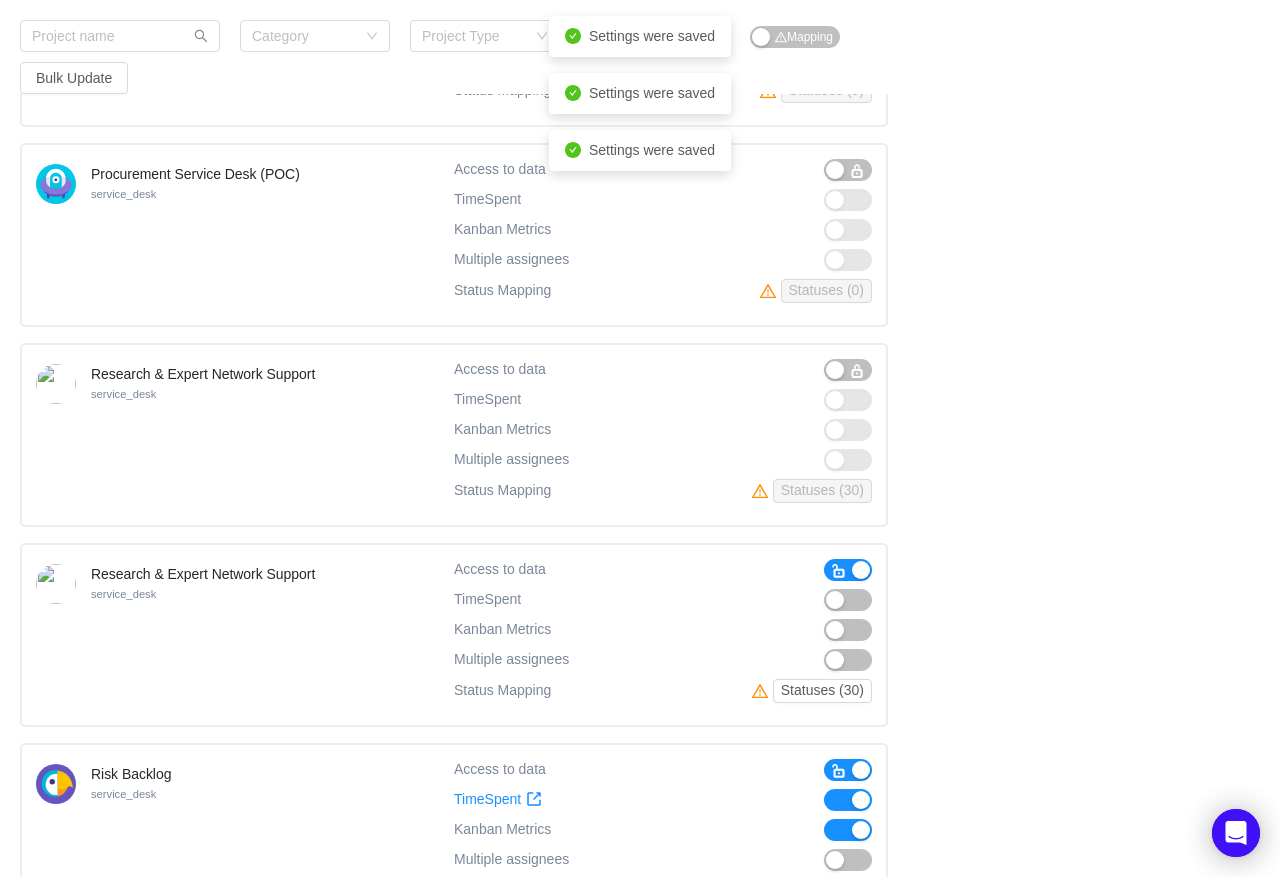 scroll, scrollTop: 18273, scrollLeft: 0, axis: vertical 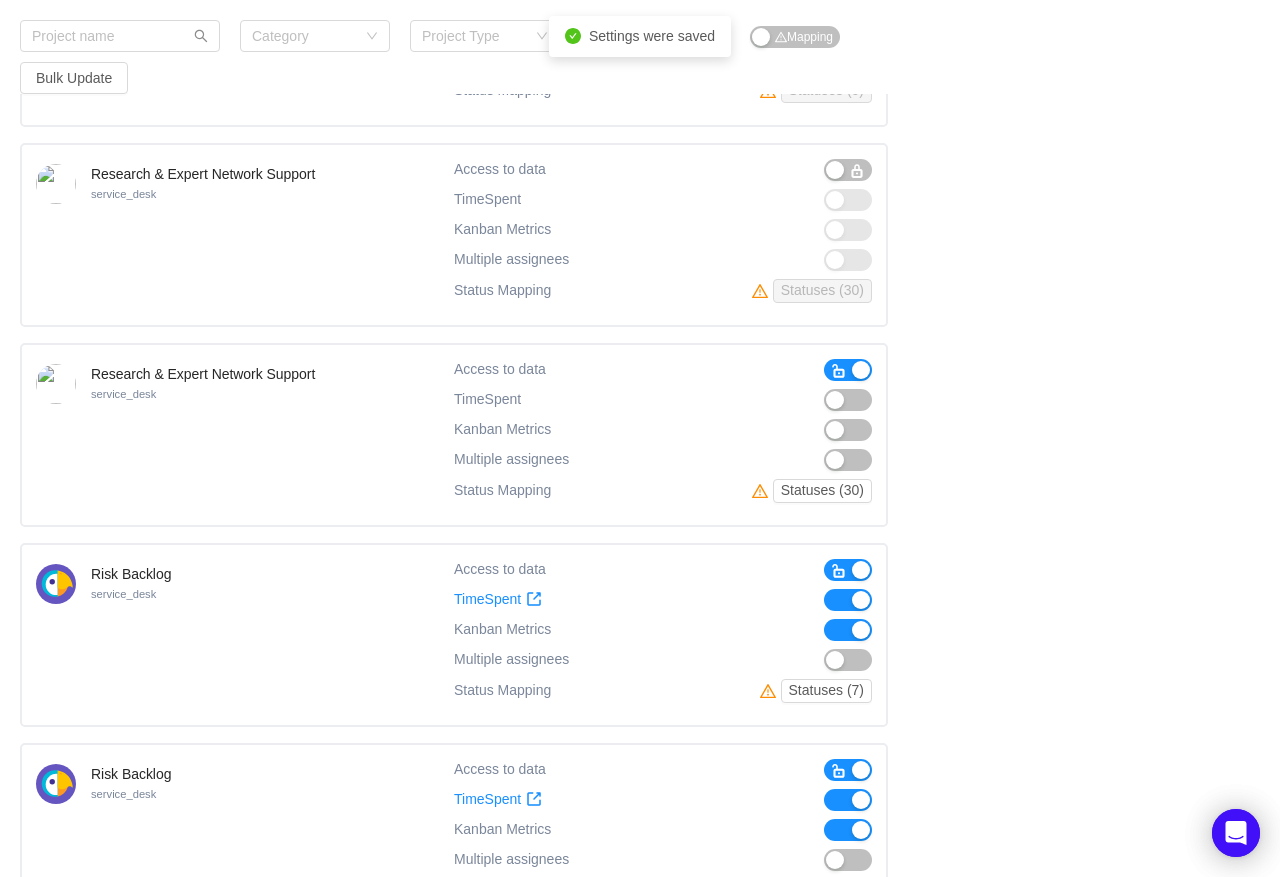 click at bounding box center [848, 370] 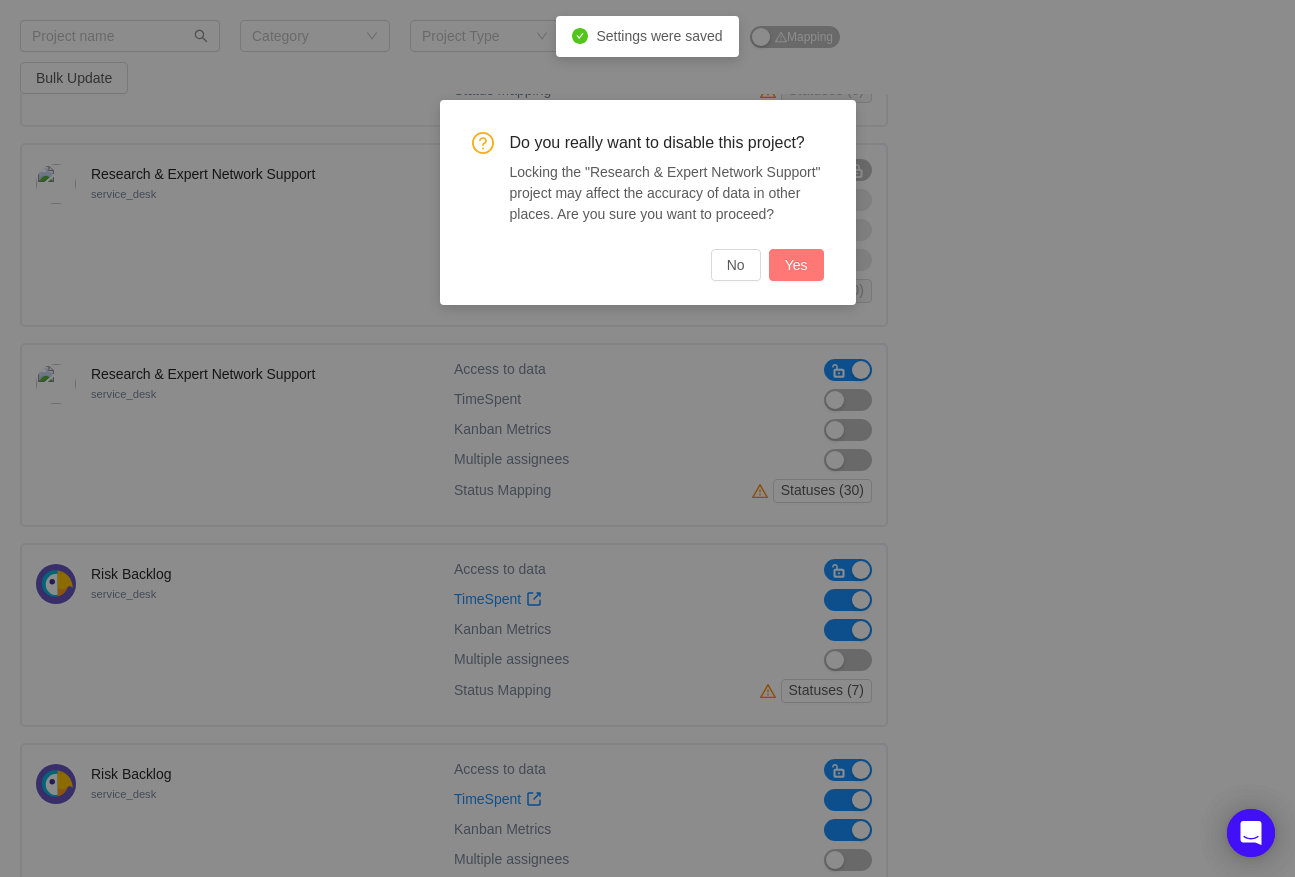 click on "Yes" at bounding box center (796, 265) 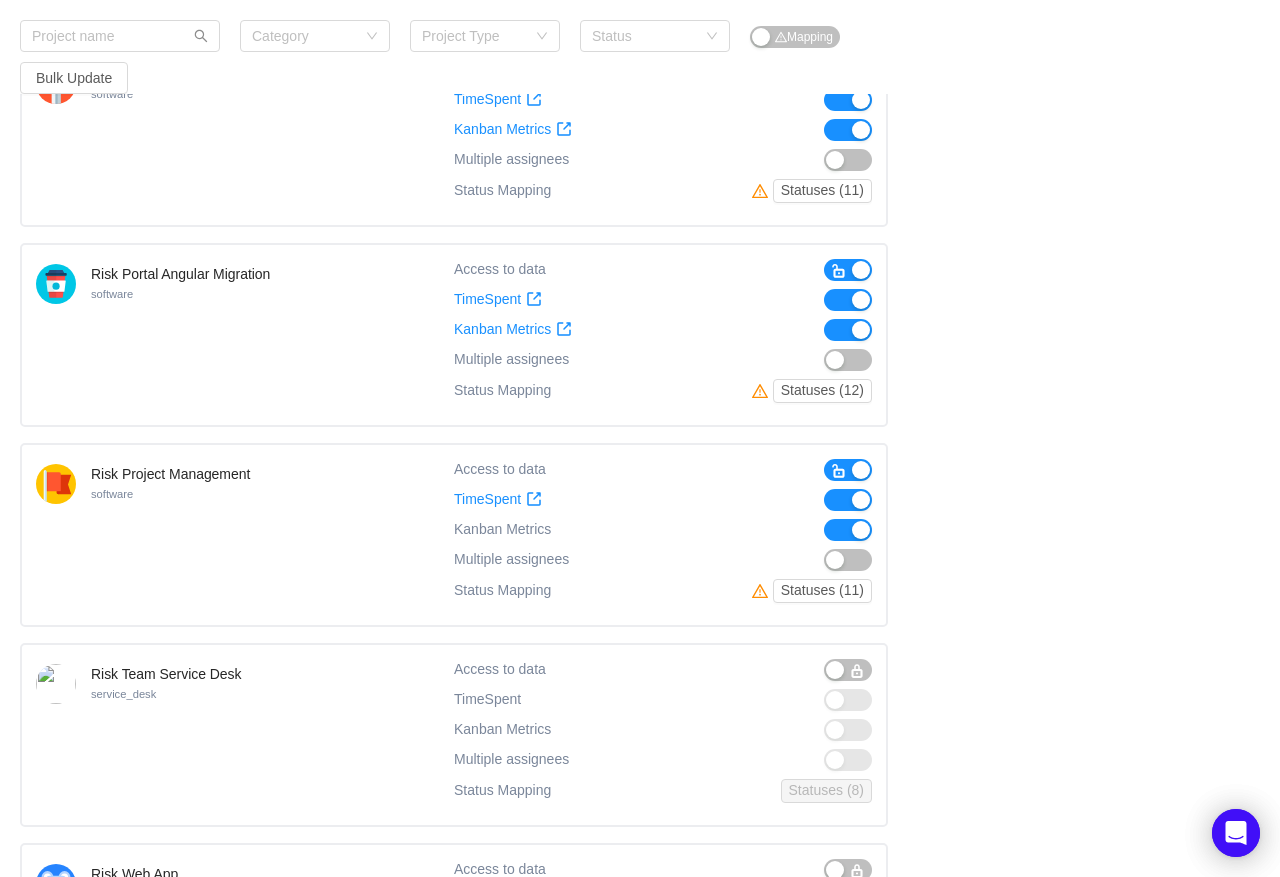 scroll, scrollTop: 19473, scrollLeft: 0, axis: vertical 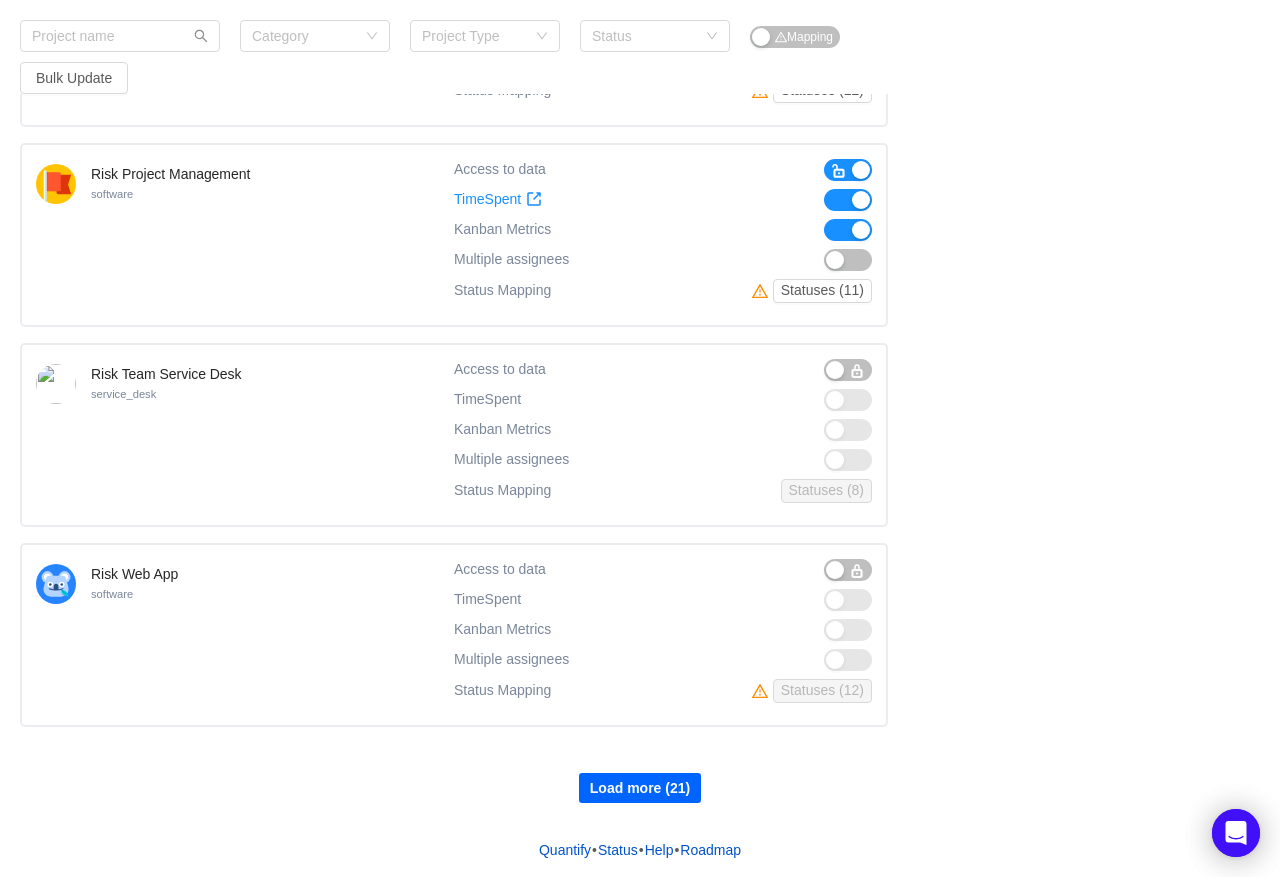 click on "Load more (21)" at bounding box center (640, 788) 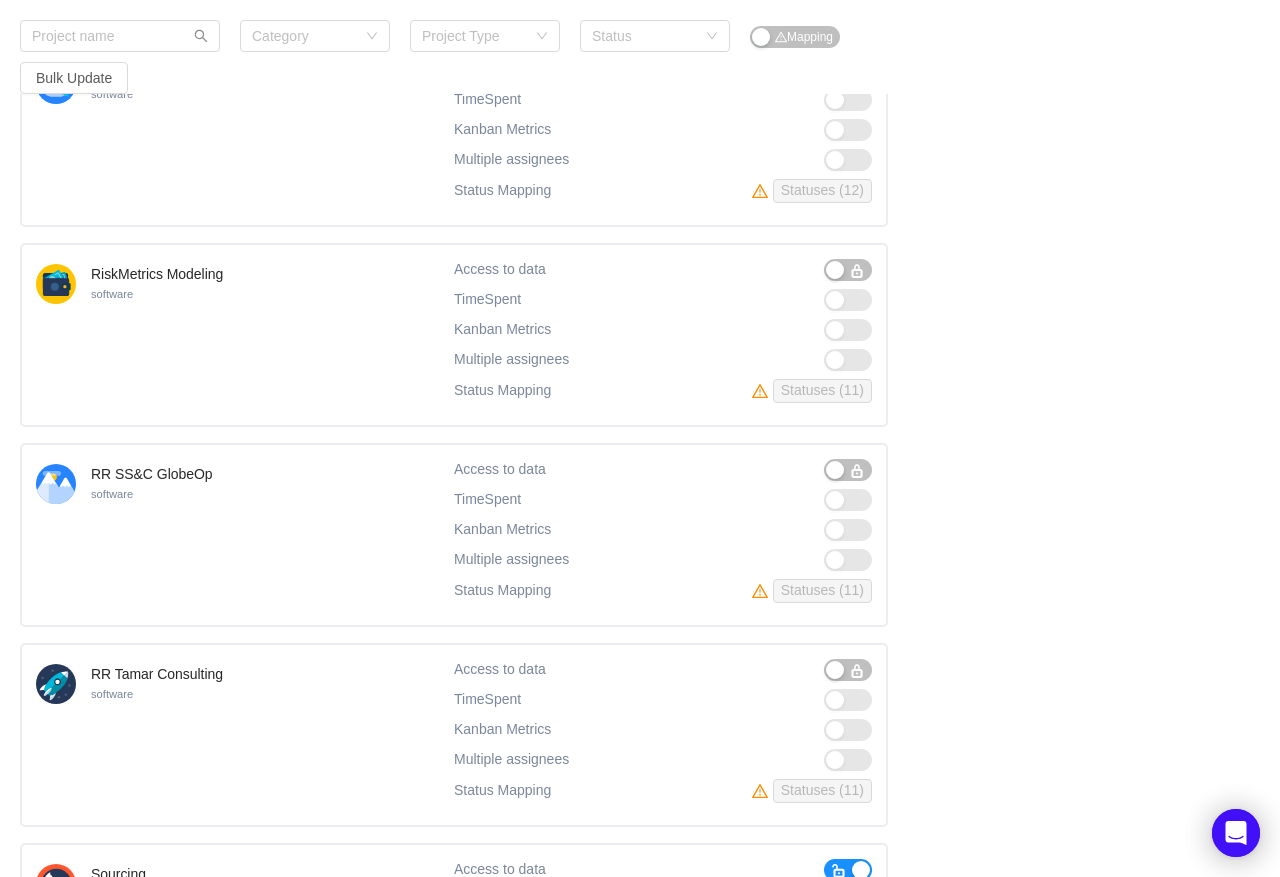 scroll, scrollTop: 20273, scrollLeft: 0, axis: vertical 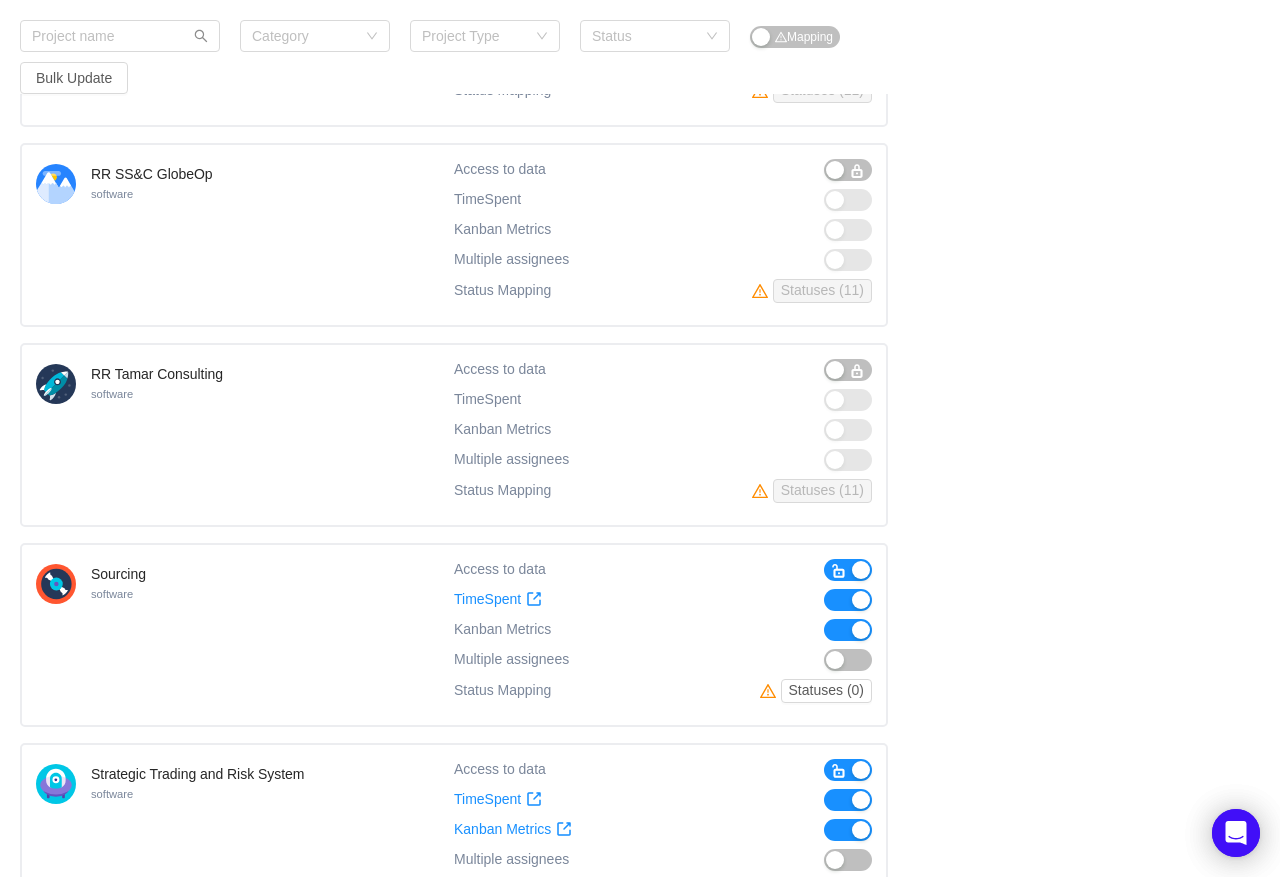 click at bounding box center (848, 630) 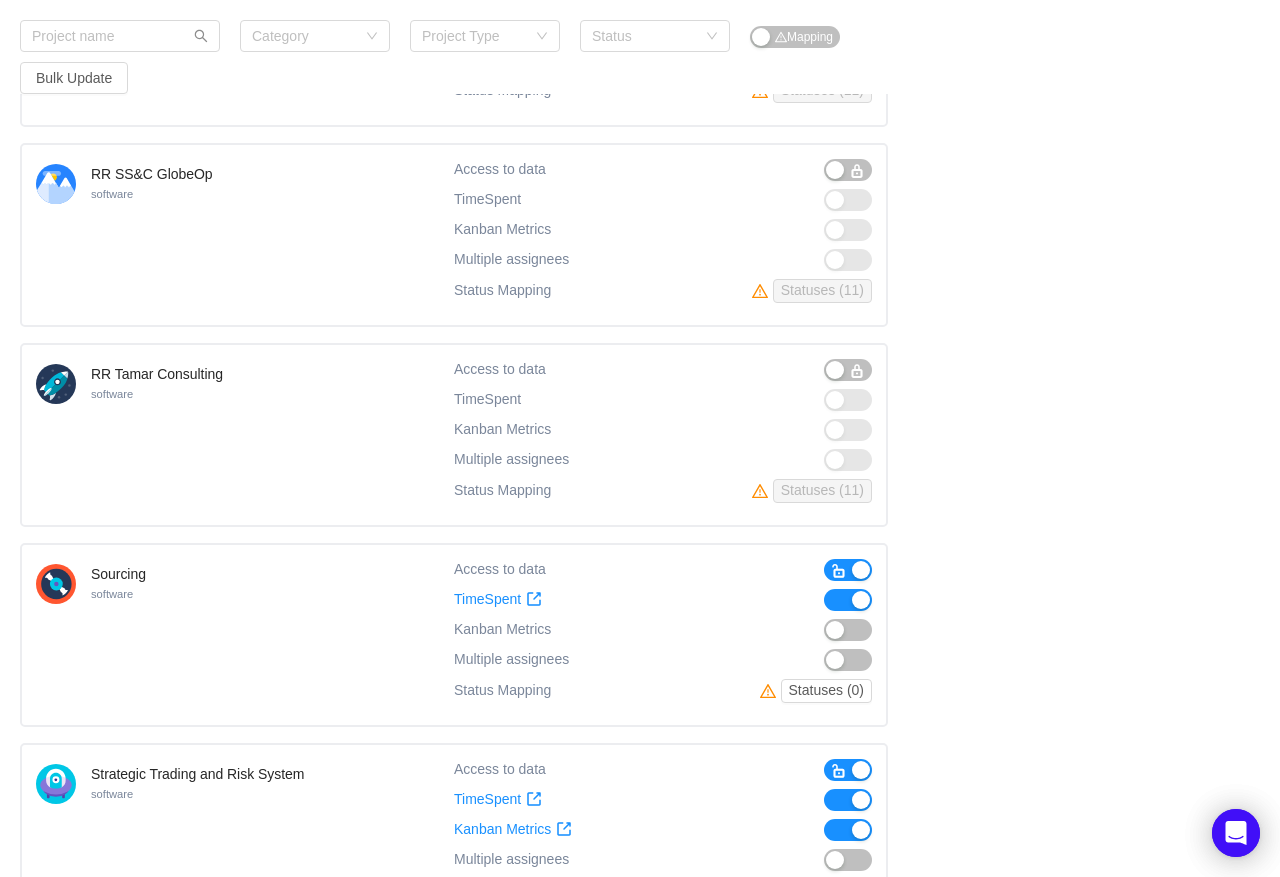 click at bounding box center [848, 600] 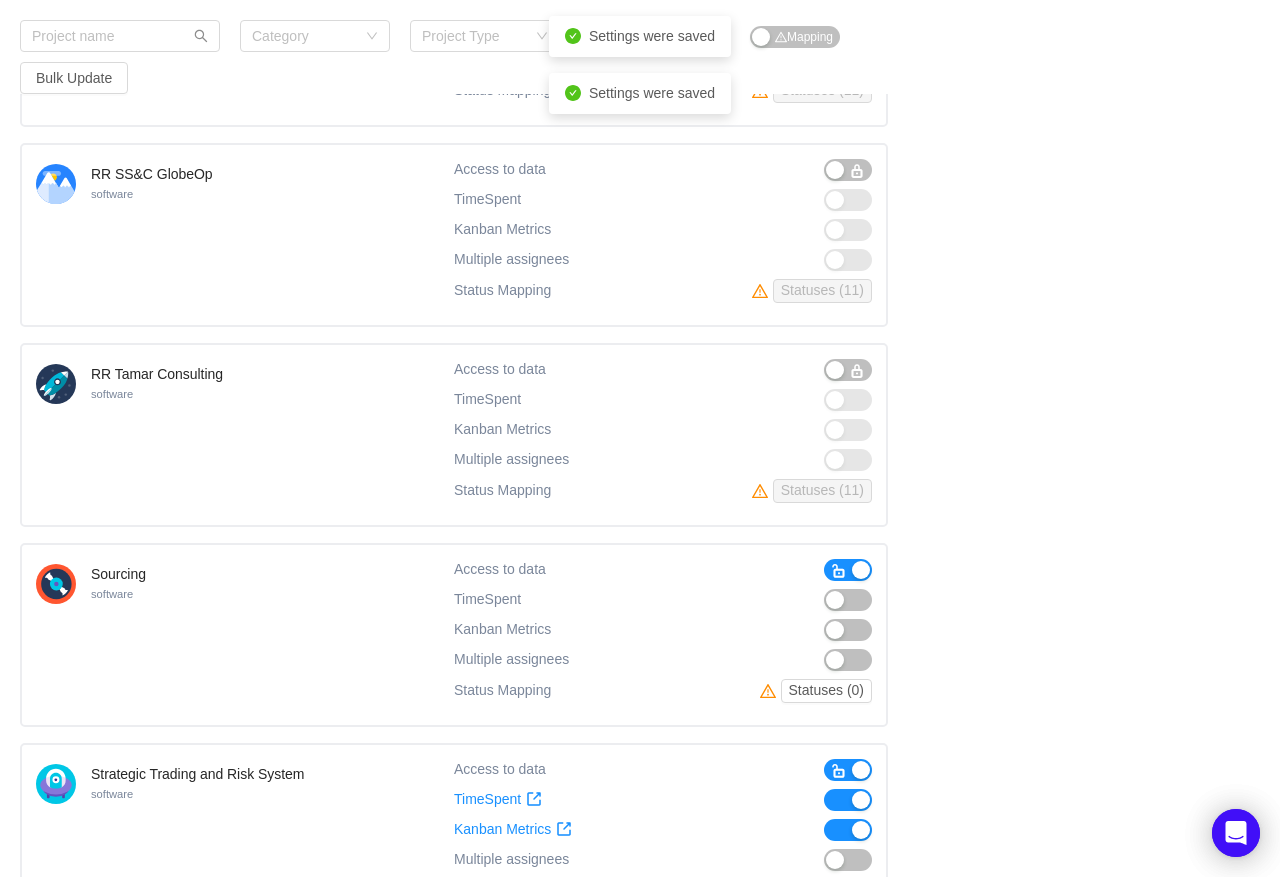 click at bounding box center (839, 571) 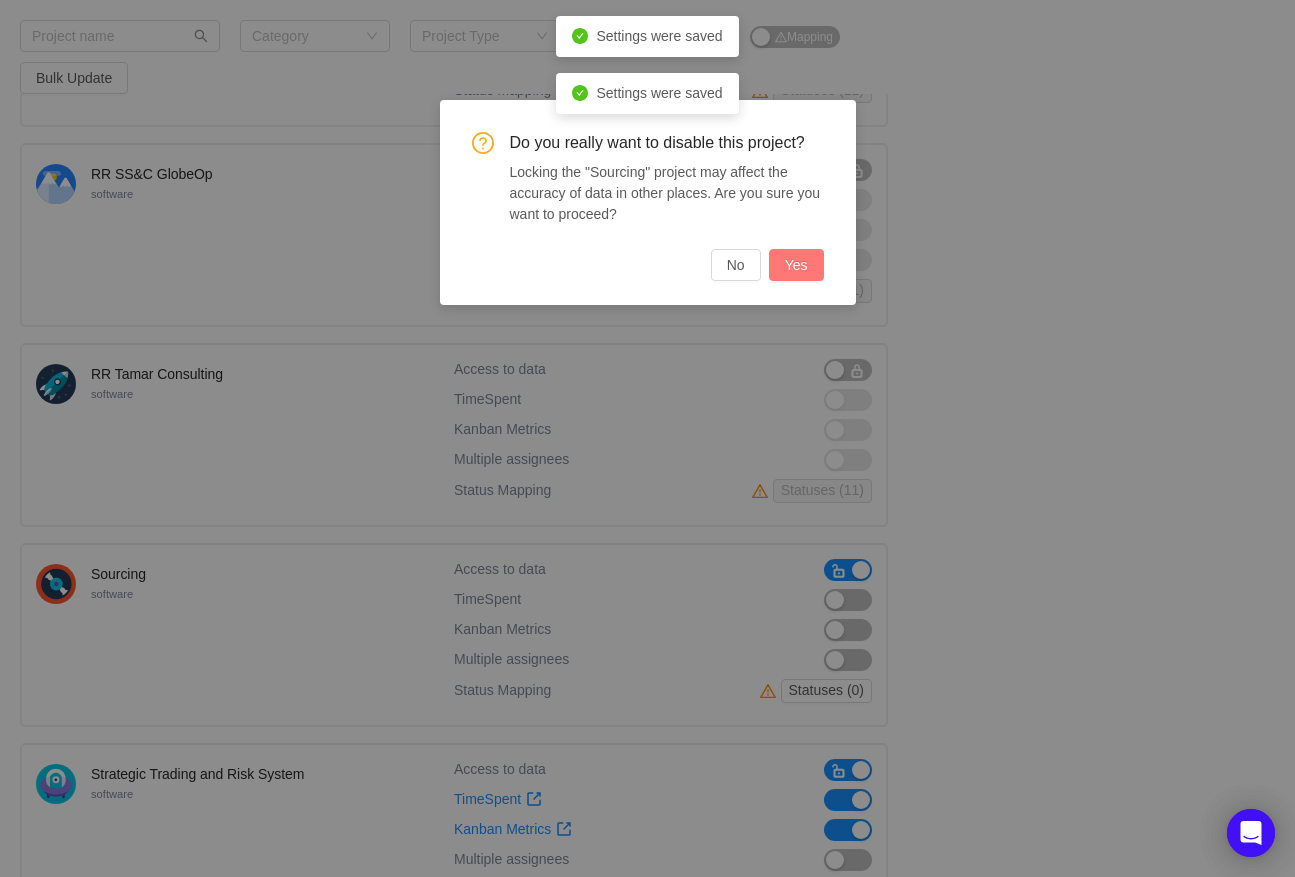 click on "Yes" at bounding box center (796, 265) 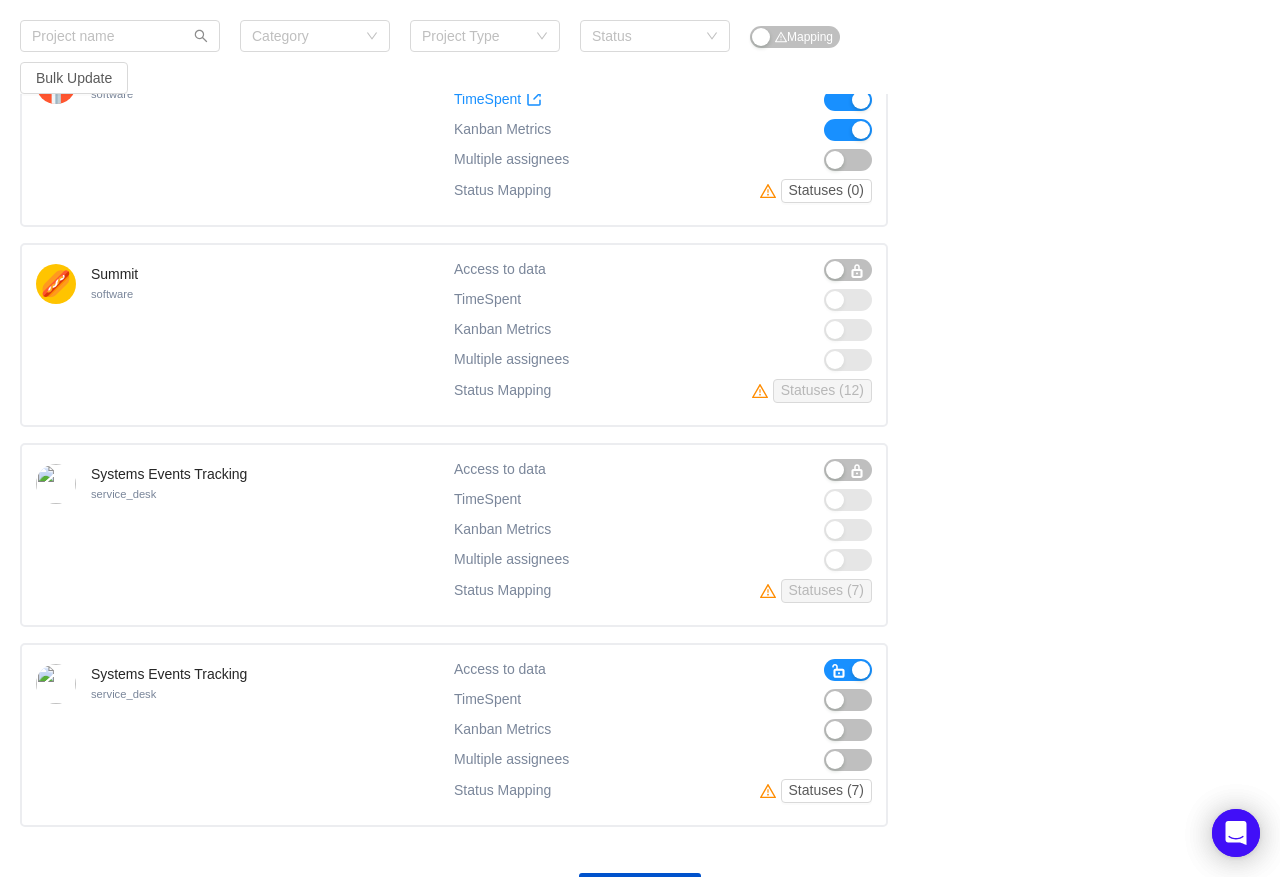 scroll, scrollTop: 21473, scrollLeft: 0, axis: vertical 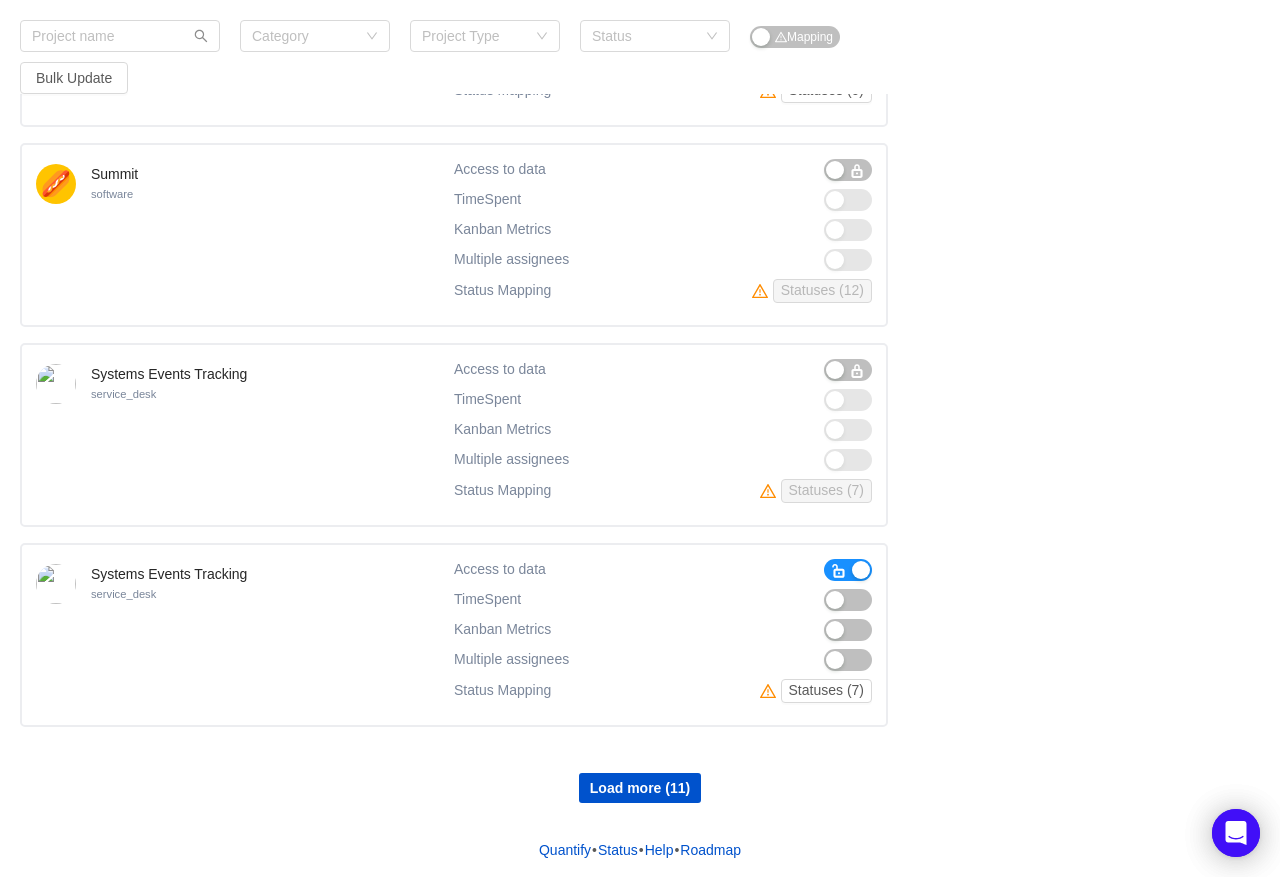 click at bounding box center (839, 571) 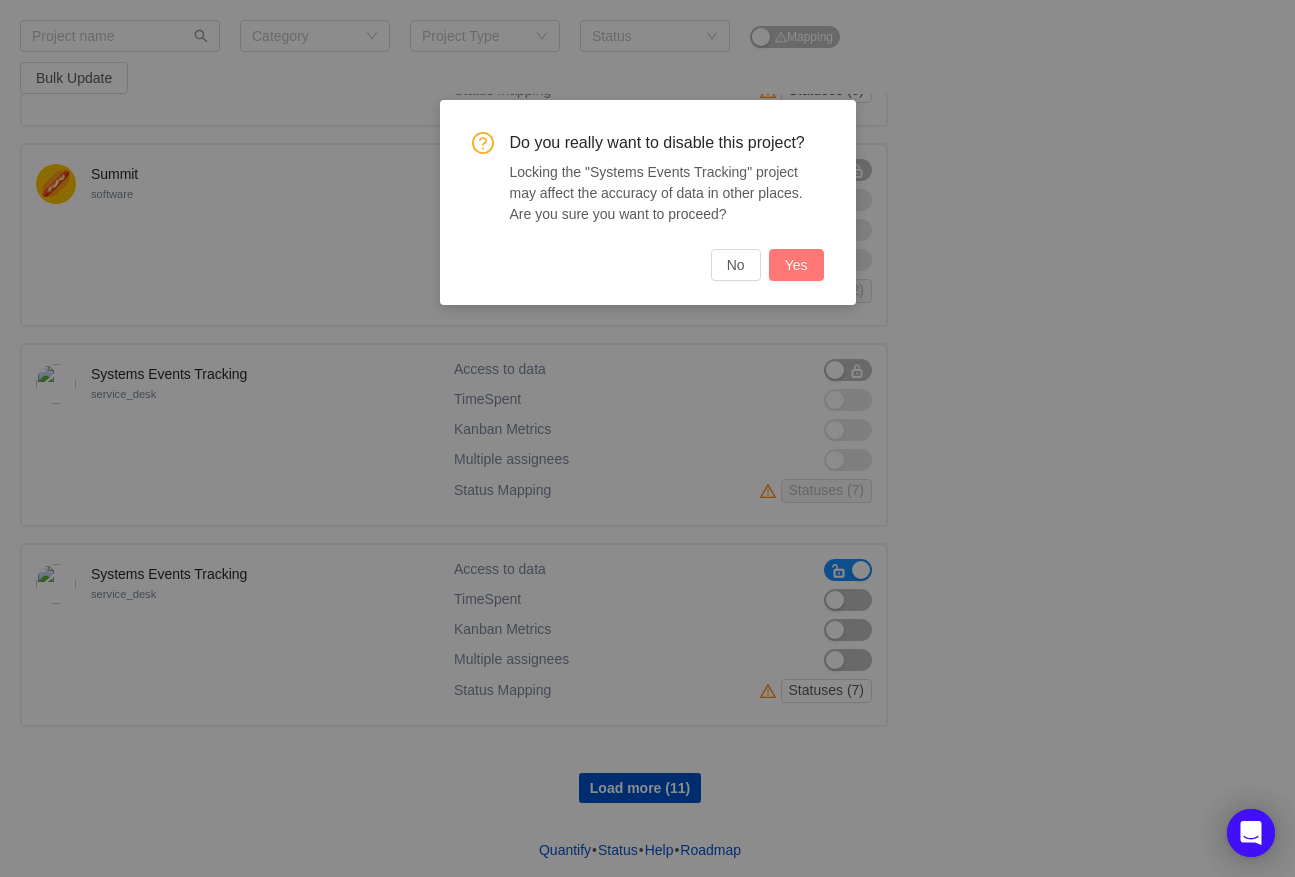 click on "Yes" at bounding box center [796, 265] 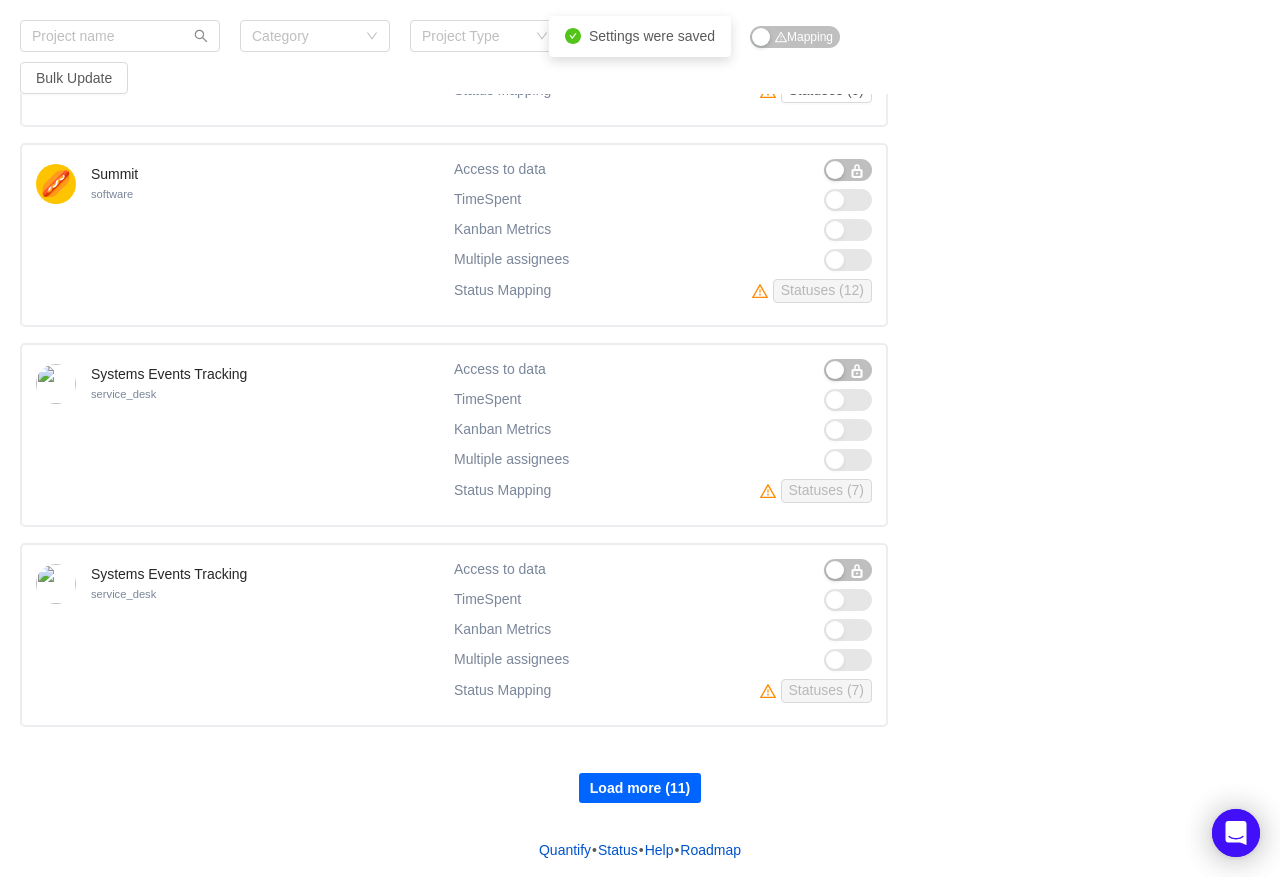 click on "Load more (11)" at bounding box center (640, 788) 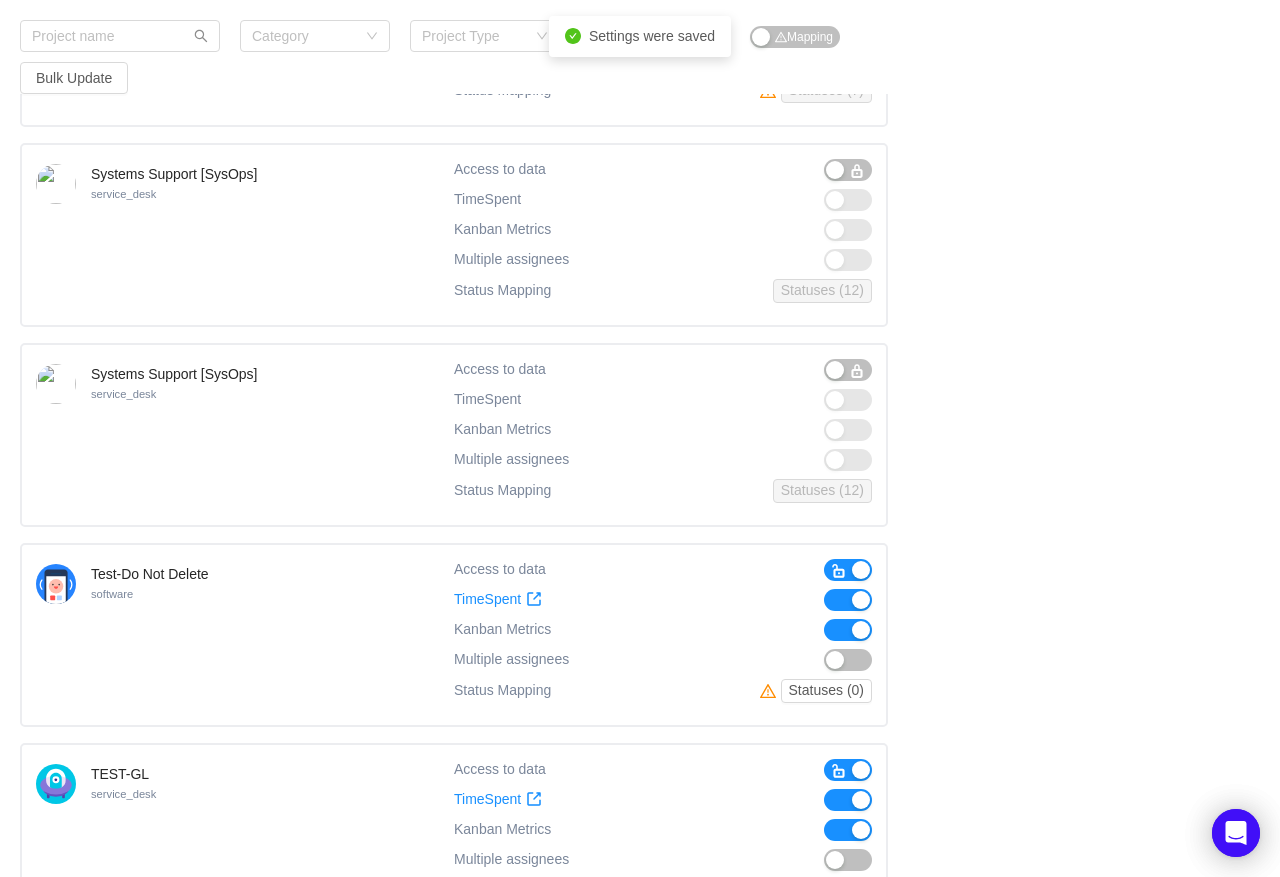 scroll, scrollTop: 22173, scrollLeft: 0, axis: vertical 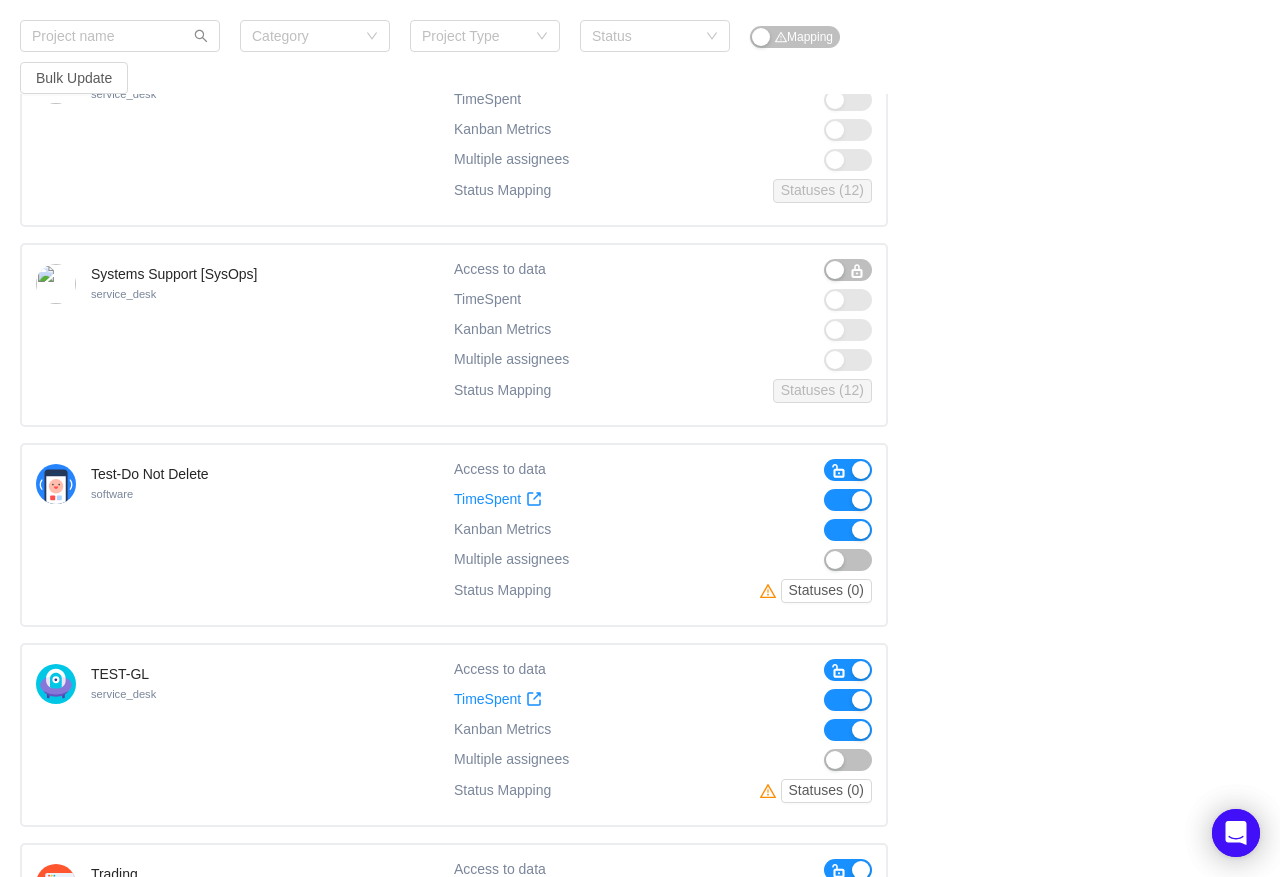 click at bounding box center (848, 530) 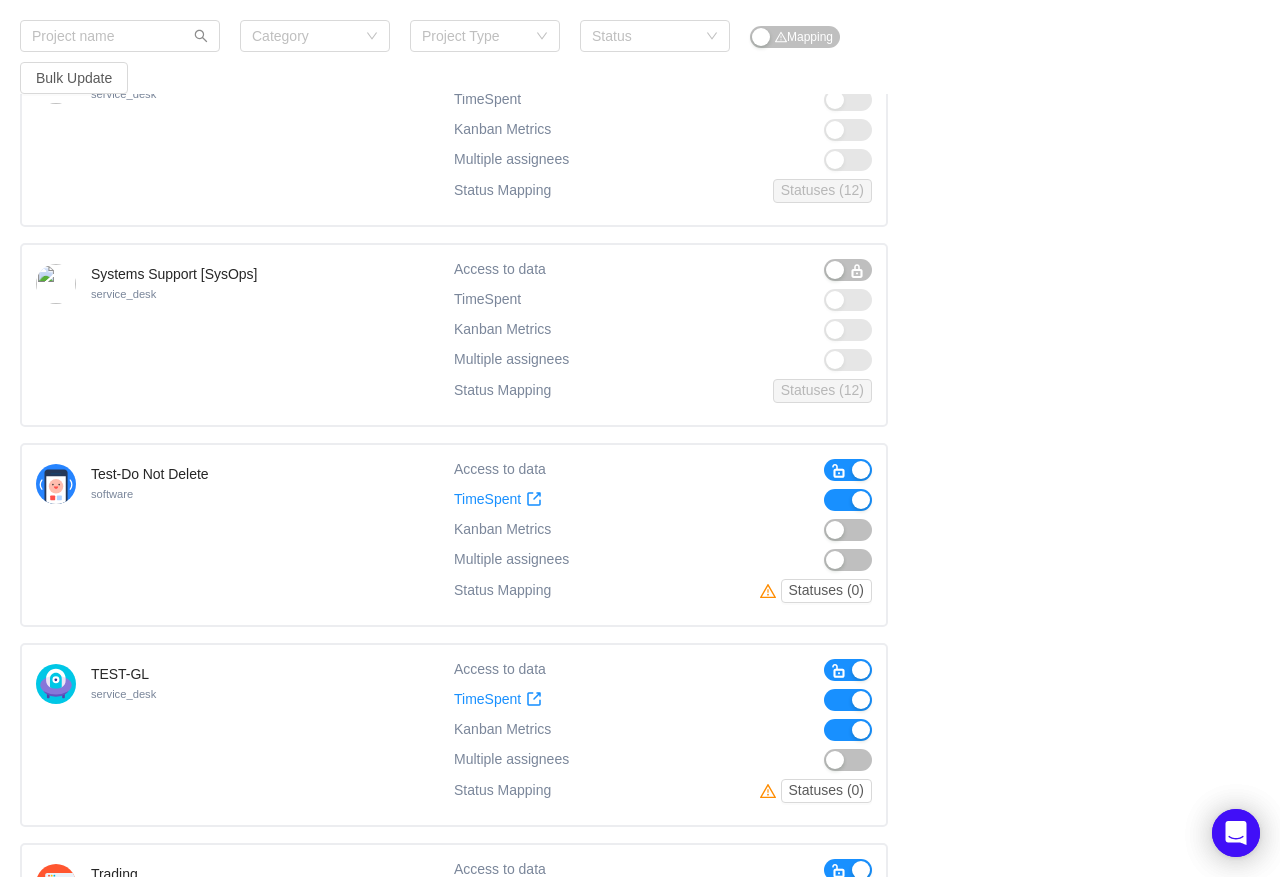 click at bounding box center [848, 500] 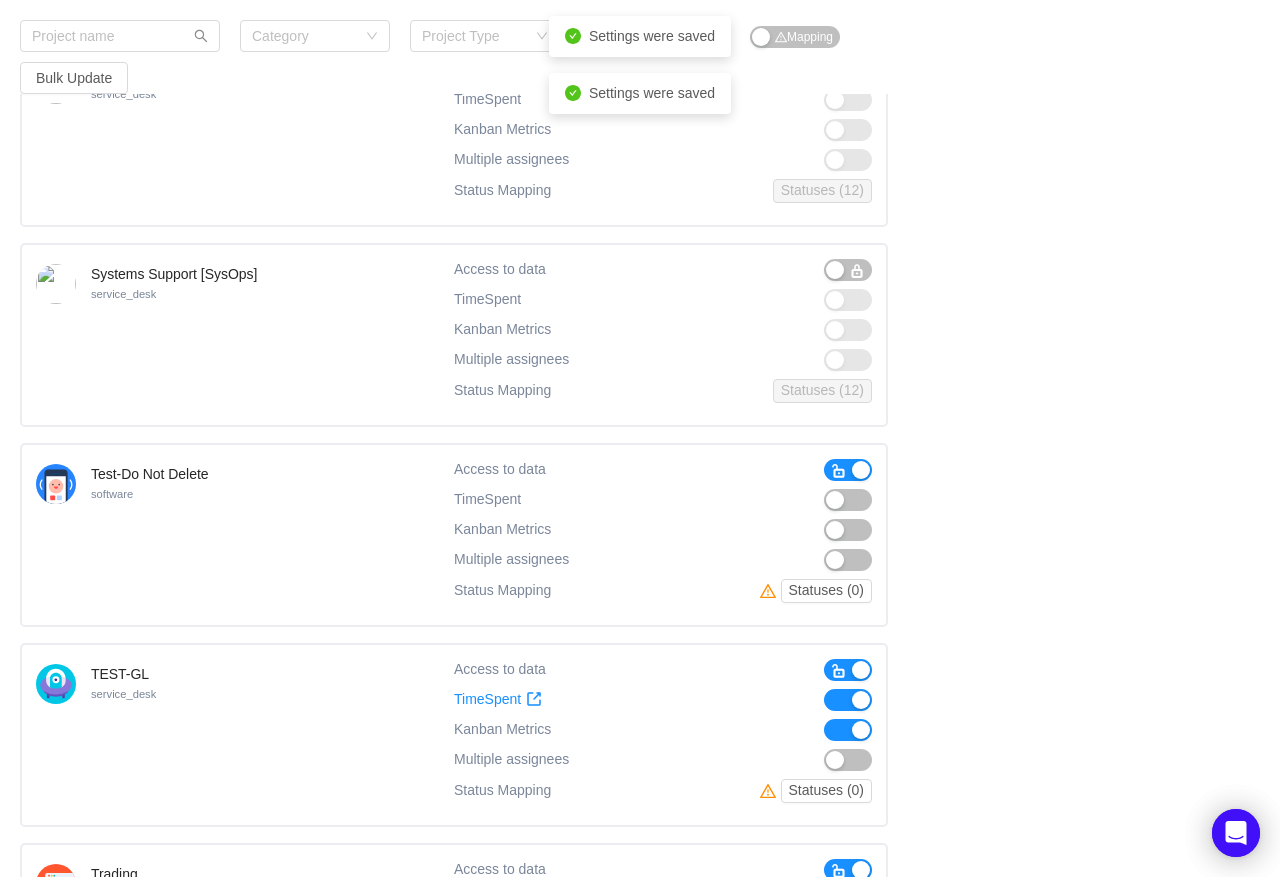 click at bounding box center [839, 471] 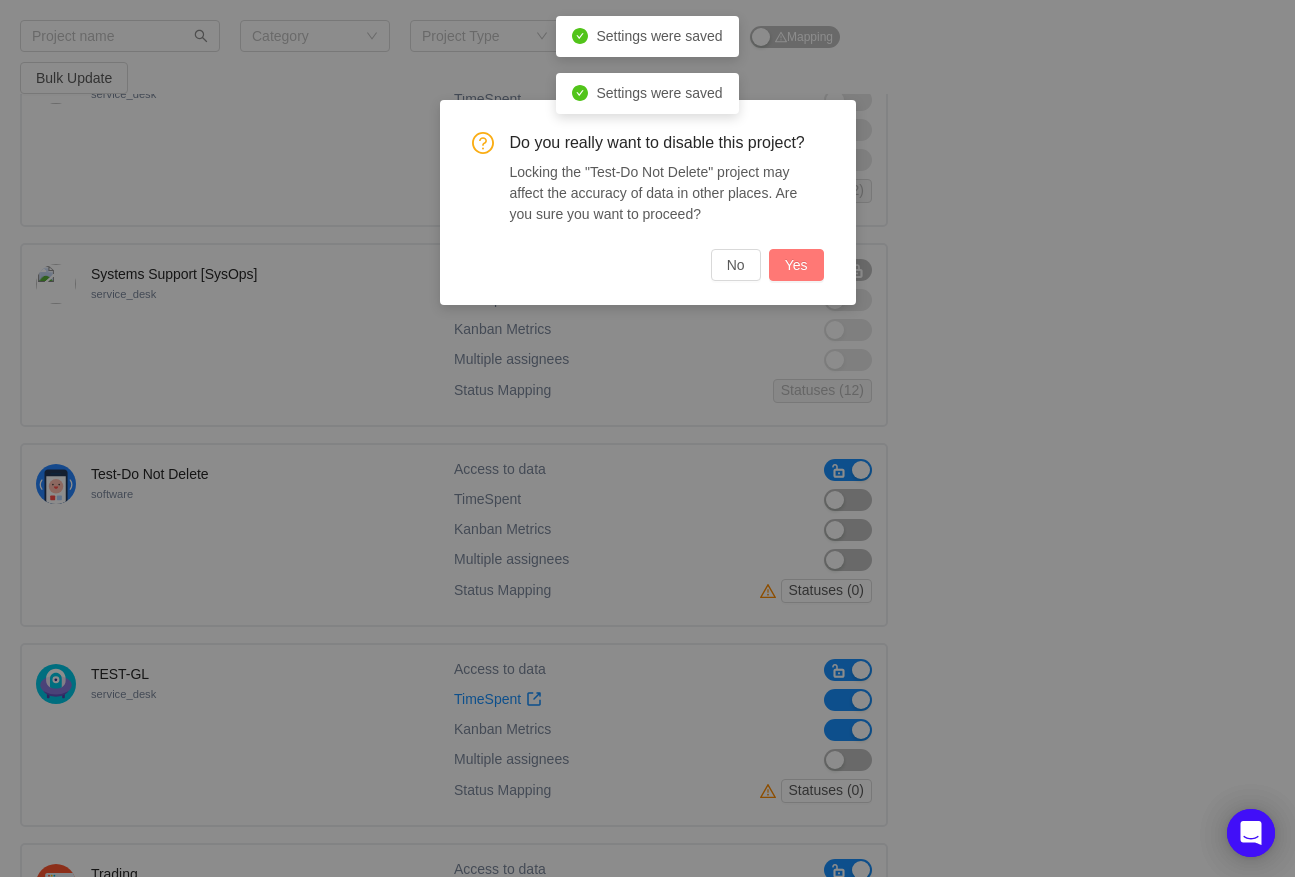 click on "Yes" at bounding box center (796, 265) 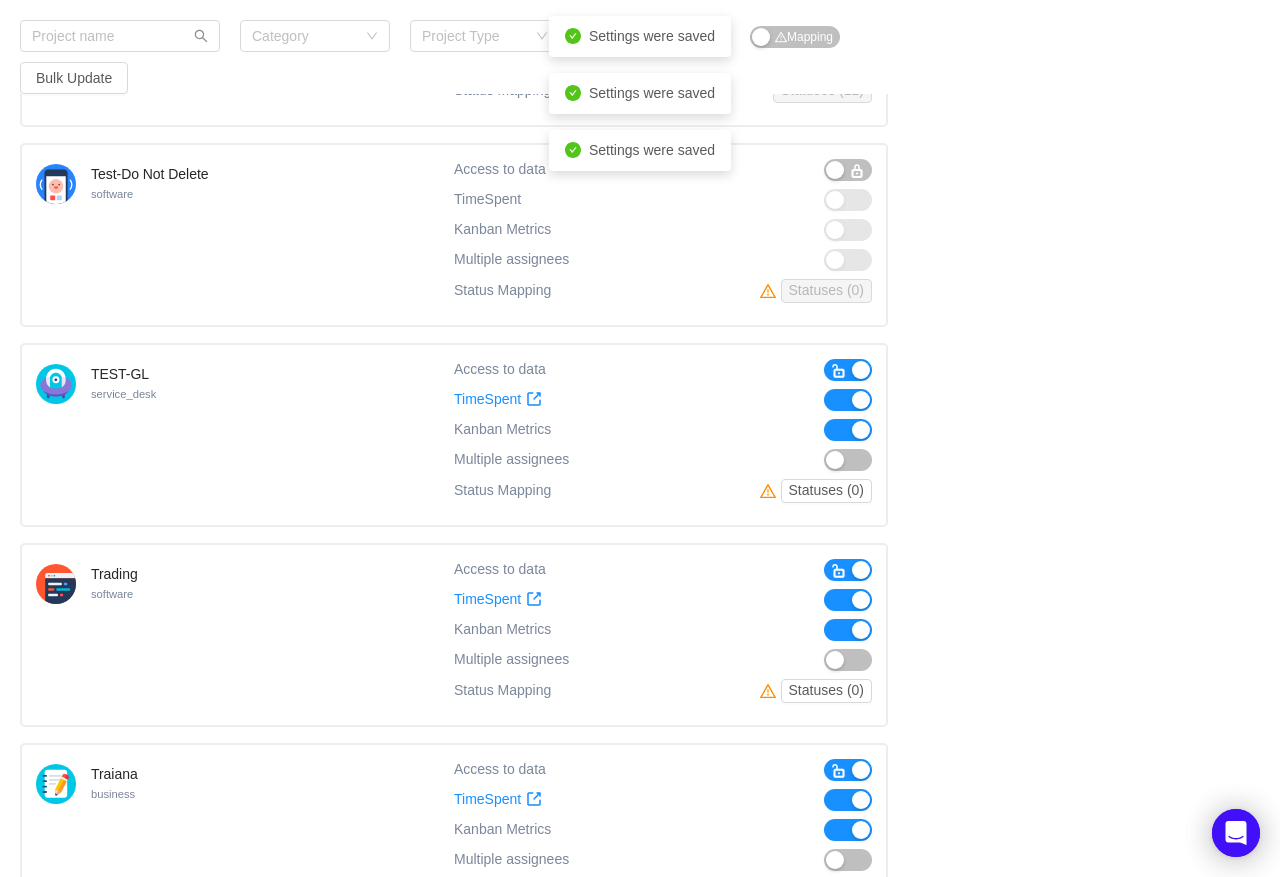 scroll, scrollTop: 22573, scrollLeft: 0, axis: vertical 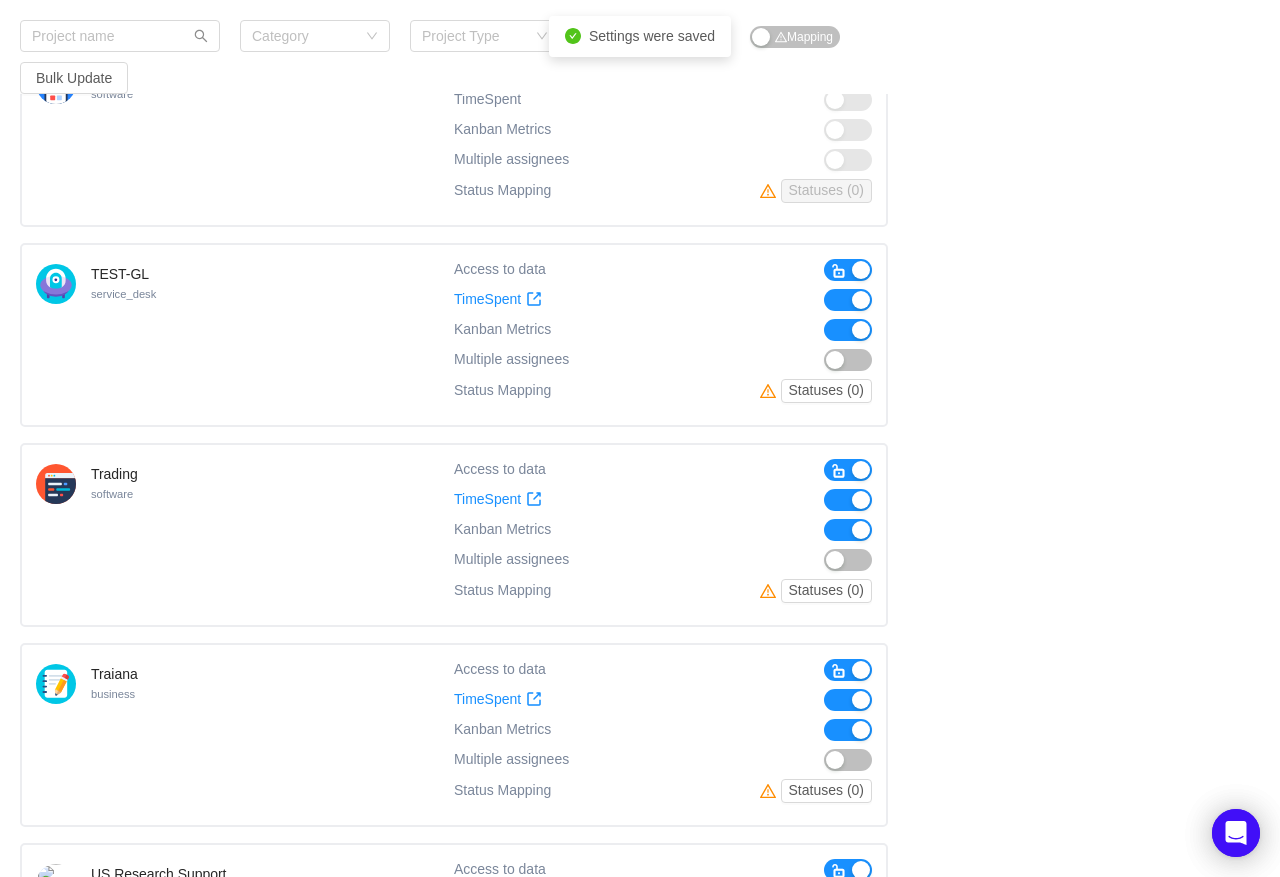click at bounding box center [848, 330] 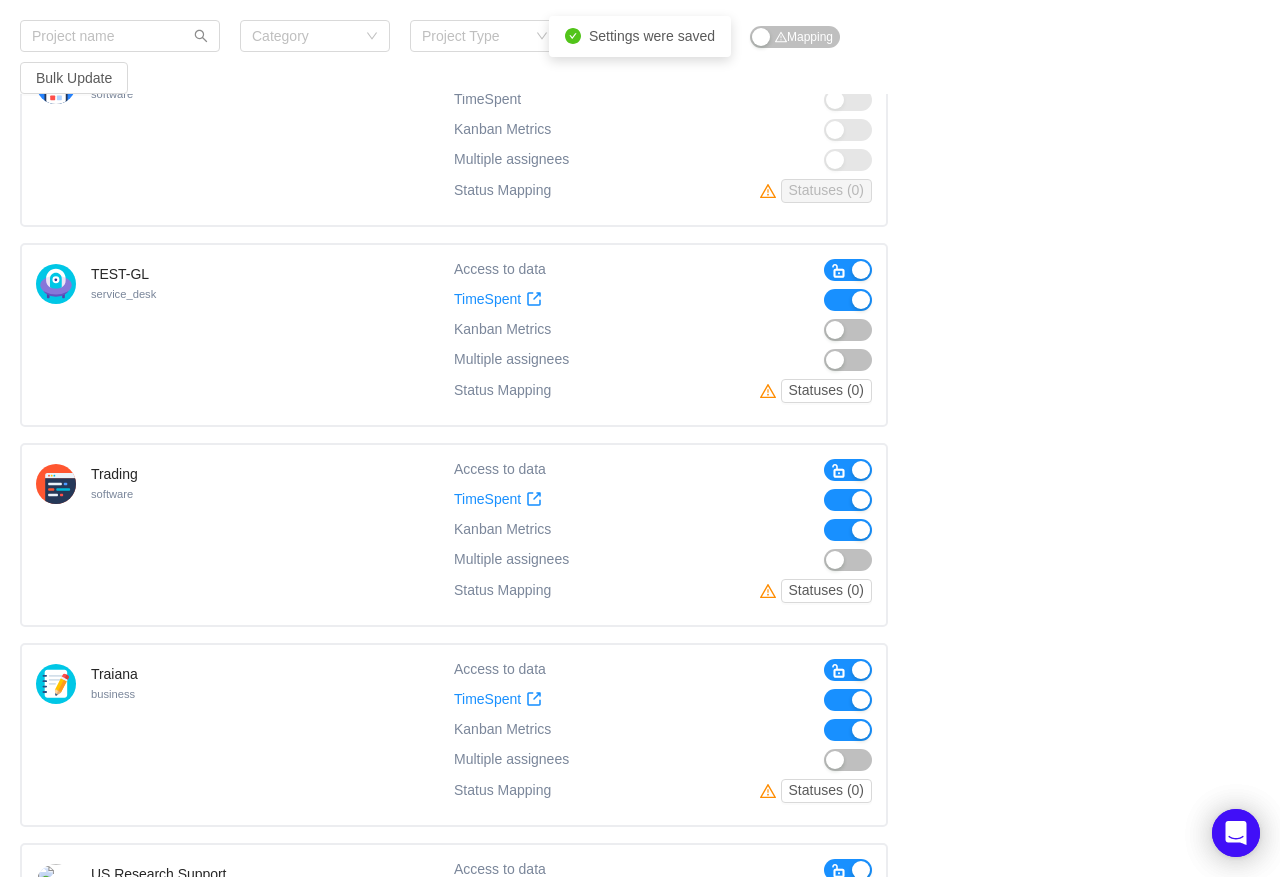 click at bounding box center (848, 300) 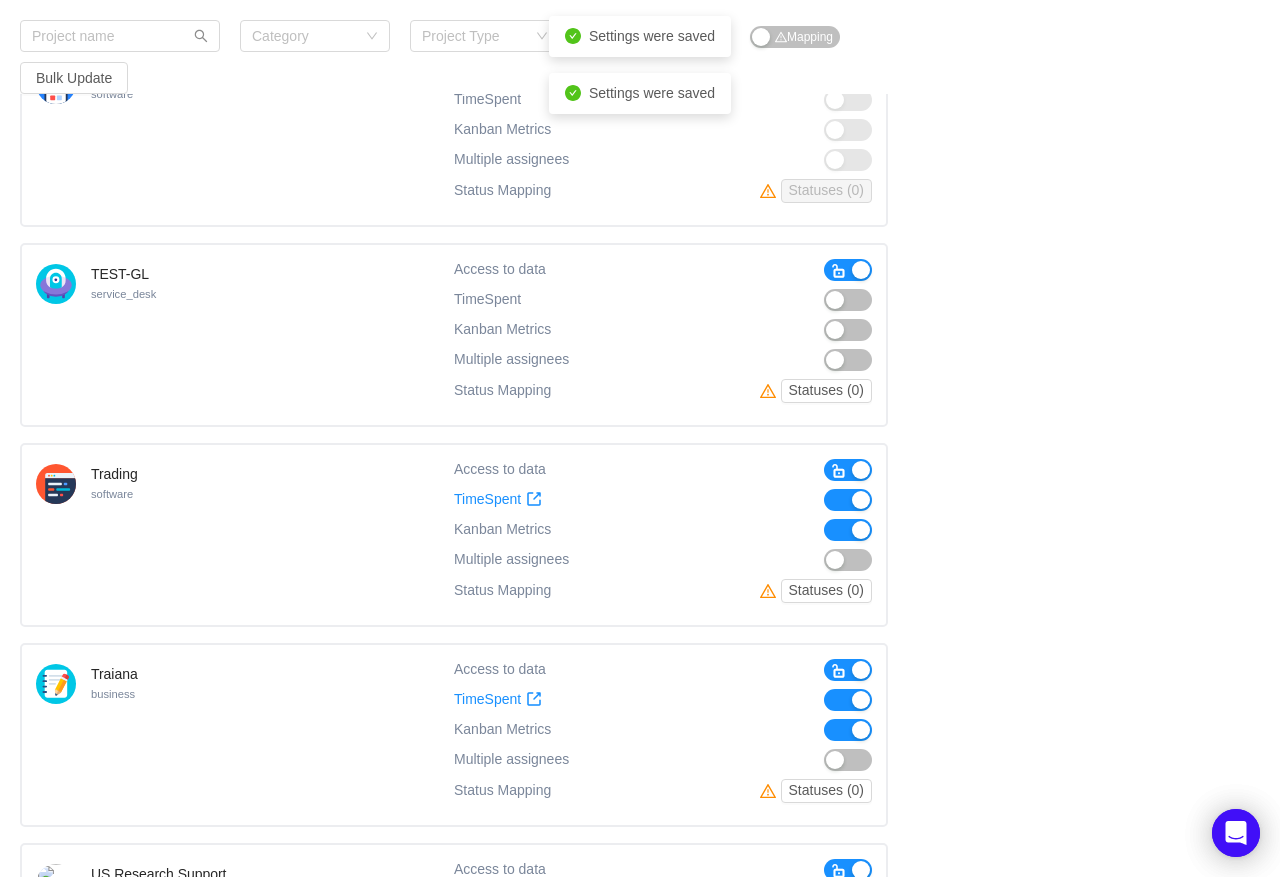 click at bounding box center [839, 271] 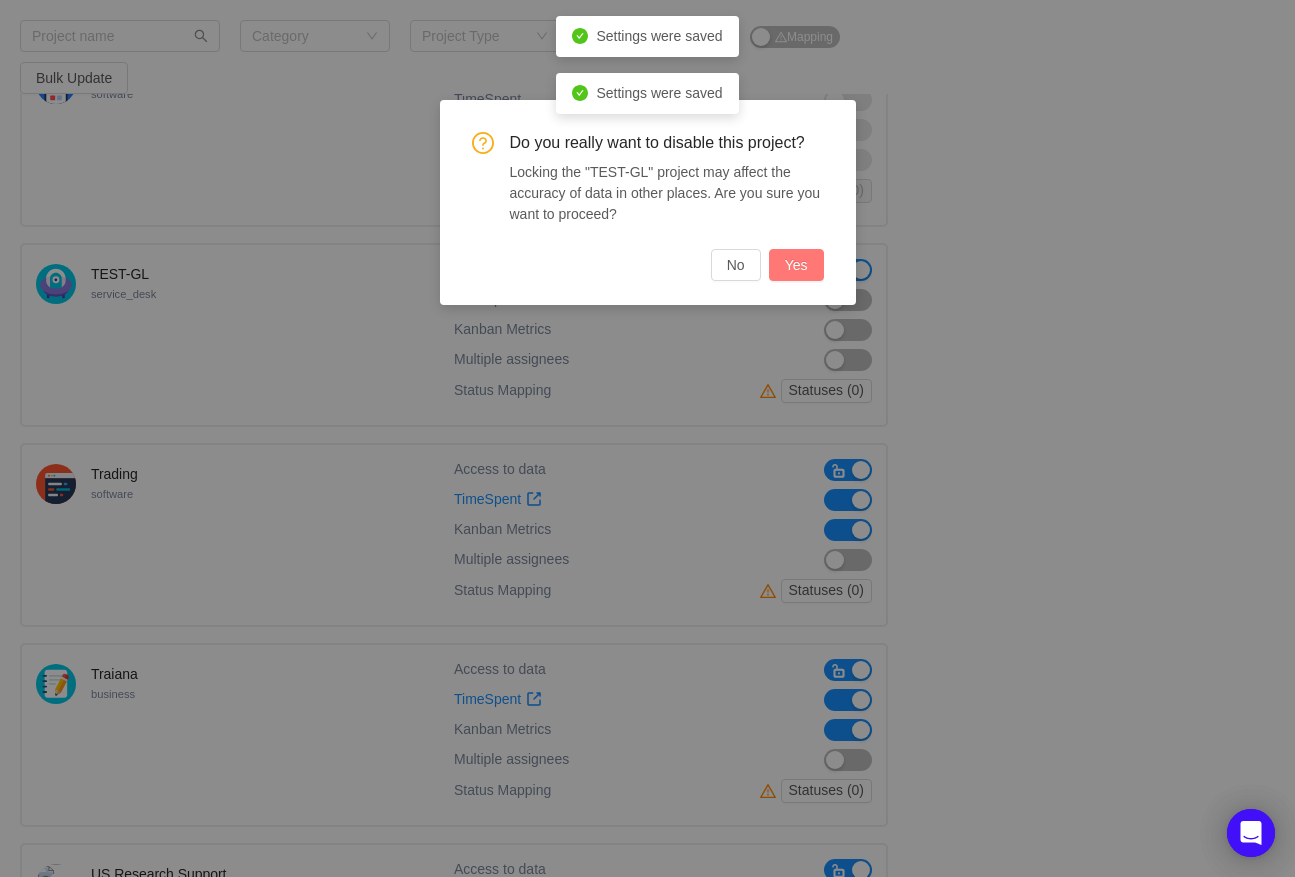 click on "Yes" at bounding box center (796, 265) 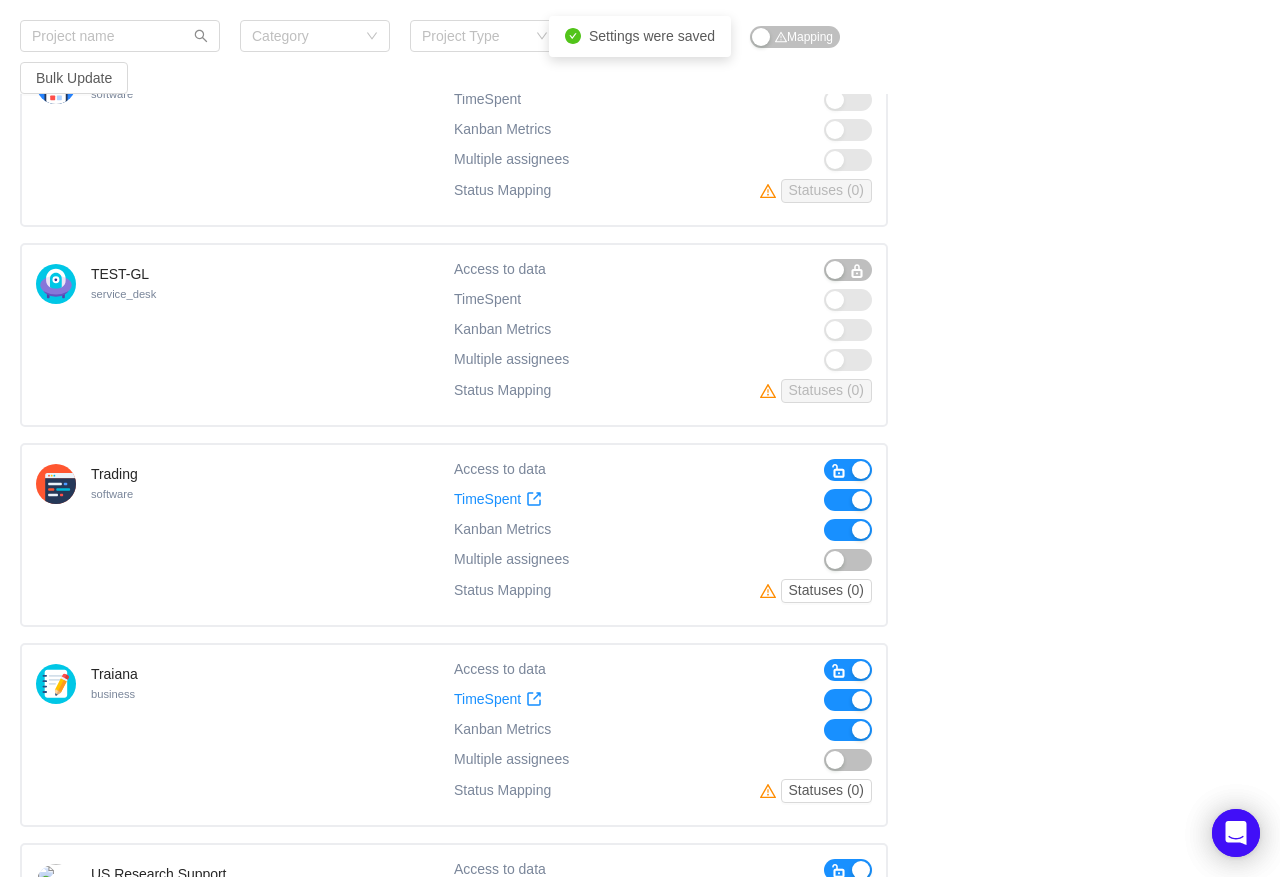 click at bounding box center [848, 530] 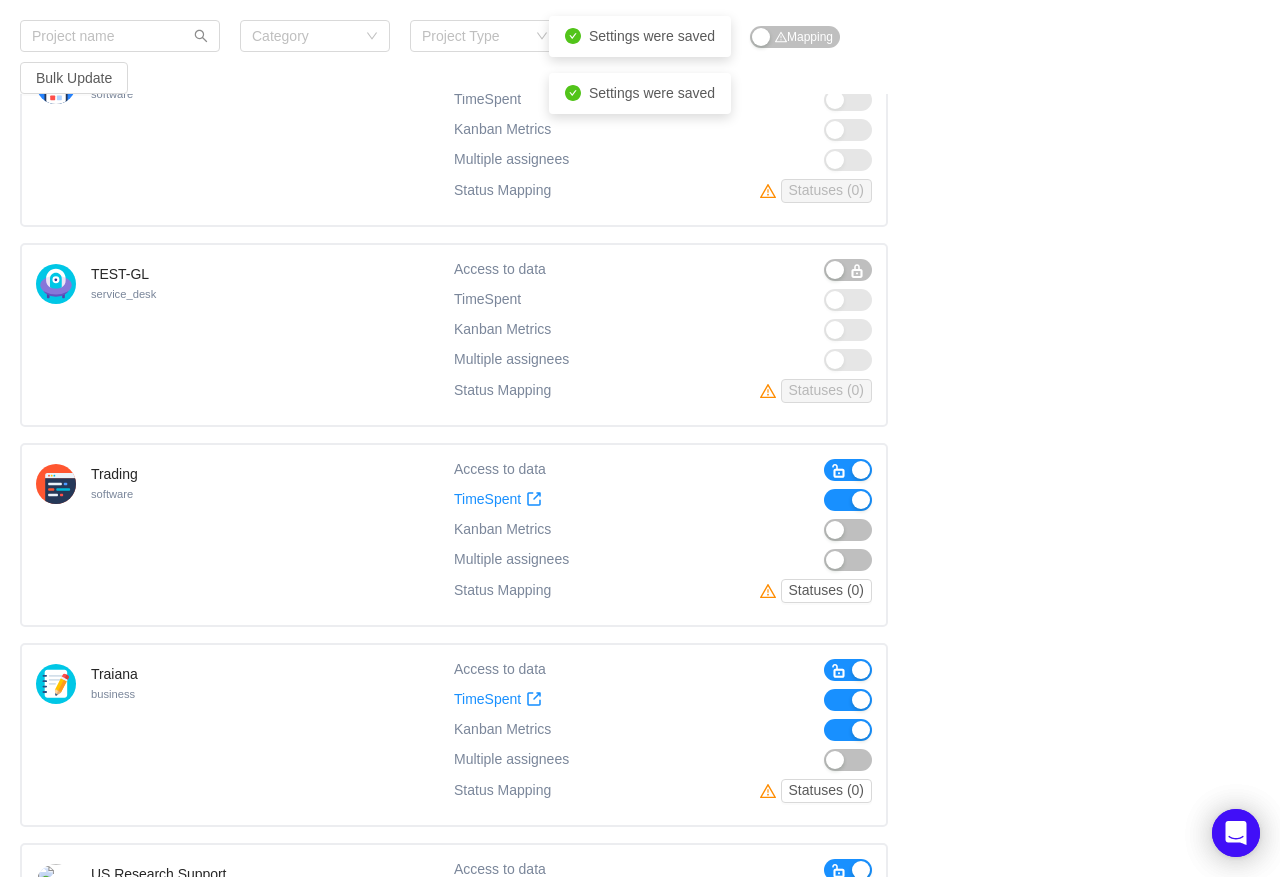 click at bounding box center (848, 500) 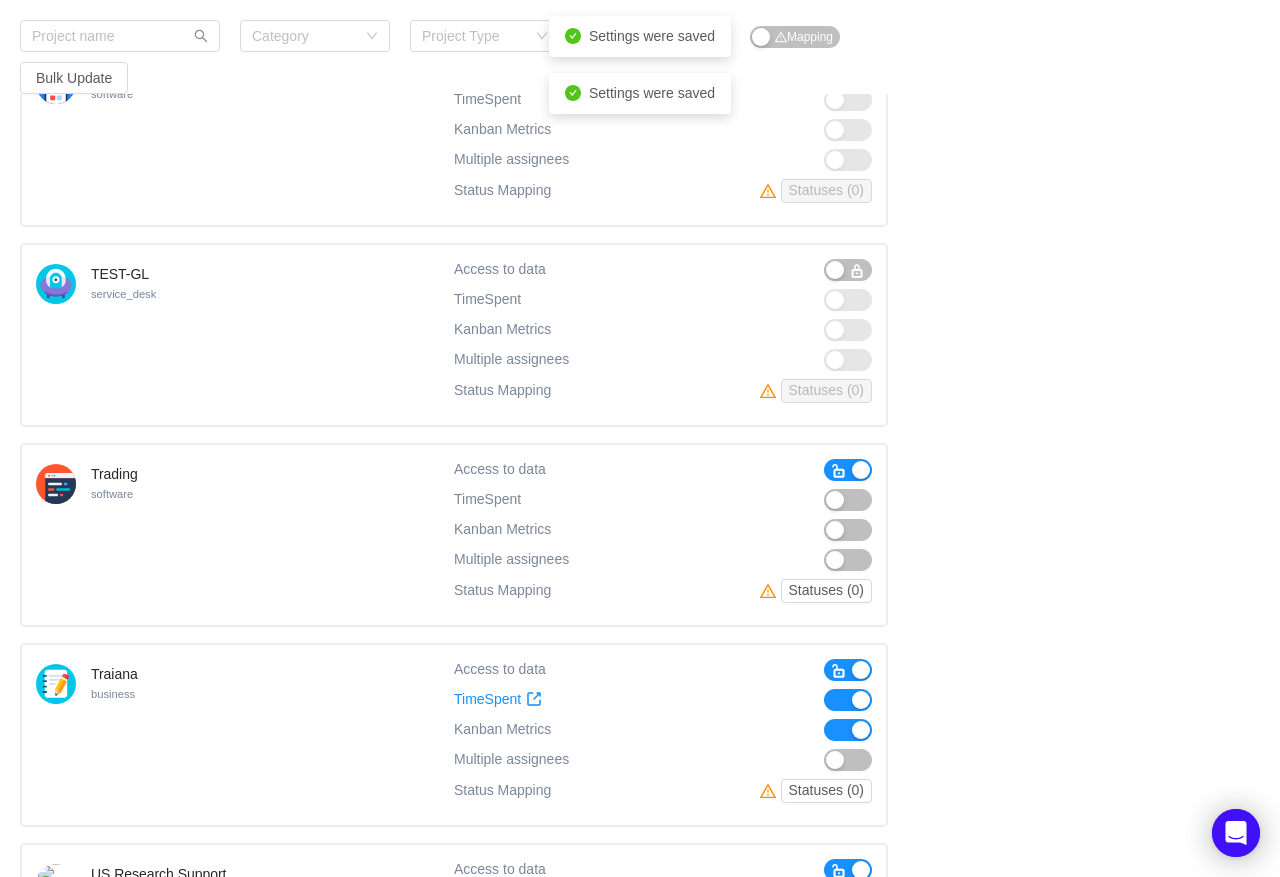 click at bounding box center [839, 471] 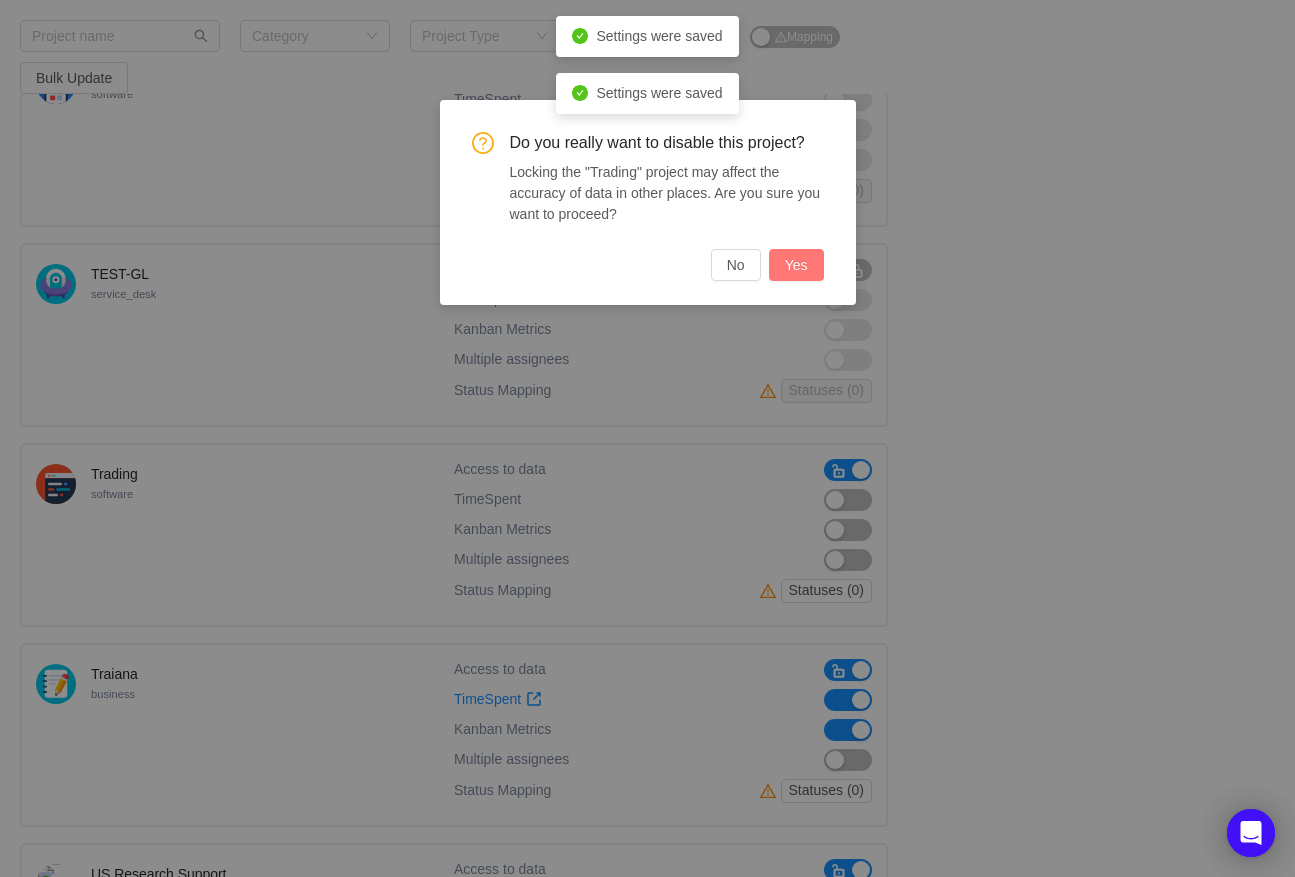 click on "Yes" at bounding box center [796, 265] 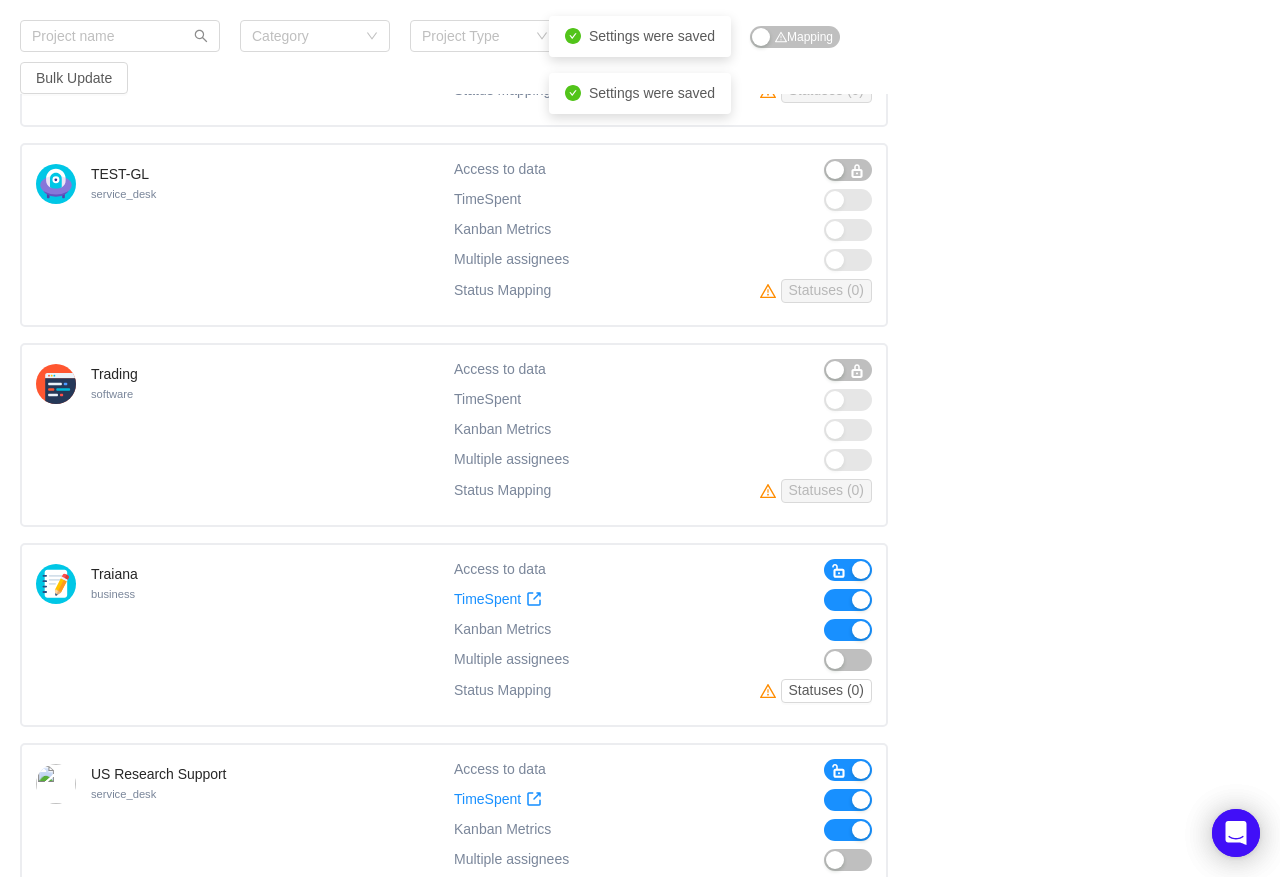 scroll, scrollTop: 22773, scrollLeft: 0, axis: vertical 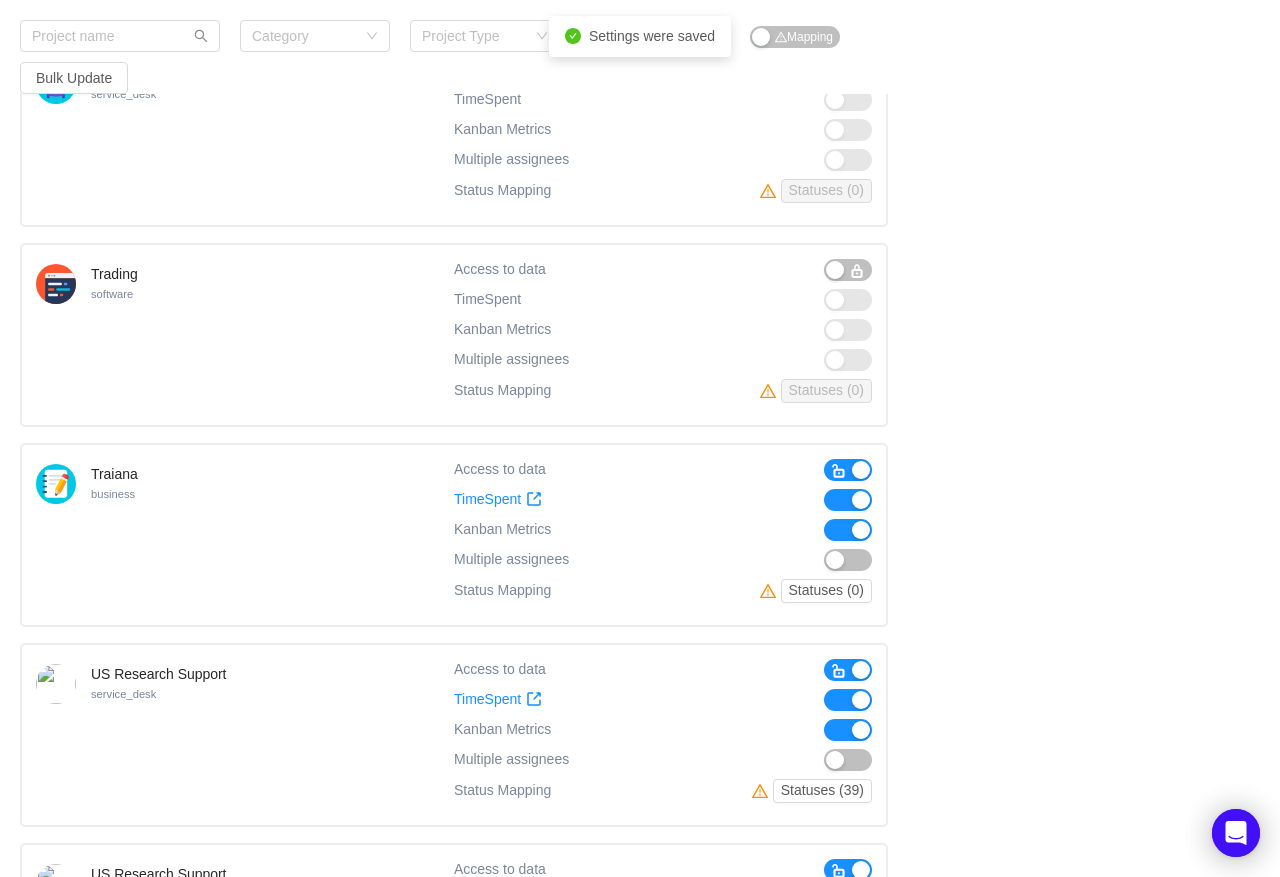 click at bounding box center [848, 530] 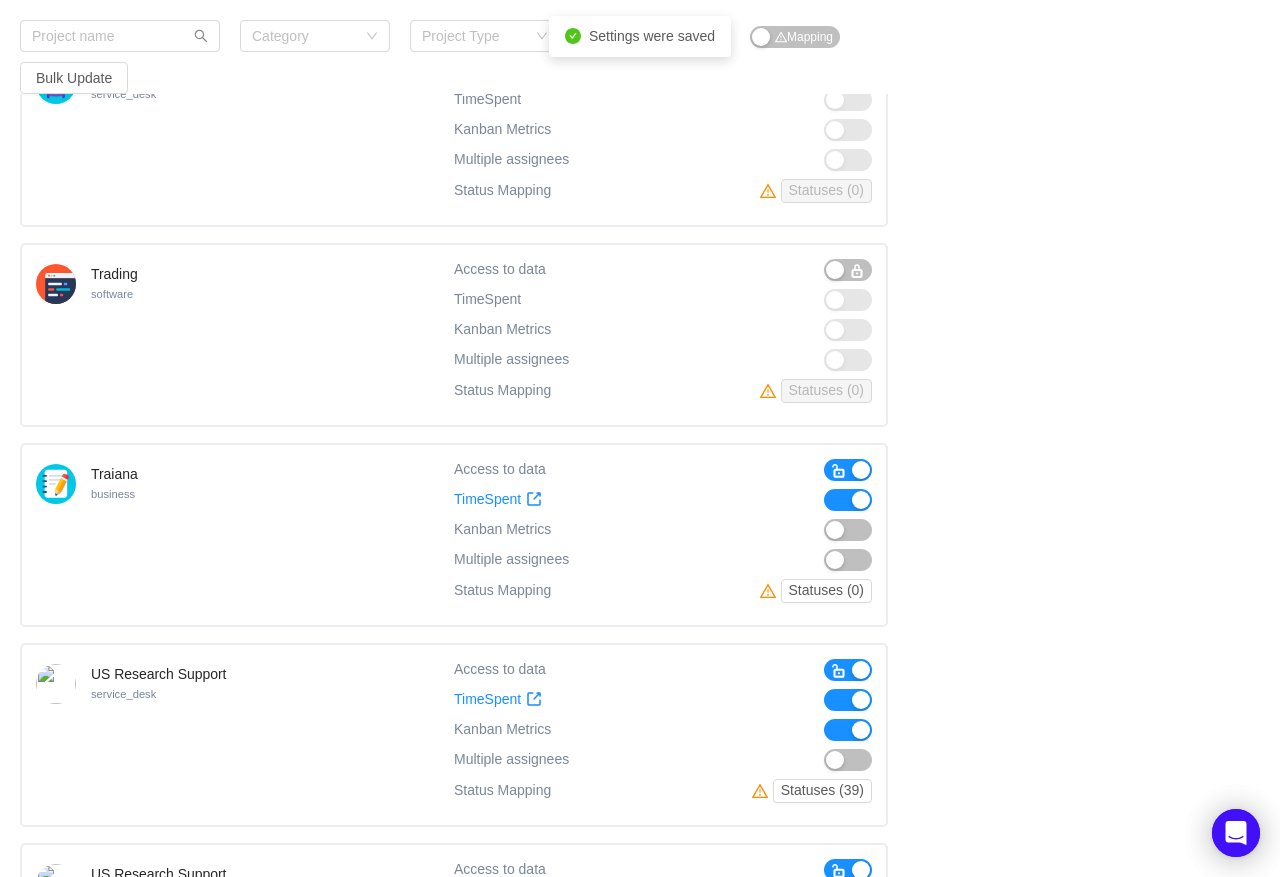 click at bounding box center [848, 500] 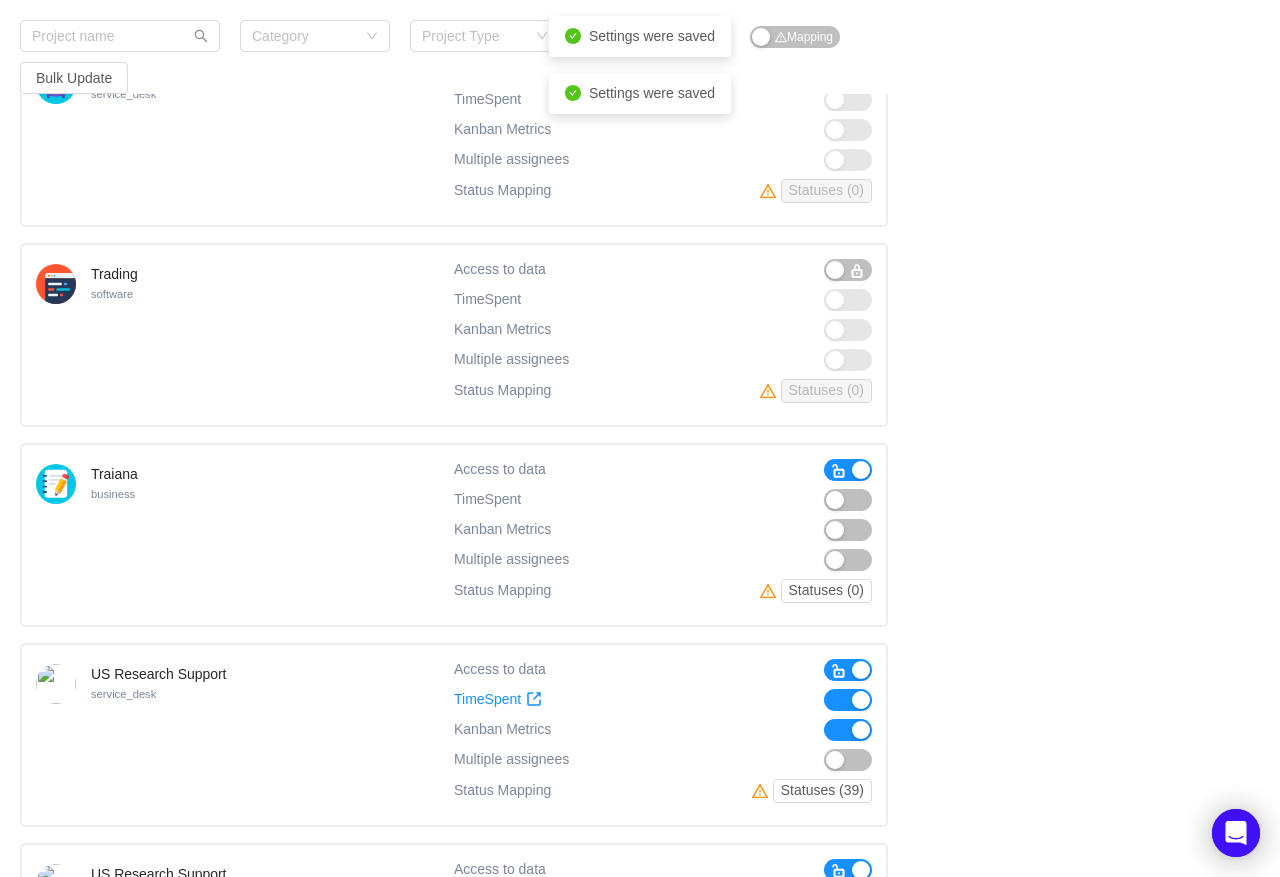 click at bounding box center [848, 470] 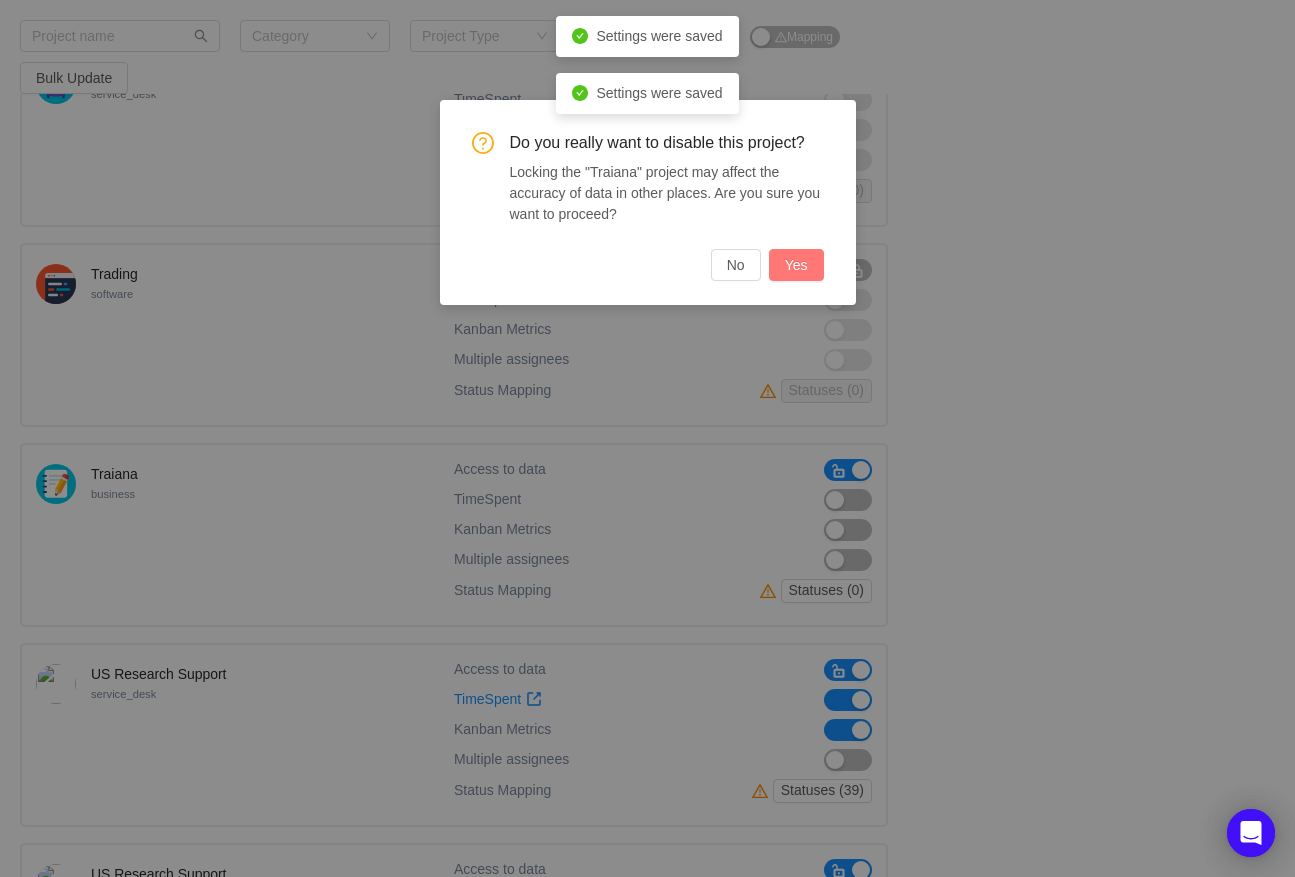 click on "Yes" at bounding box center [796, 265] 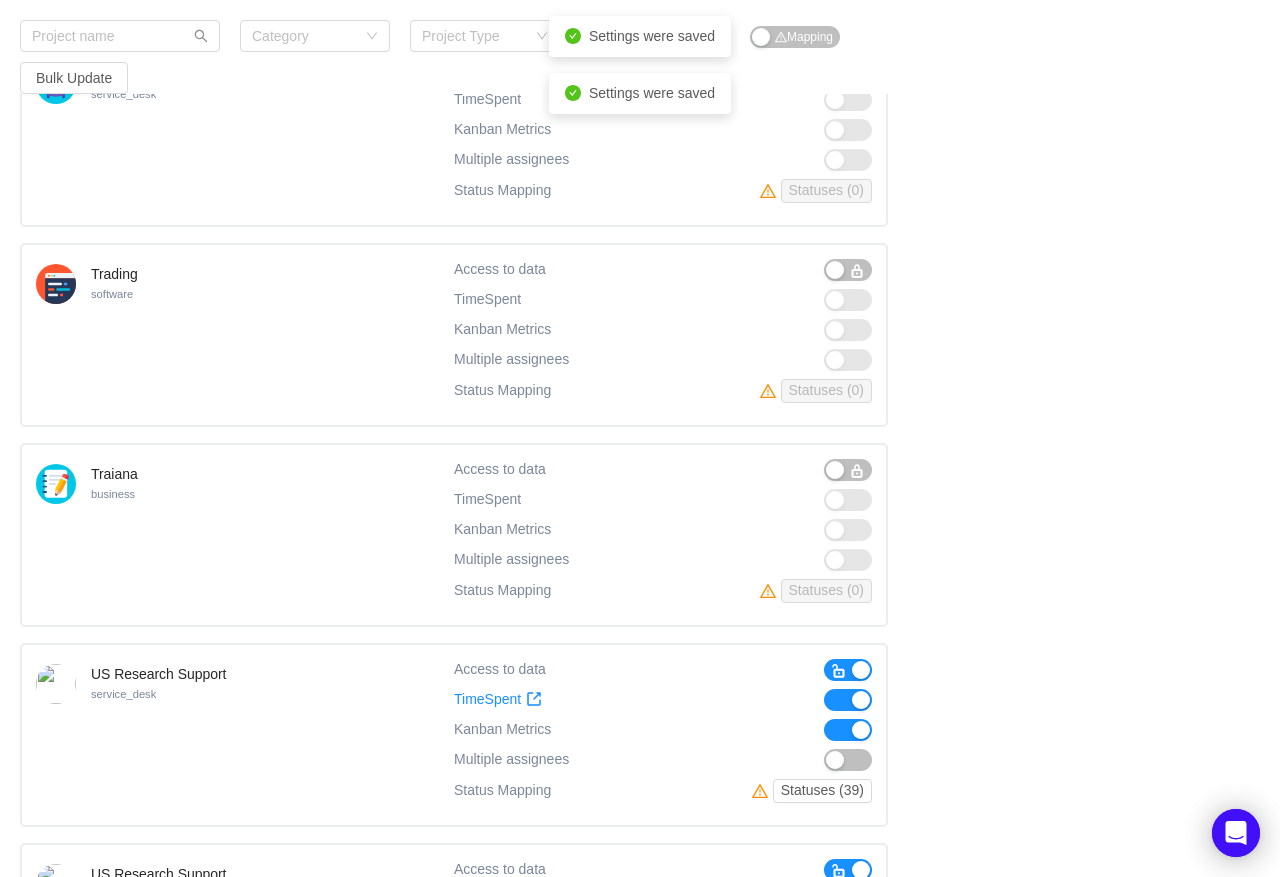 scroll, scrollTop: 22973, scrollLeft: 0, axis: vertical 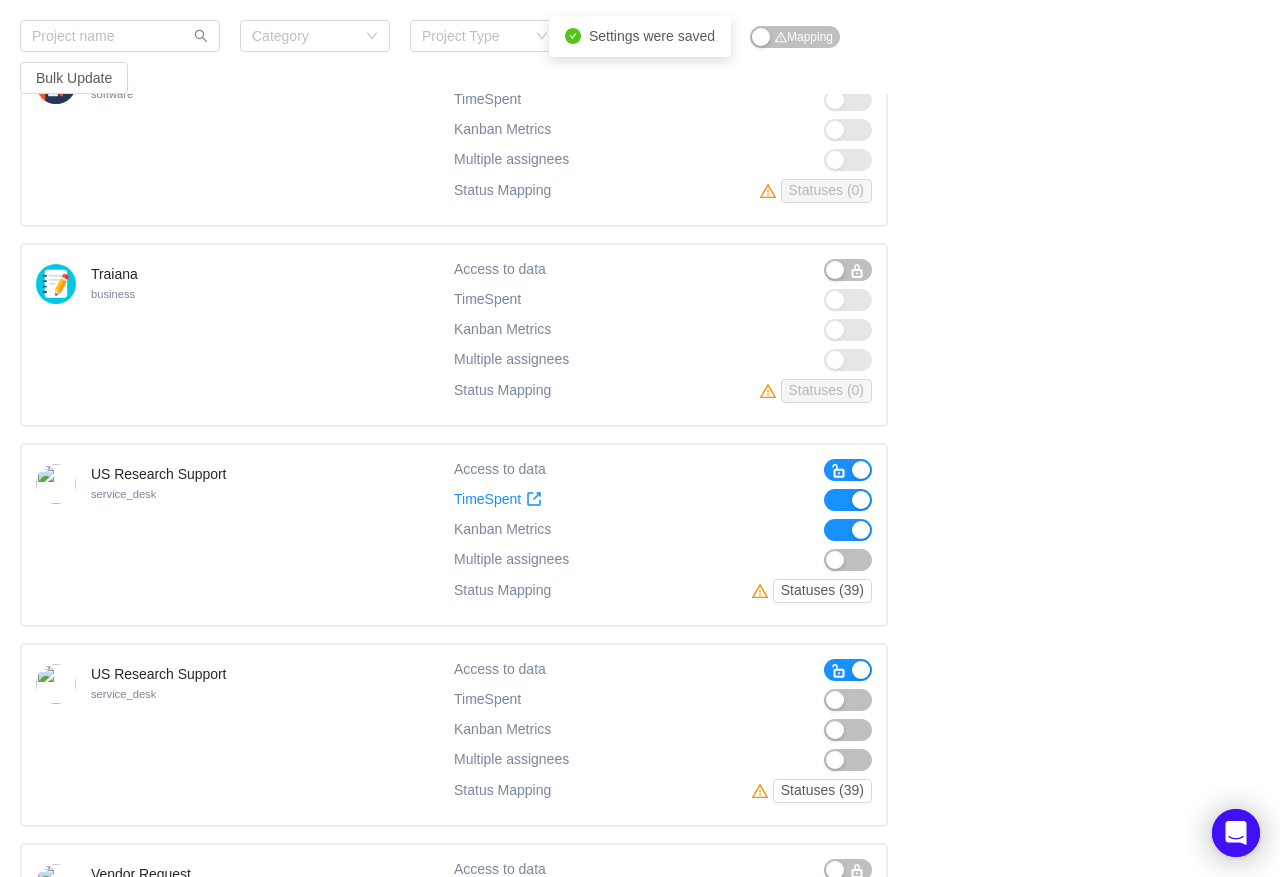 click at bounding box center [848, 530] 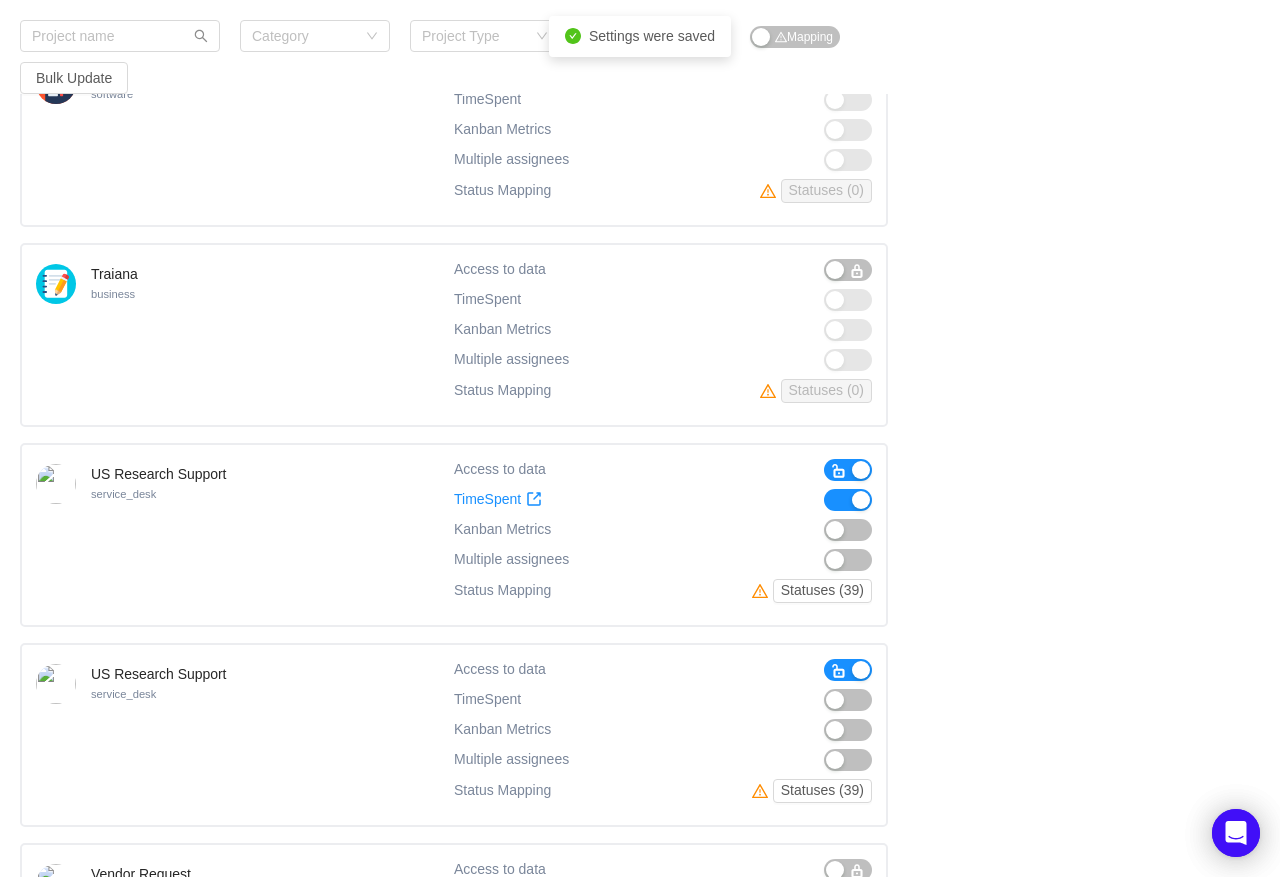 click at bounding box center [848, 500] 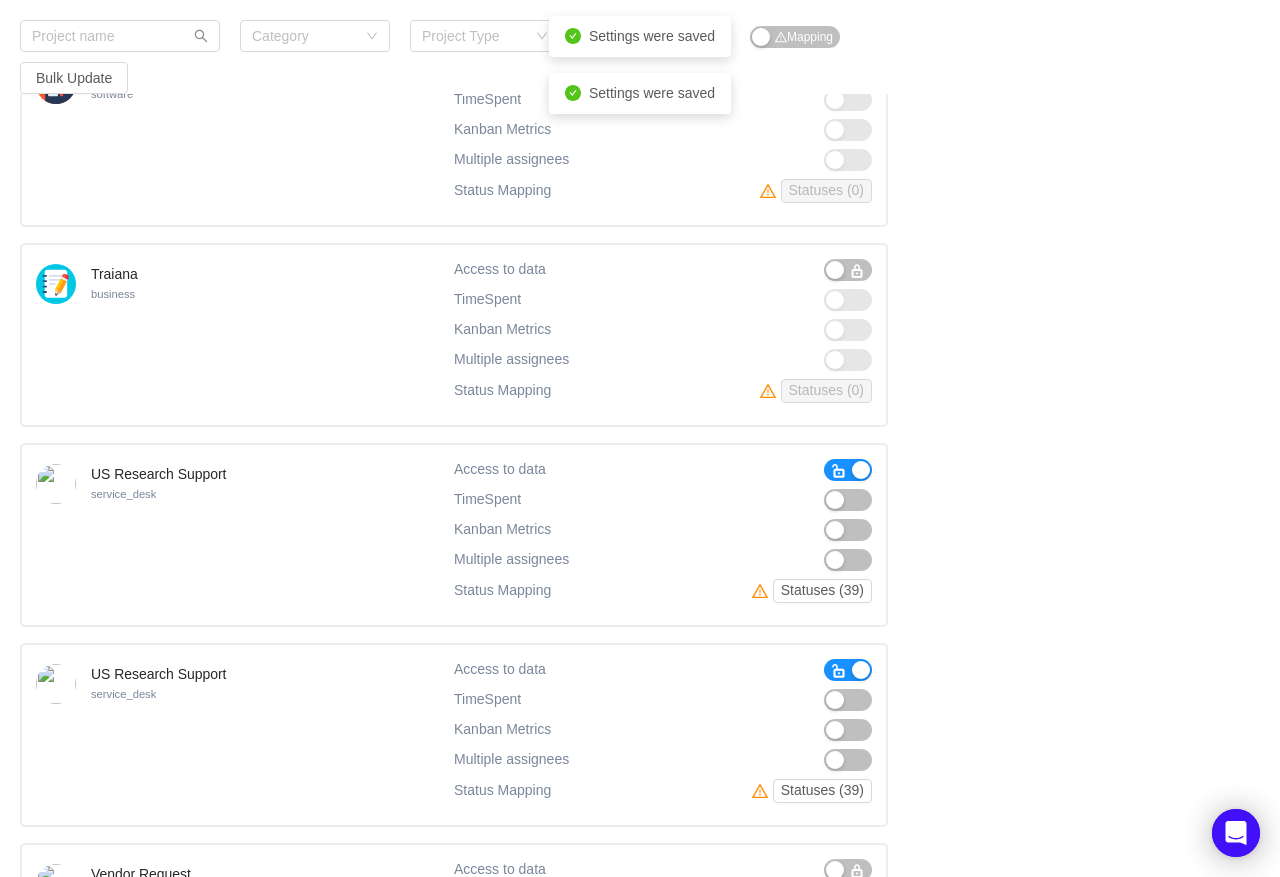 click at bounding box center [839, 471] 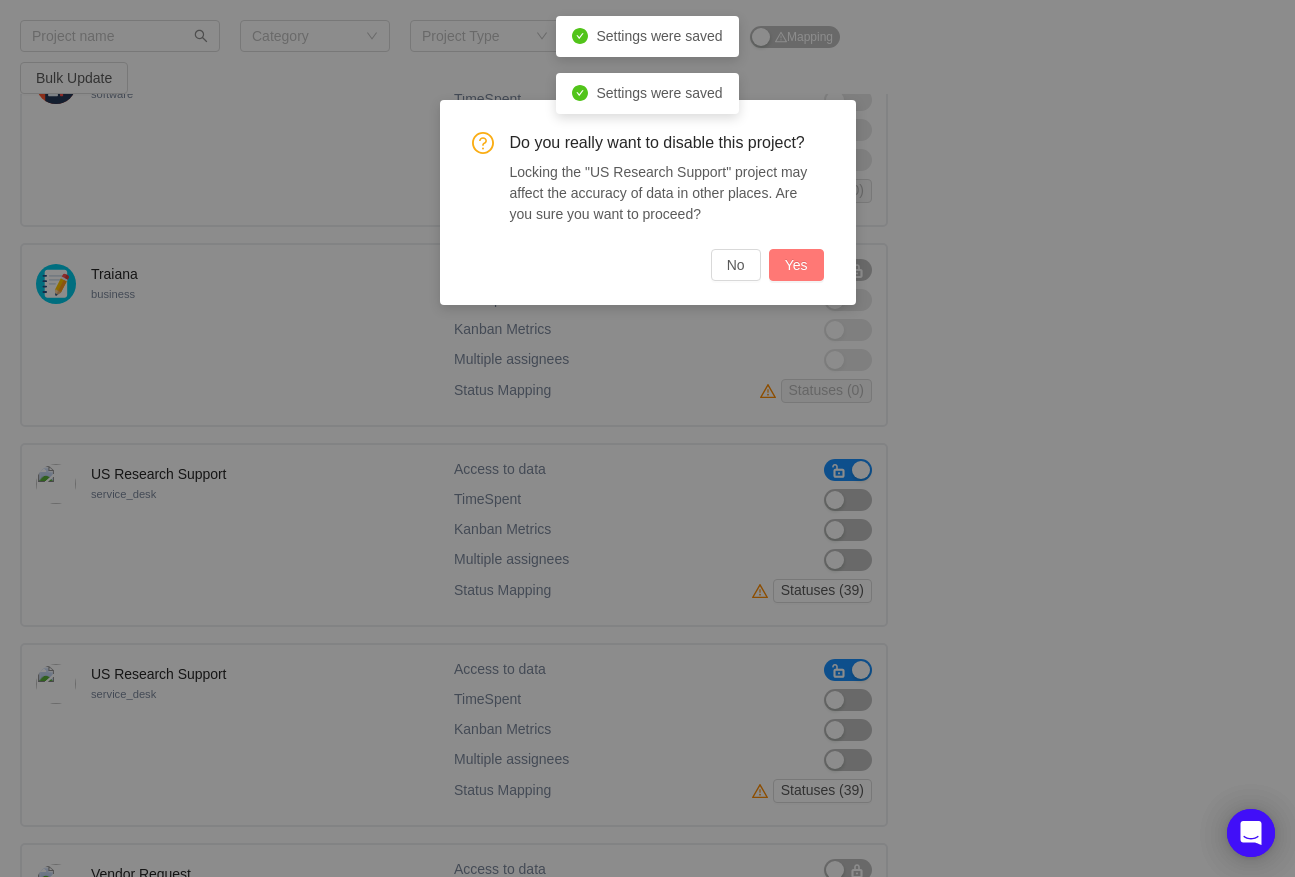 click on "Yes" at bounding box center [796, 265] 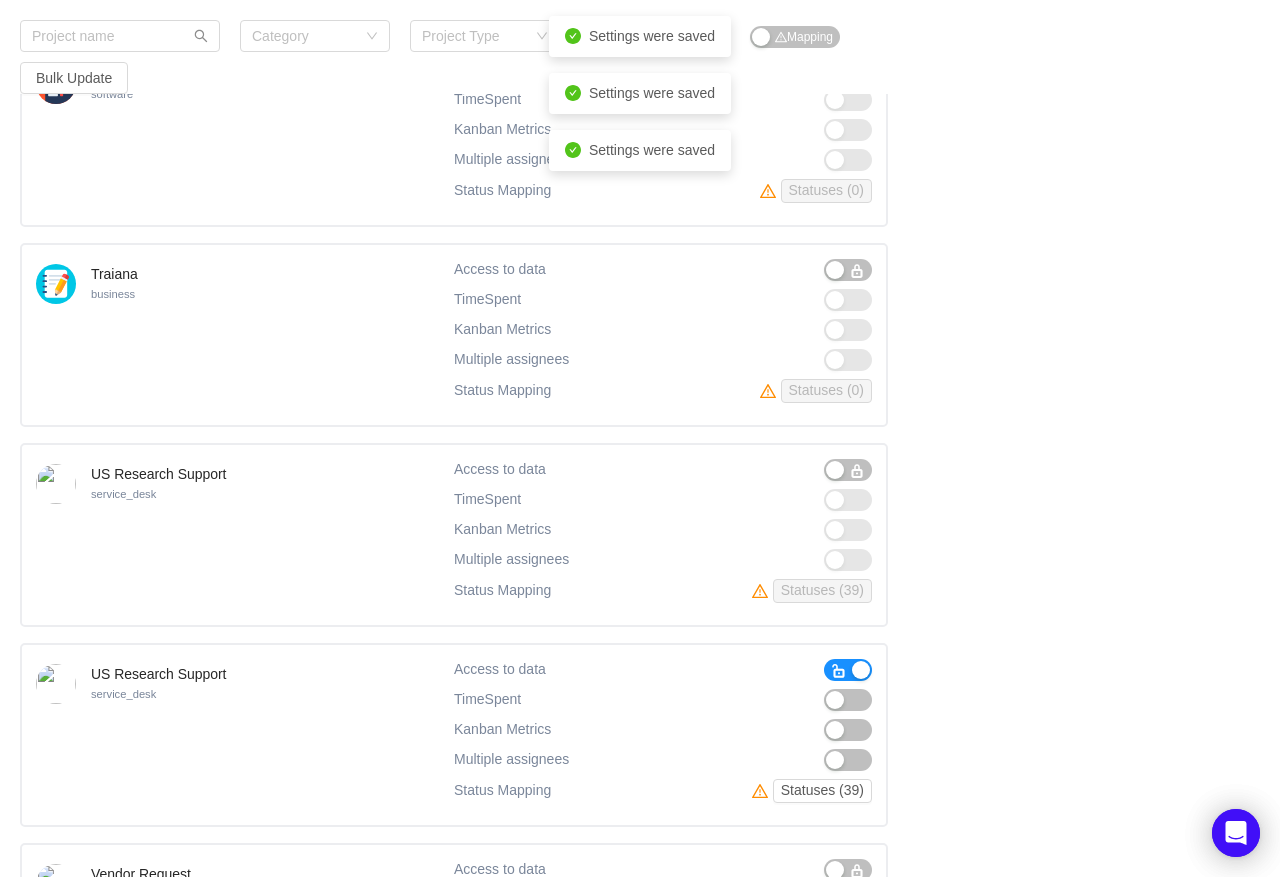 scroll, scrollTop: 23073, scrollLeft: 0, axis: vertical 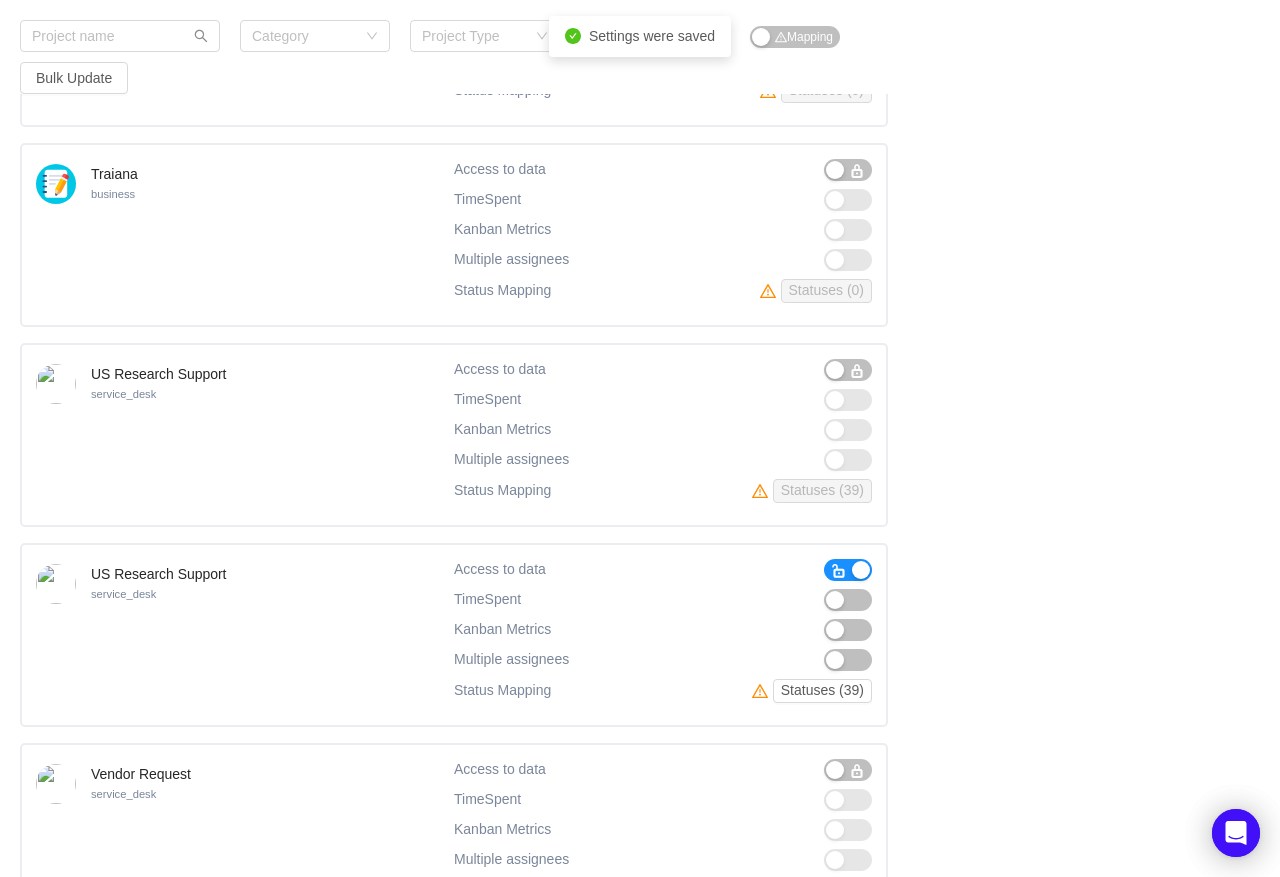 click at bounding box center [839, 571] 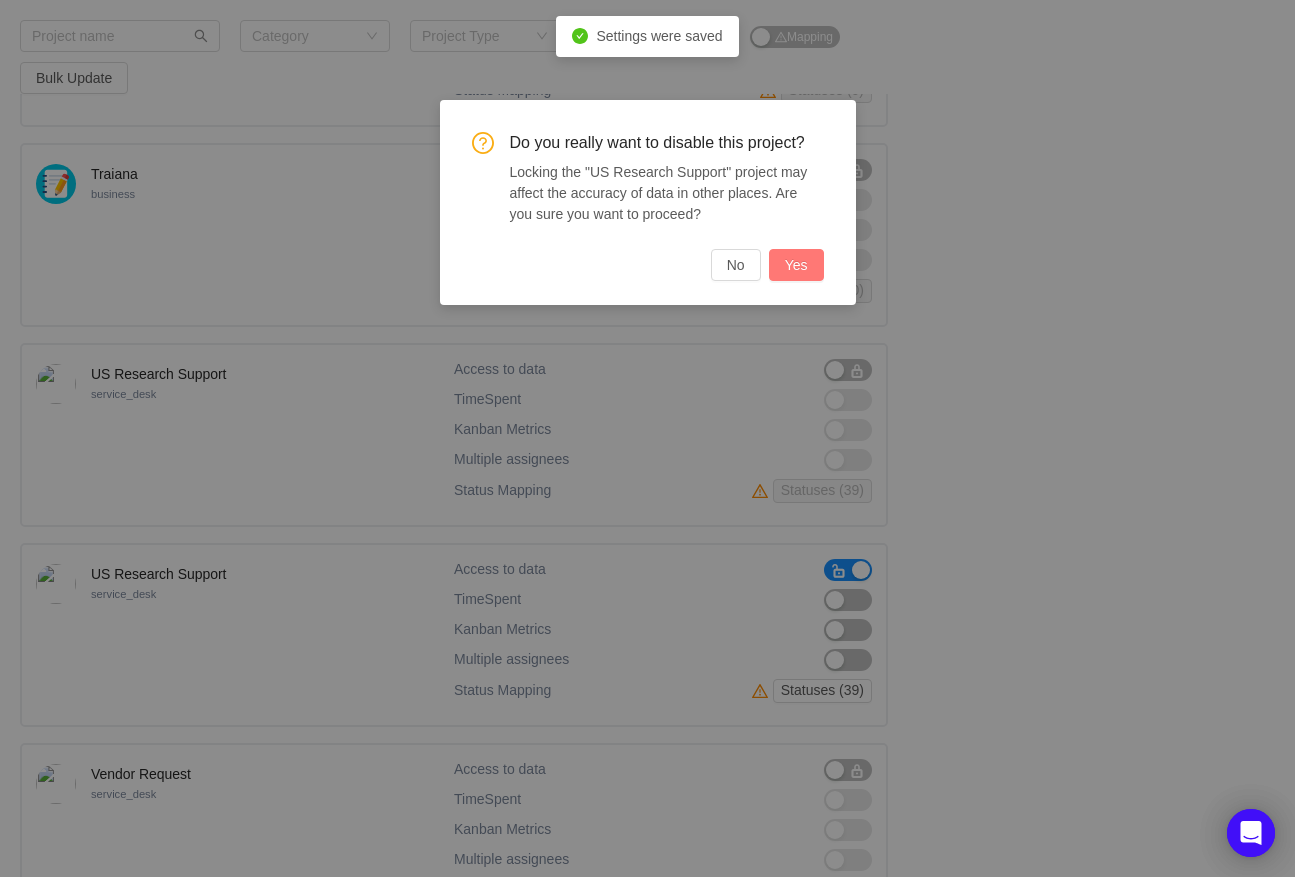 click on "Yes" at bounding box center (796, 265) 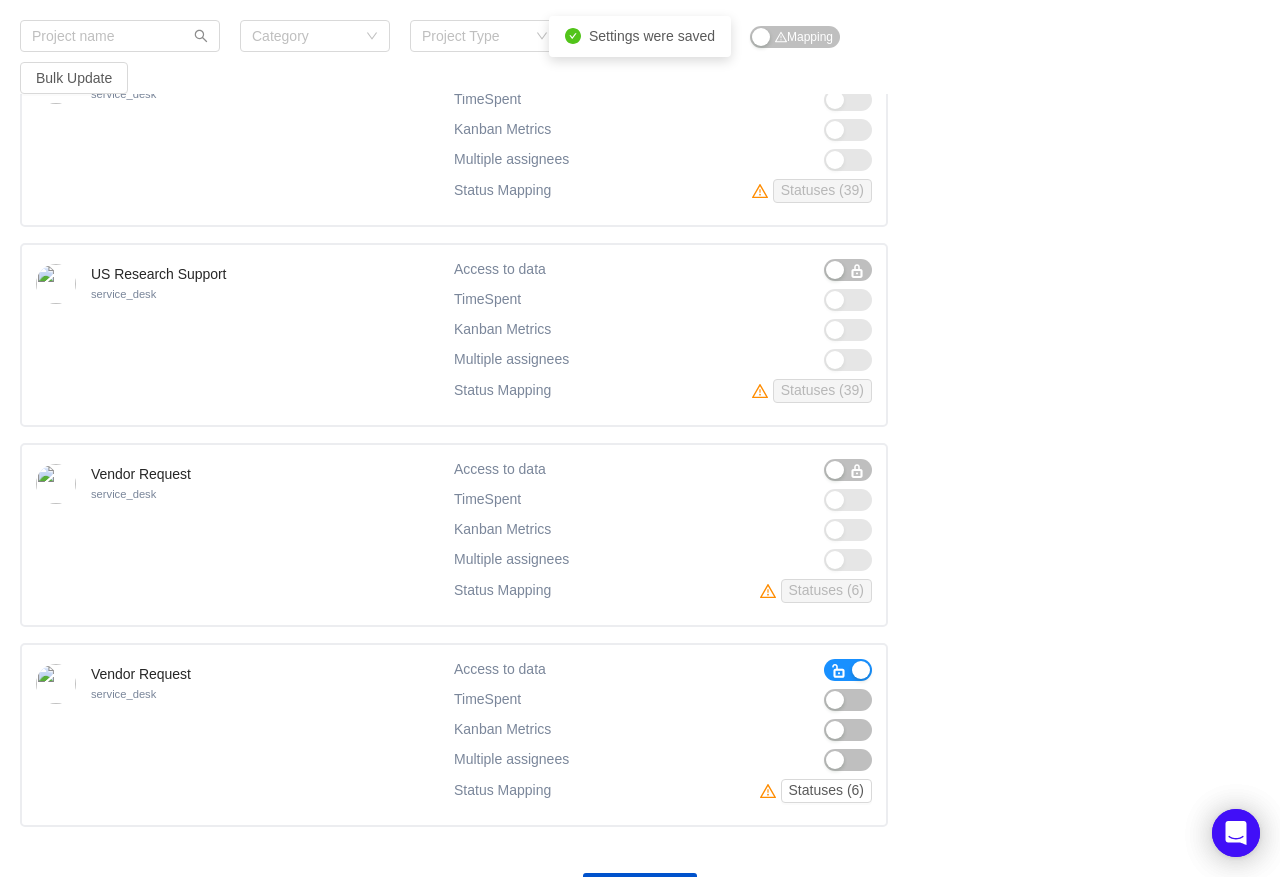 scroll, scrollTop: 23473, scrollLeft: 0, axis: vertical 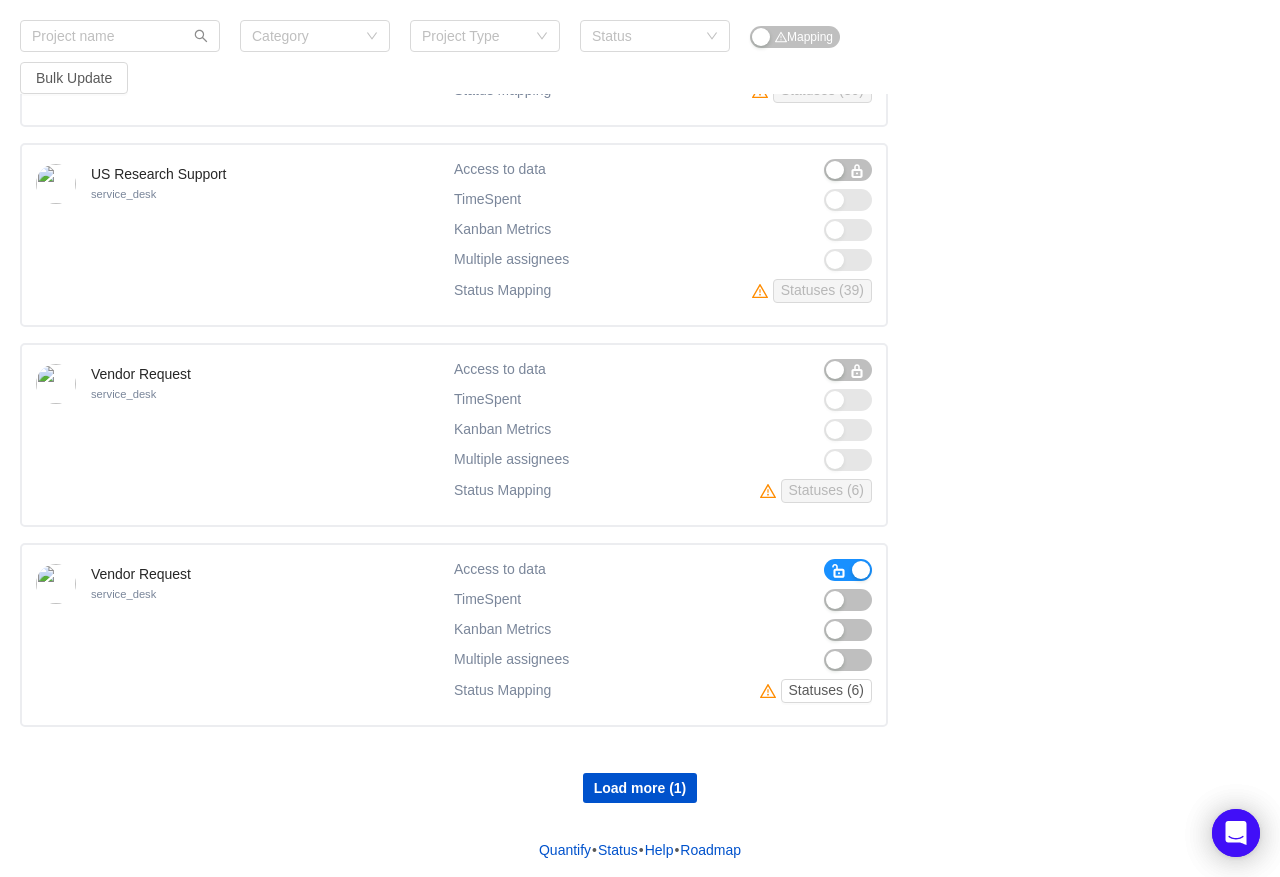 click at bounding box center (839, 571) 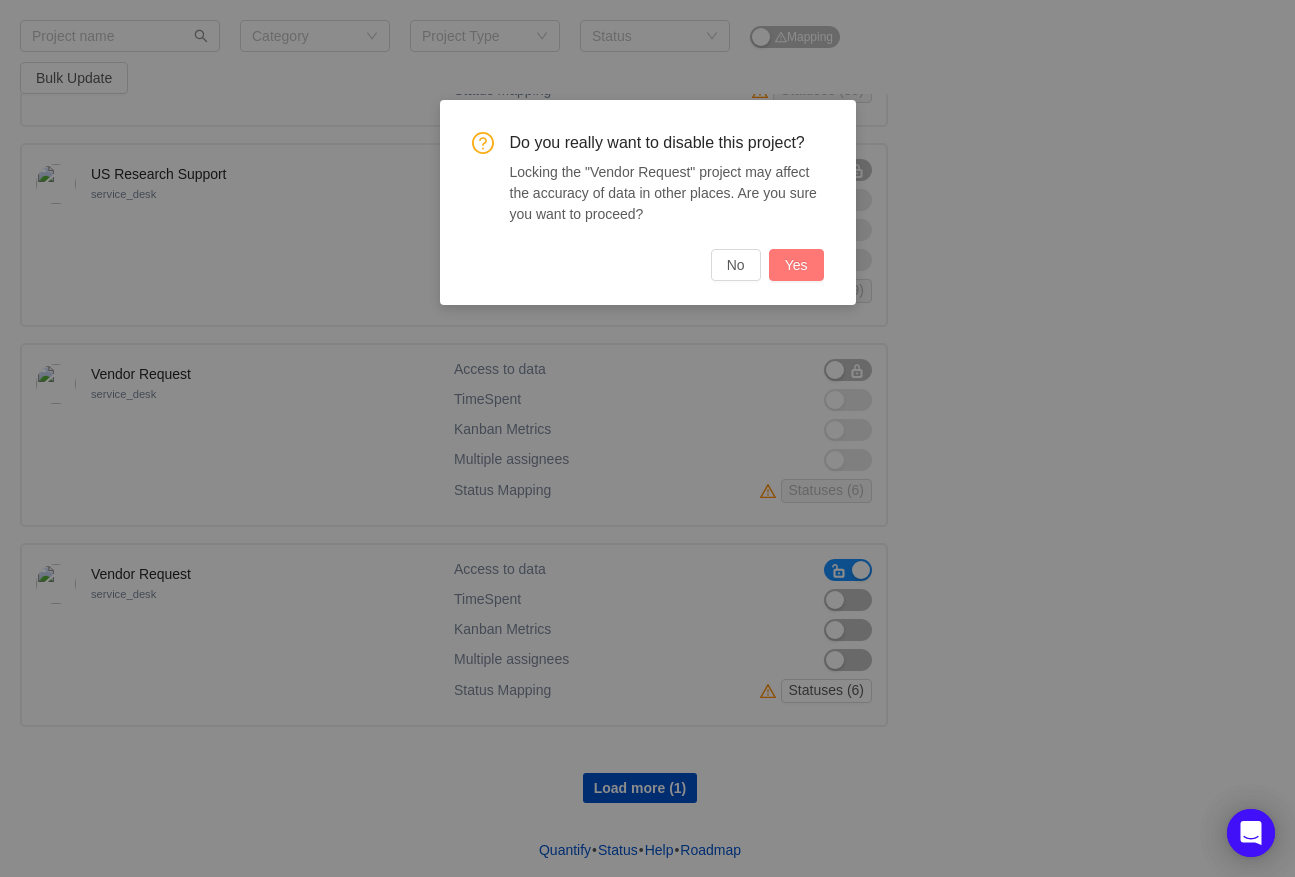 click on "Yes" at bounding box center (796, 265) 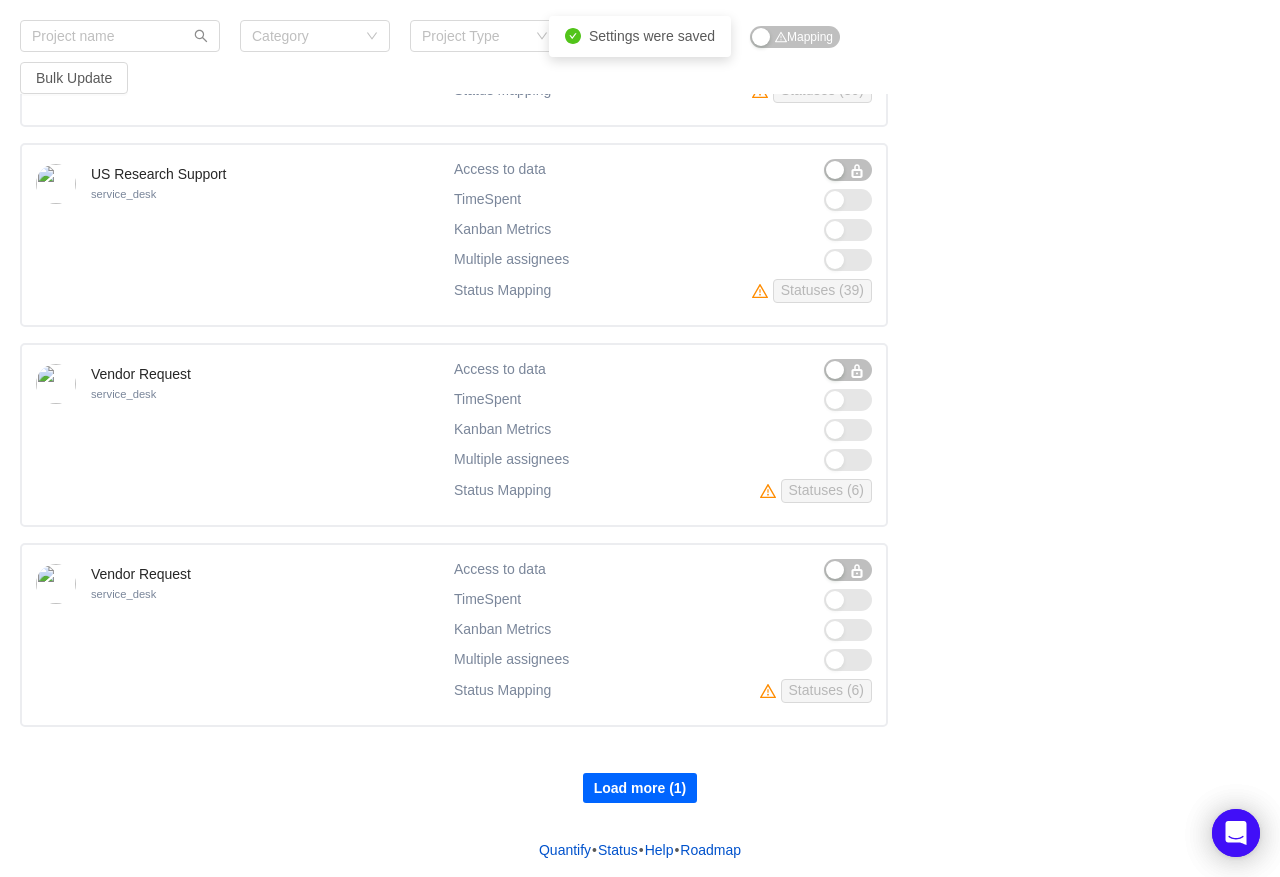 click on "Load more (1)" at bounding box center [640, 788] 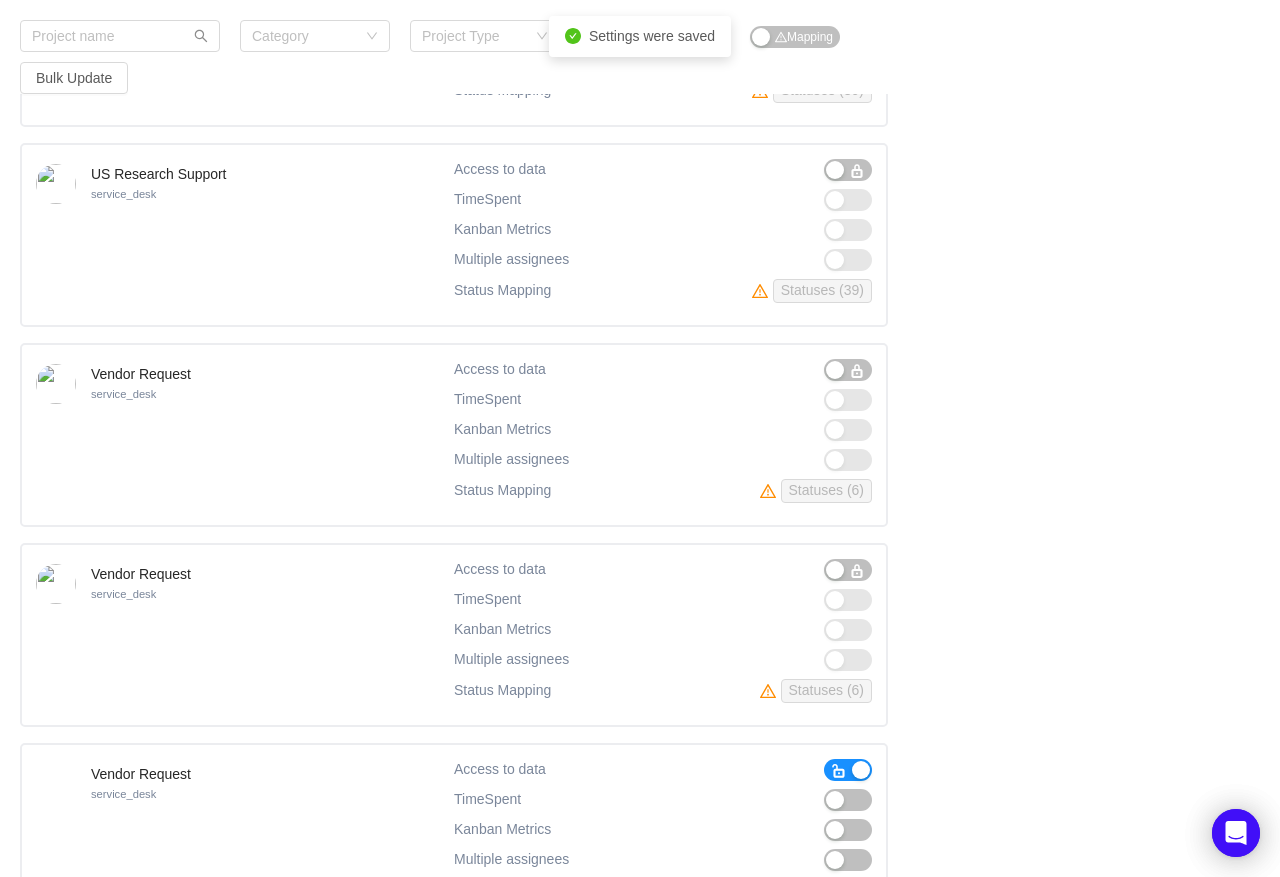 scroll, scrollTop: 23613, scrollLeft: 0, axis: vertical 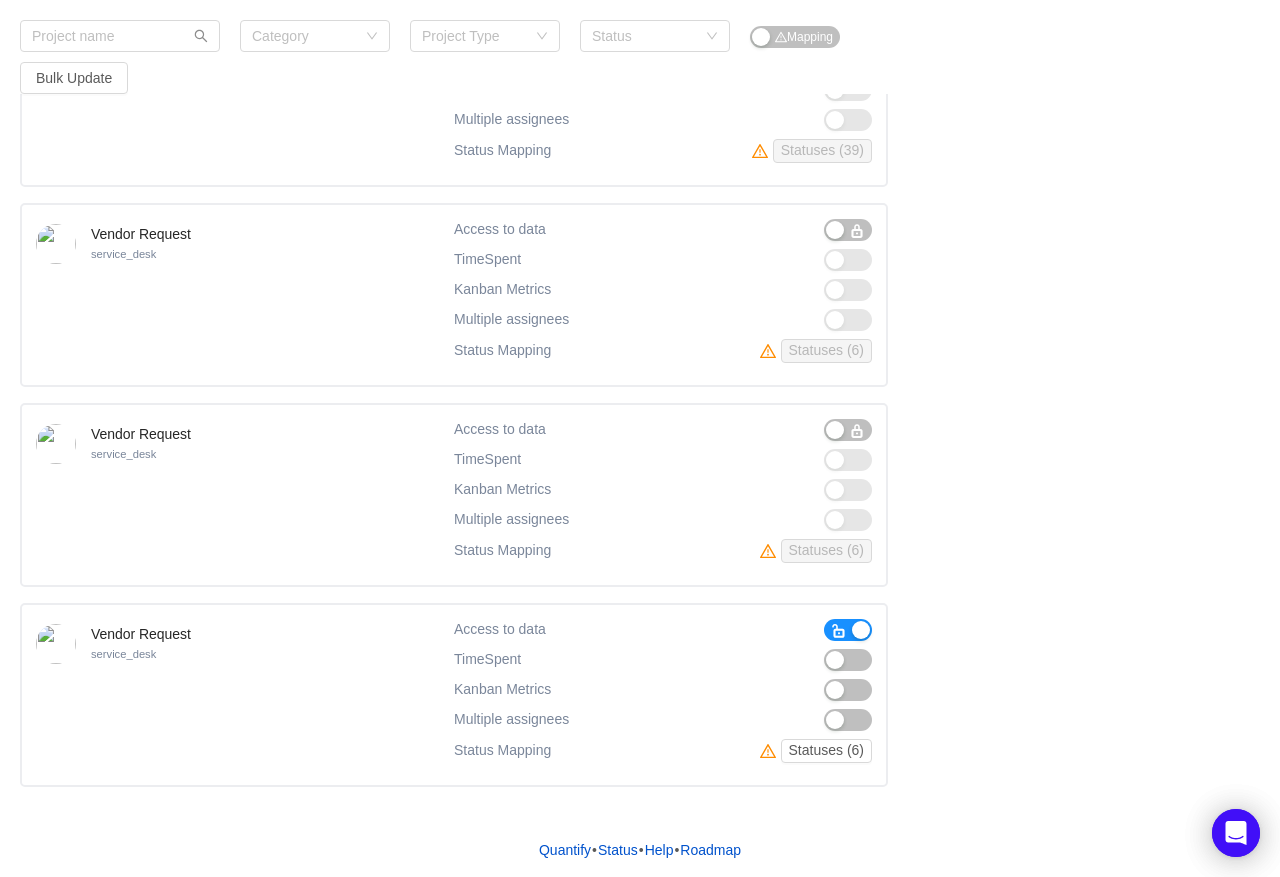 click at bounding box center (839, 631) 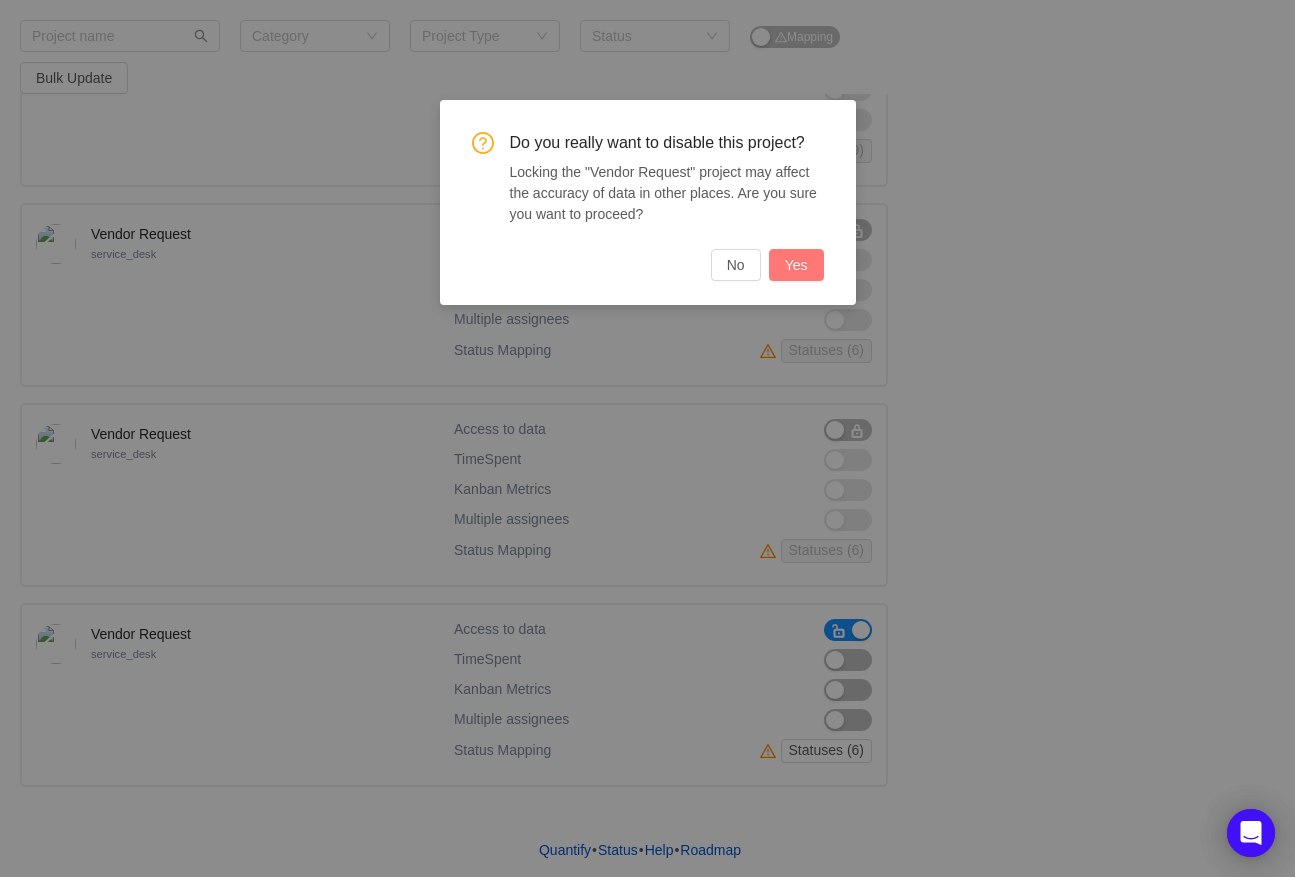 click on "Yes" at bounding box center (796, 265) 